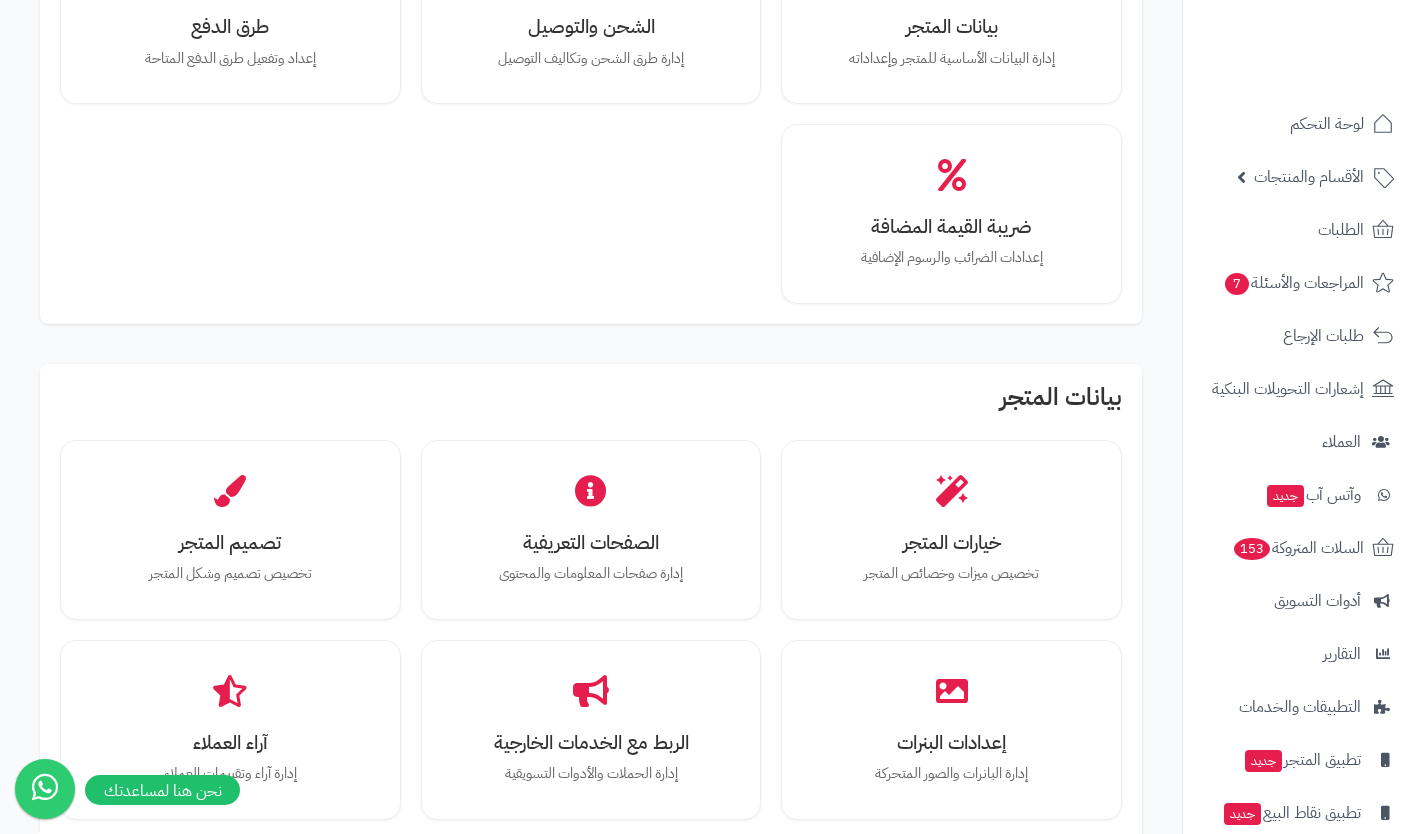 scroll, scrollTop: 0, scrollLeft: 0, axis: both 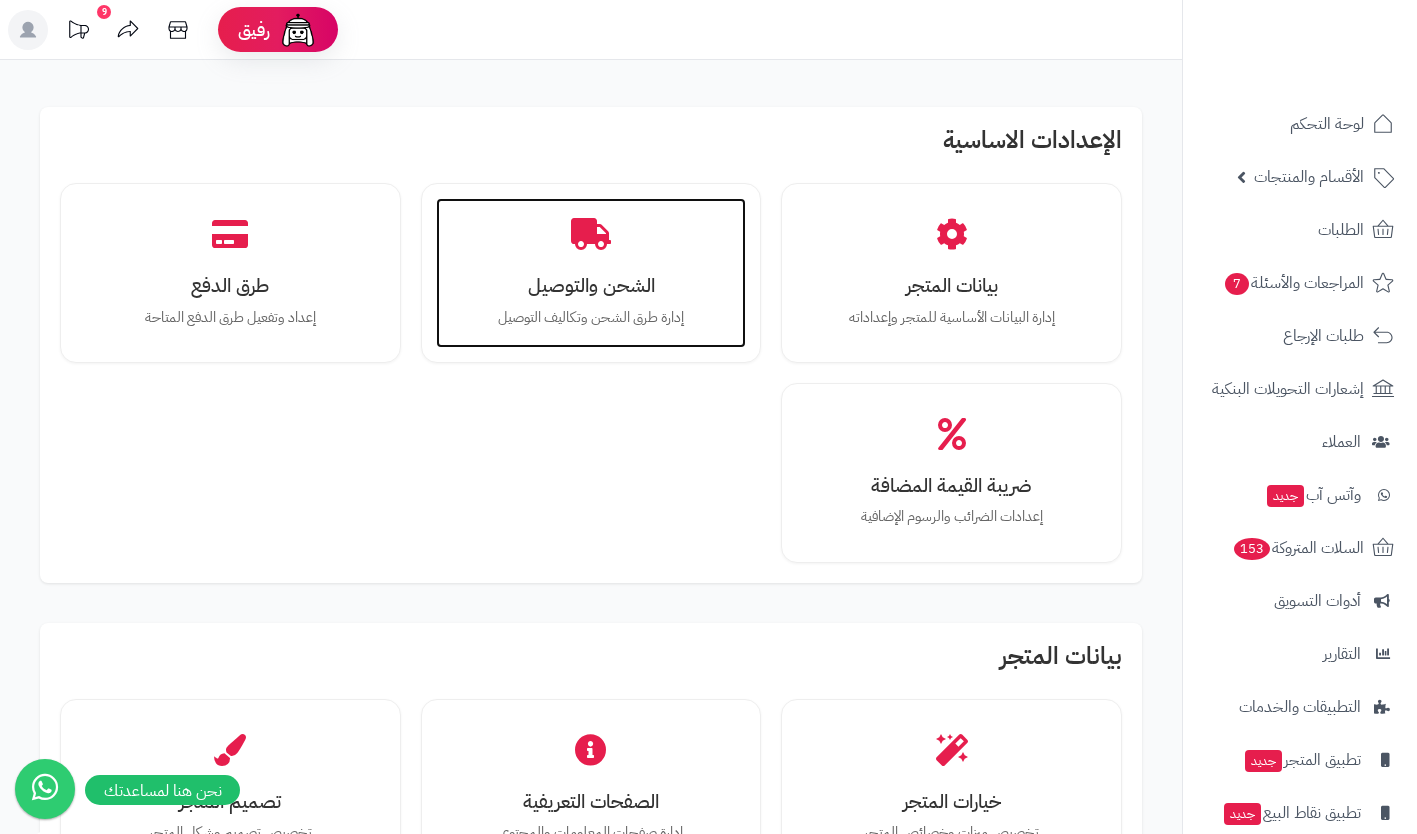 click on "الشحن والتوصيل" at bounding box center (591, 285) 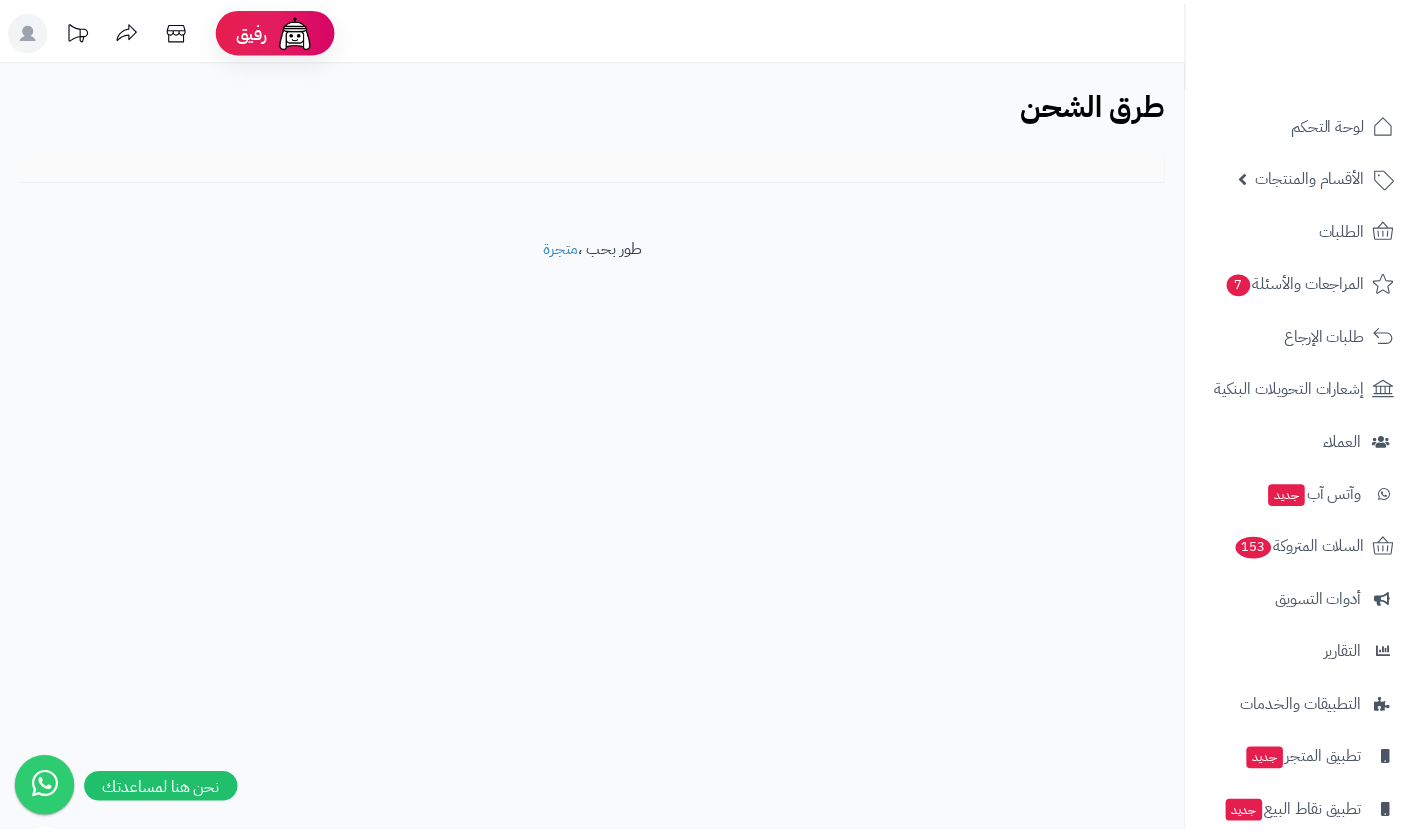 scroll, scrollTop: 0, scrollLeft: 0, axis: both 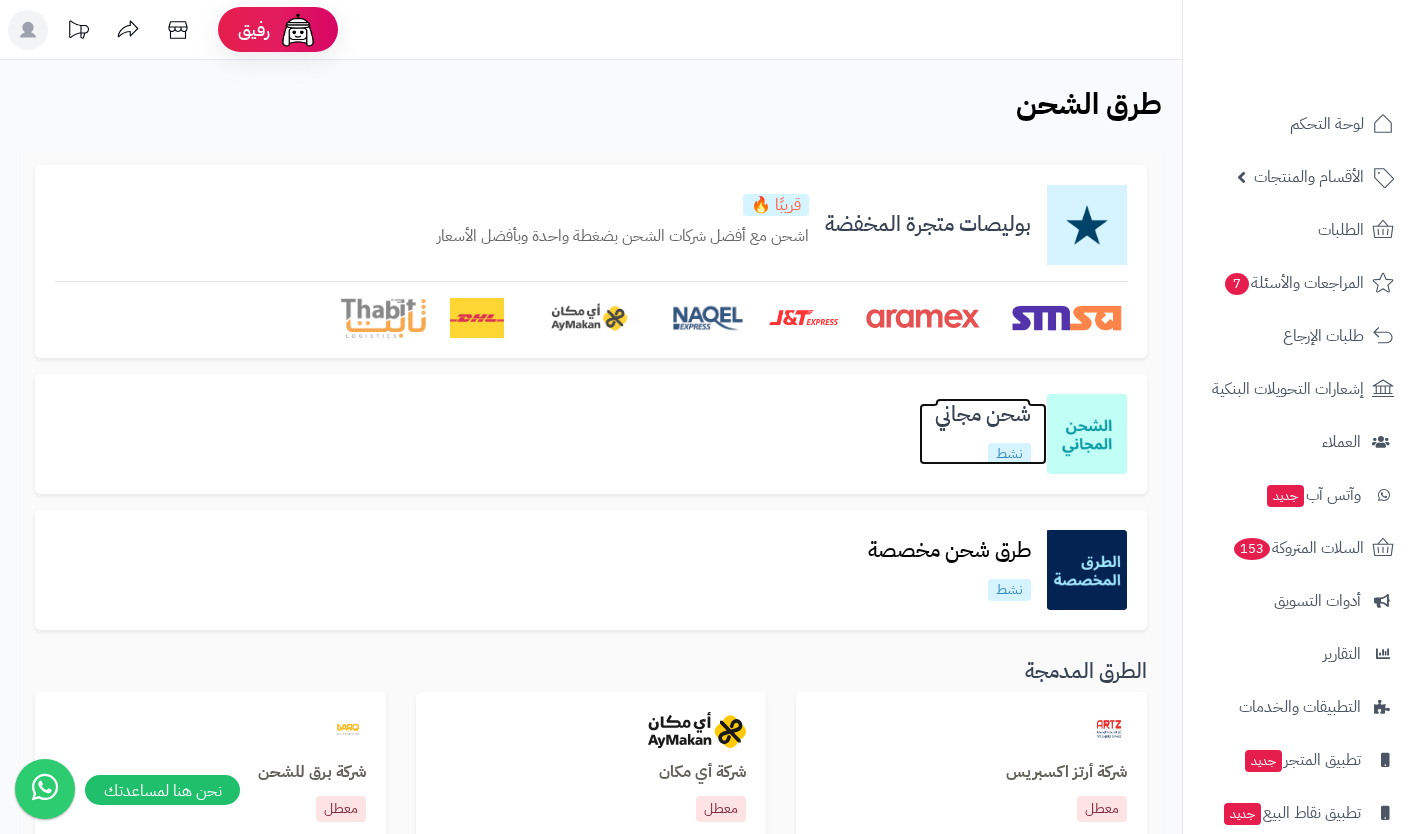 click on "شحن مجاني
نشط" at bounding box center [983, 433] 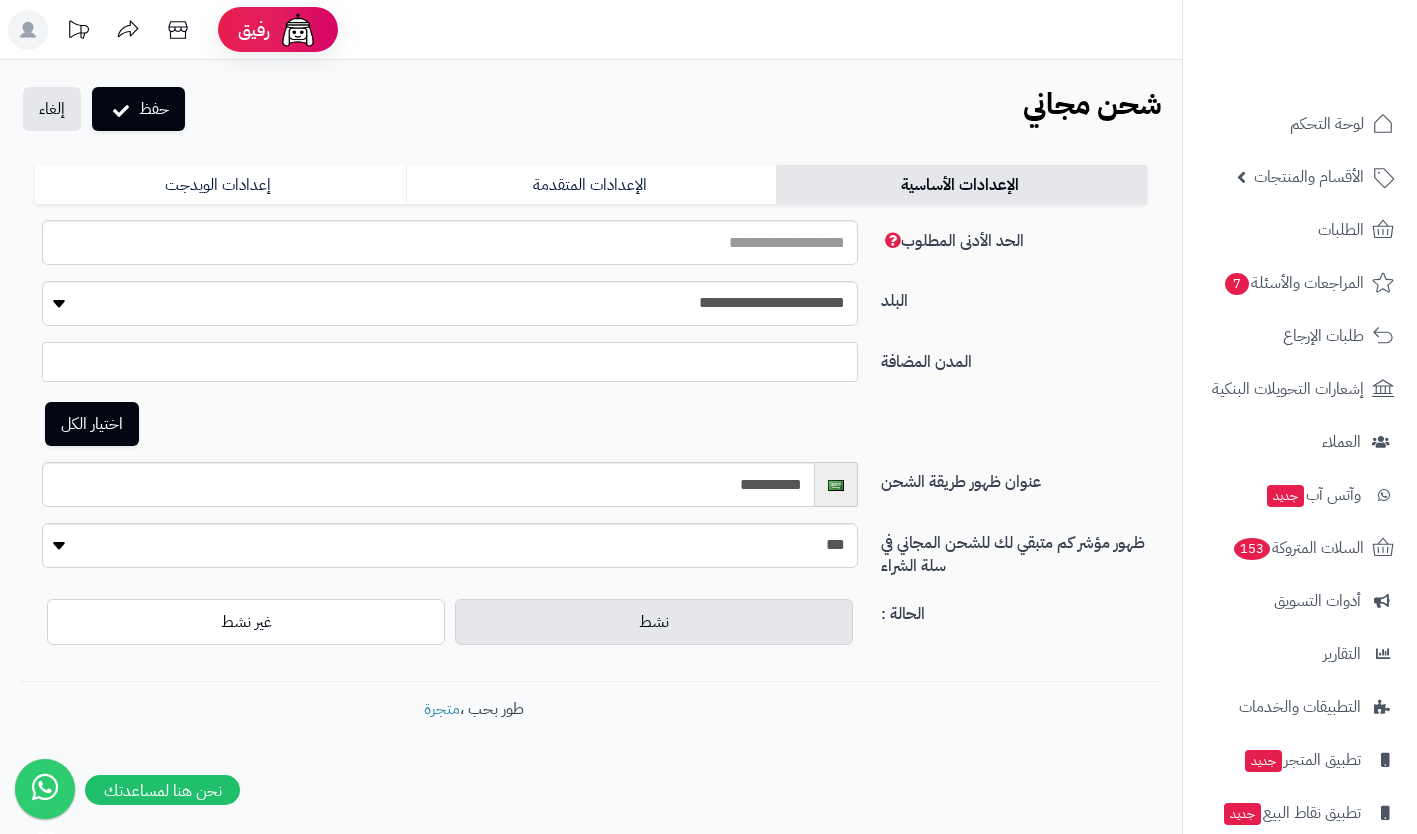 scroll, scrollTop: 0, scrollLeft: 0, axis: both 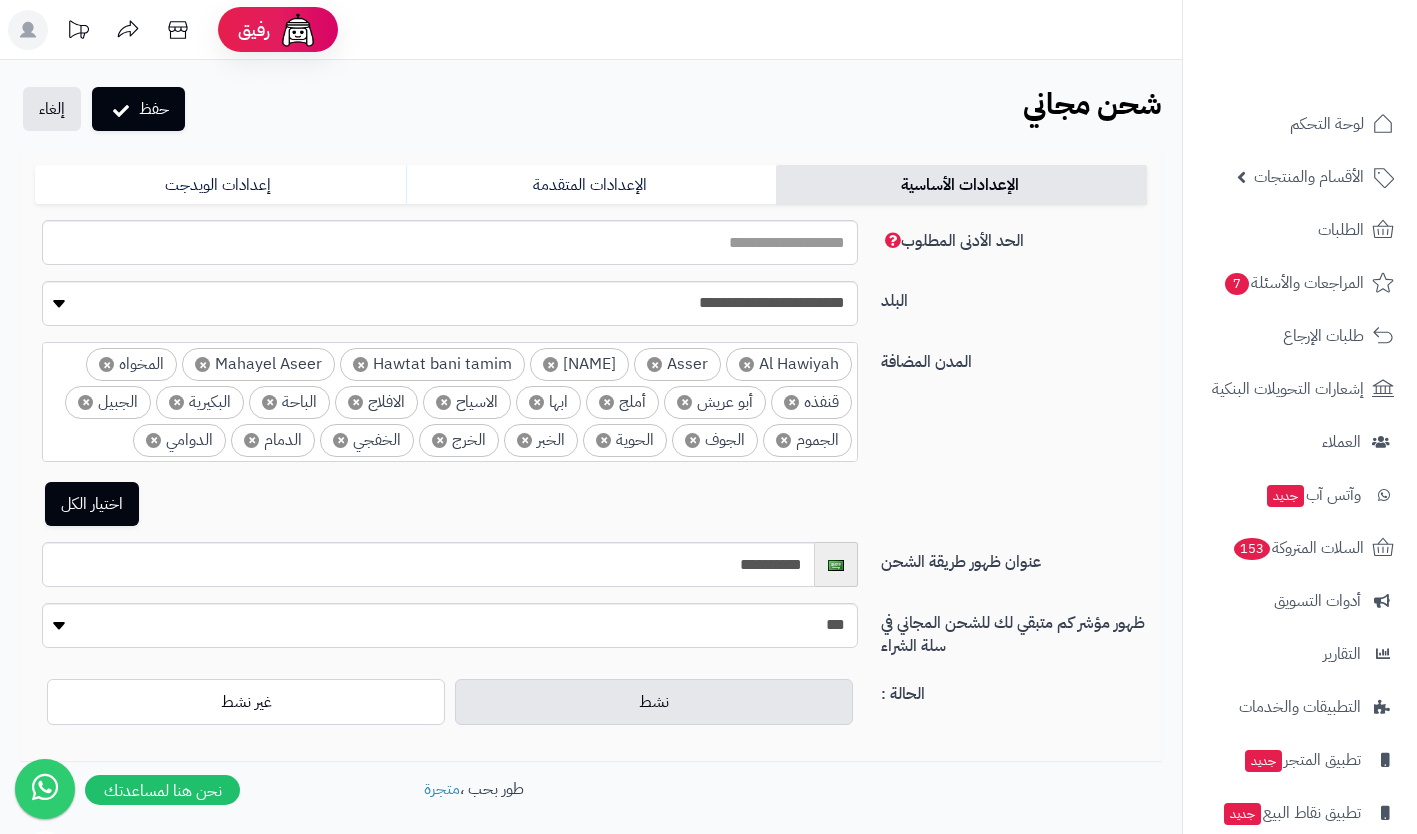 click on "× Al Hawiyah × Asser × bader × Hawtat bani tamim × Mahayel Aseer × المخواه × قنفذه × أبو عريش × أملج × ابها × الاسياح × الافلاج × الباحة × البكيرية × الجبيل × الجموم × الجوف × الحوية × الخبر × الخرج × الخفجي × الدمام × الدوامي × الرس × الرياض × الزلفي × السليل × الطائف × الظهران × العلا × القريات × القطيف × القويعيه × المجاردة × المجمعة × المدينة المنورة × المذنب × النماص × الهفوف × الوجه × بارق × بريدة × بقيق × بيشه × تبوك × تبوك × تيماء × جدة × جيزان × حائل × حفر الباطن × خرمة × خليص × خميس مشيط × رأس تنورة × رابغ × رفحاء  × رنية × رياض  الخبراء × سكاكا × سيهات × شرورة × شقراء × صامطة × صفوى × × ×" at bounding box center [450, 546] 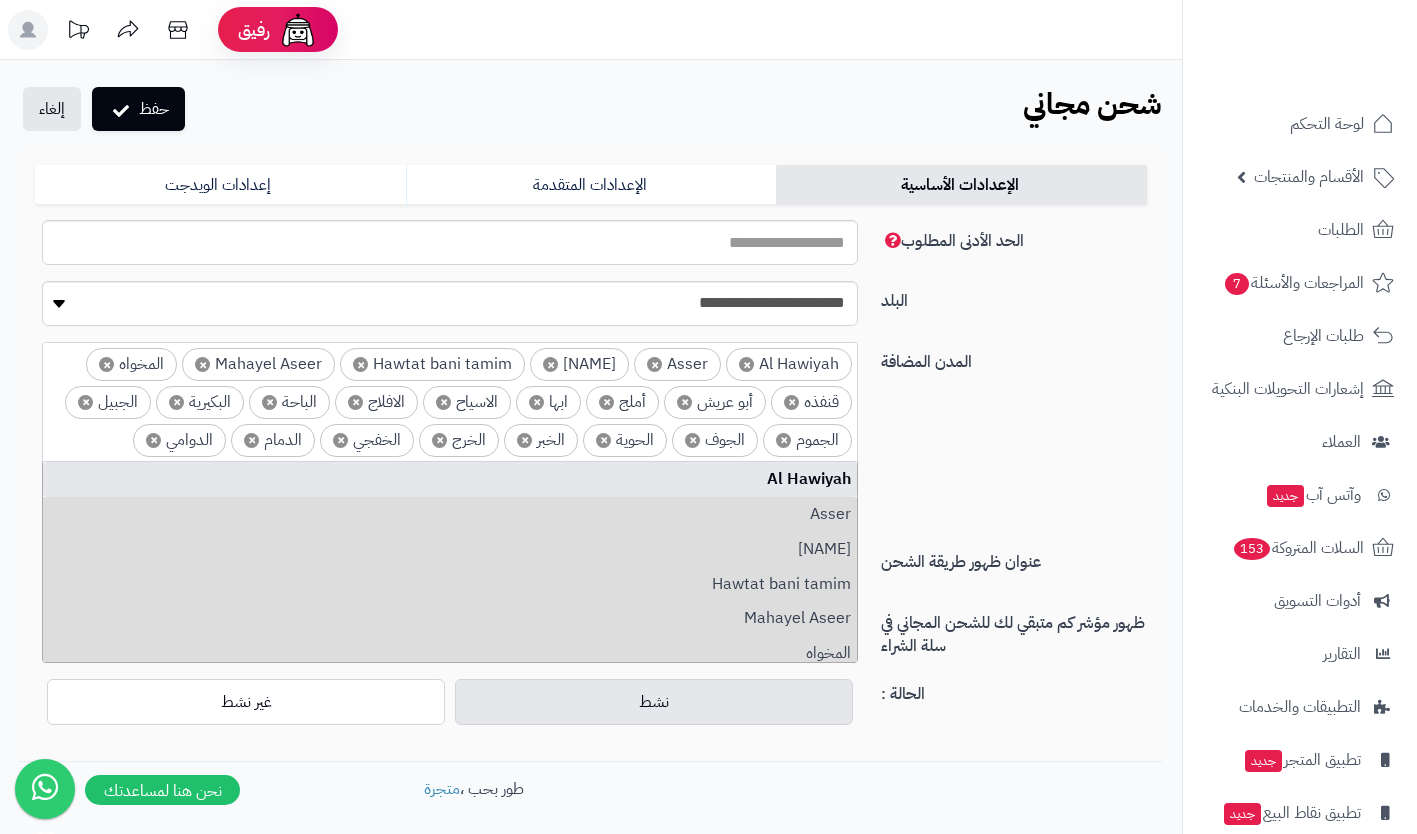 scroll, scrollTop: 304, scrollLeft: 0, axis: vertical 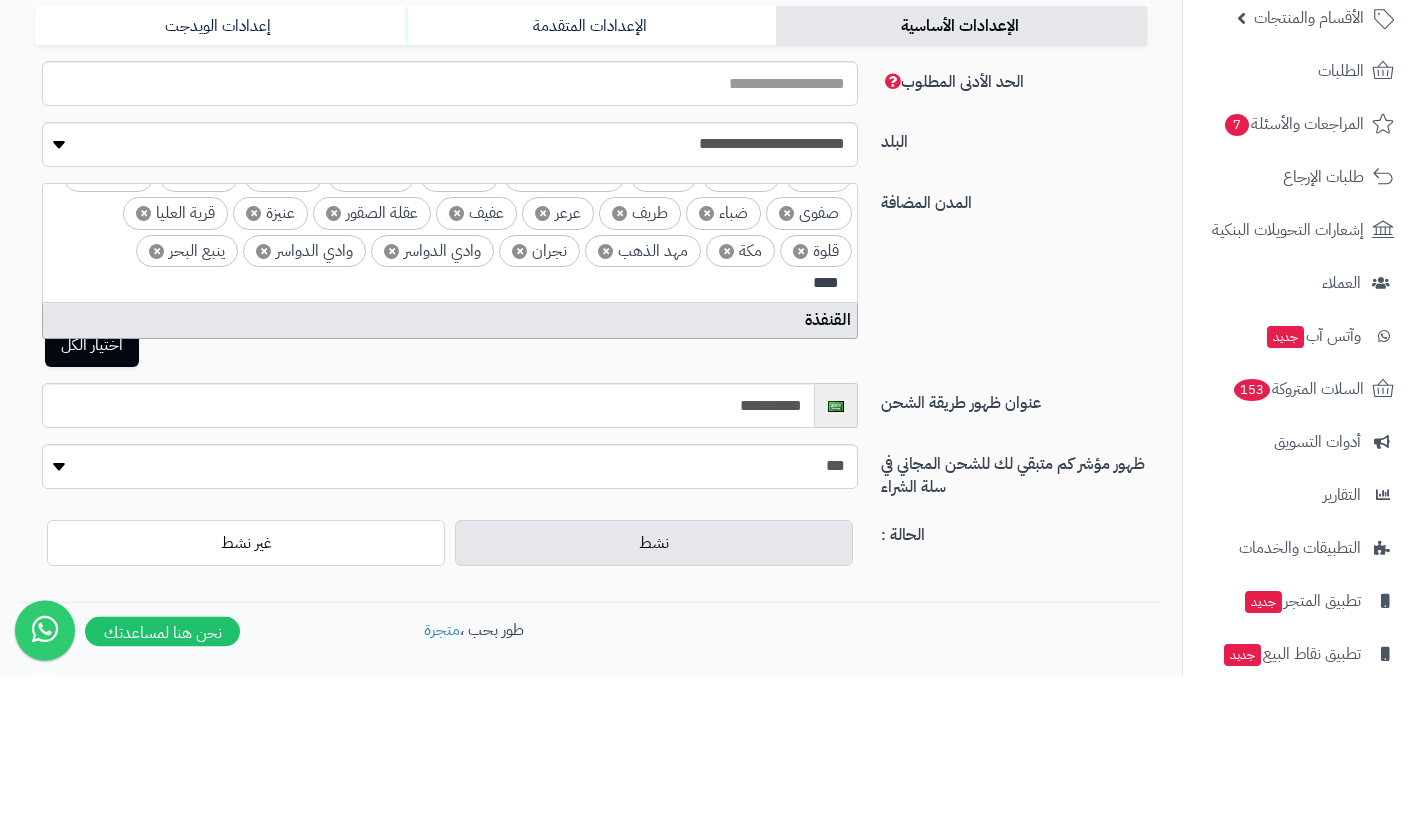 type on "****" 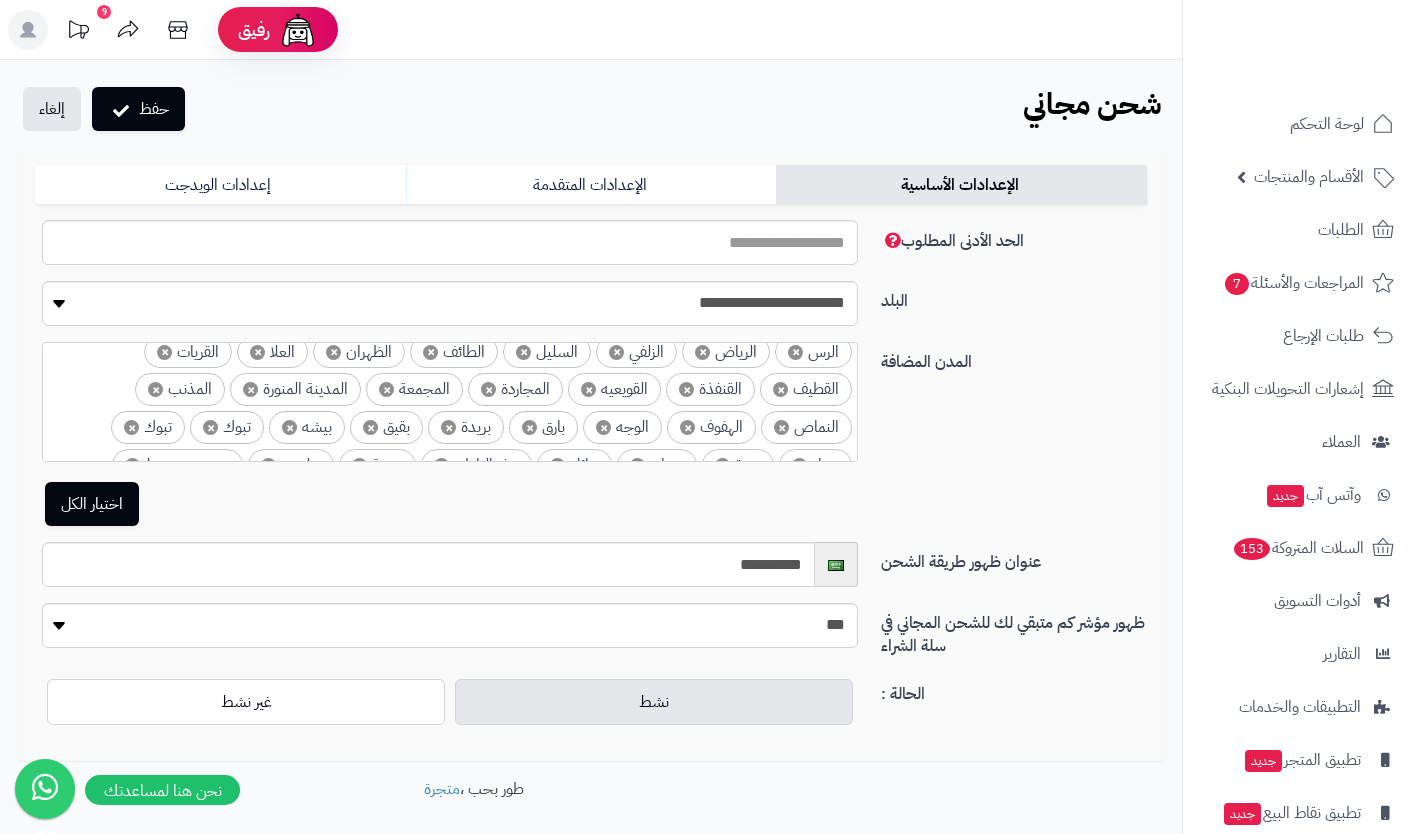 scroll, scrollTop: 133, scrollLeft: 0, axis: vertical 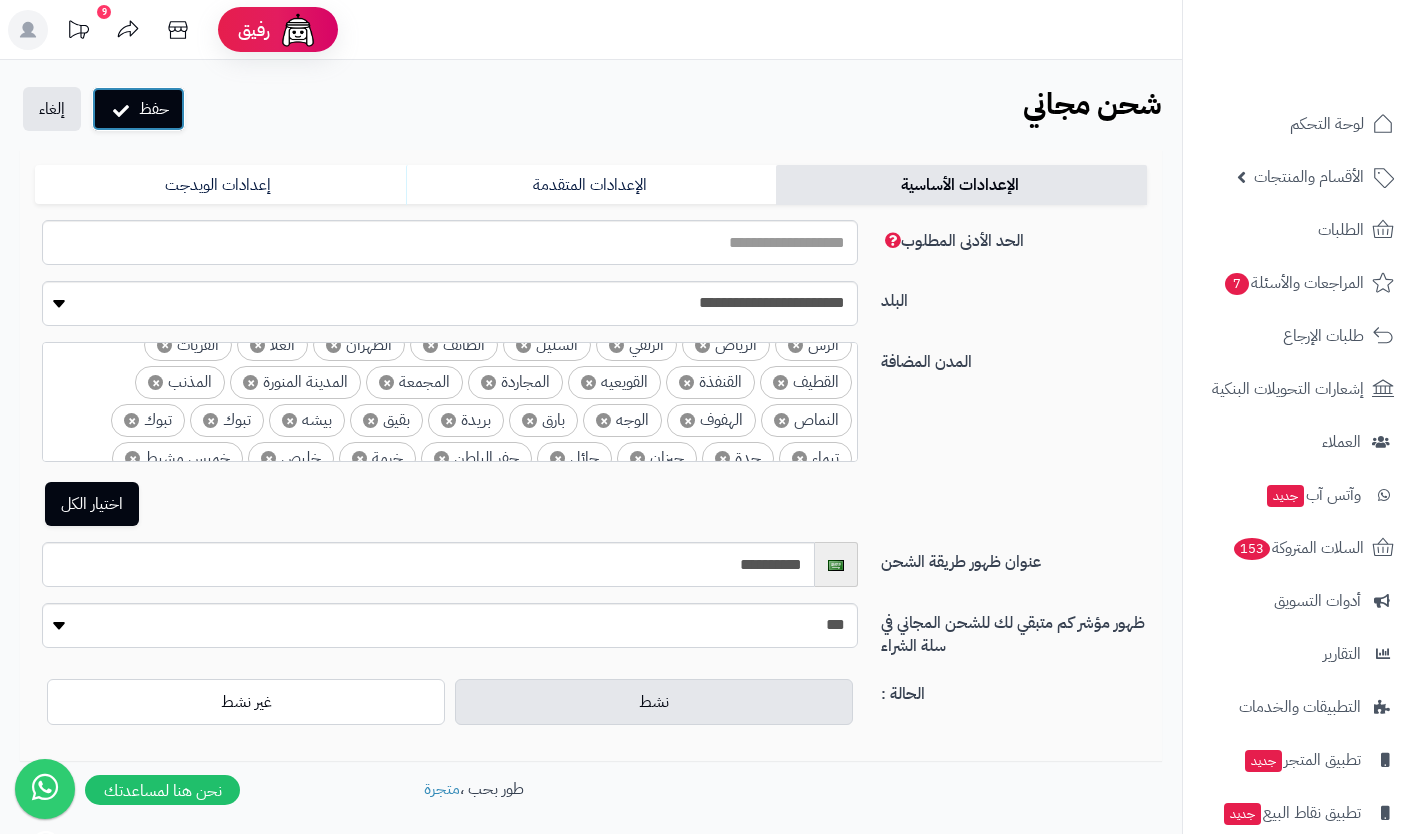 click on "حفظ" at bounding box center [138, 109] 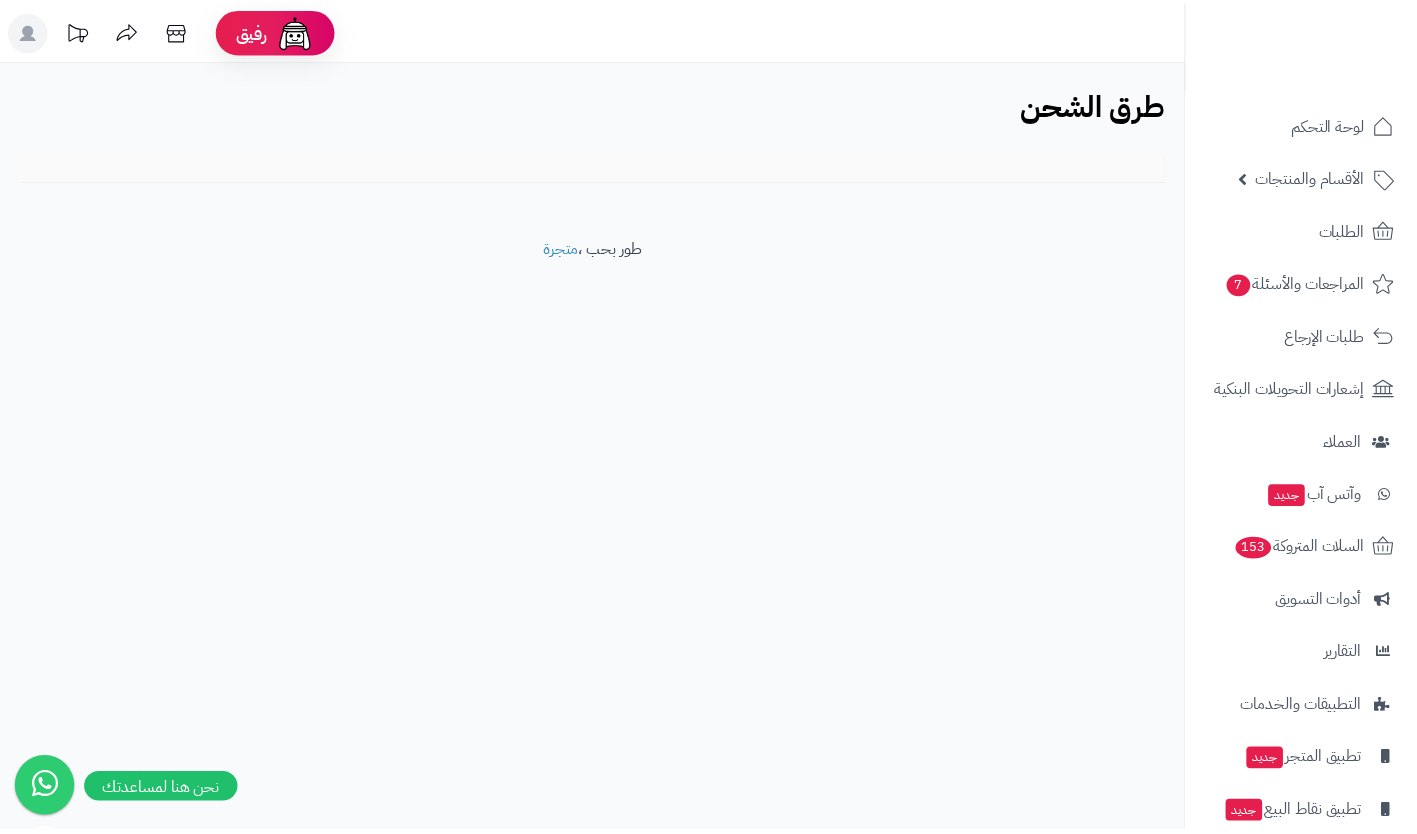 scroll, scrollTop: 0, scrollLeft: 0, axis: both 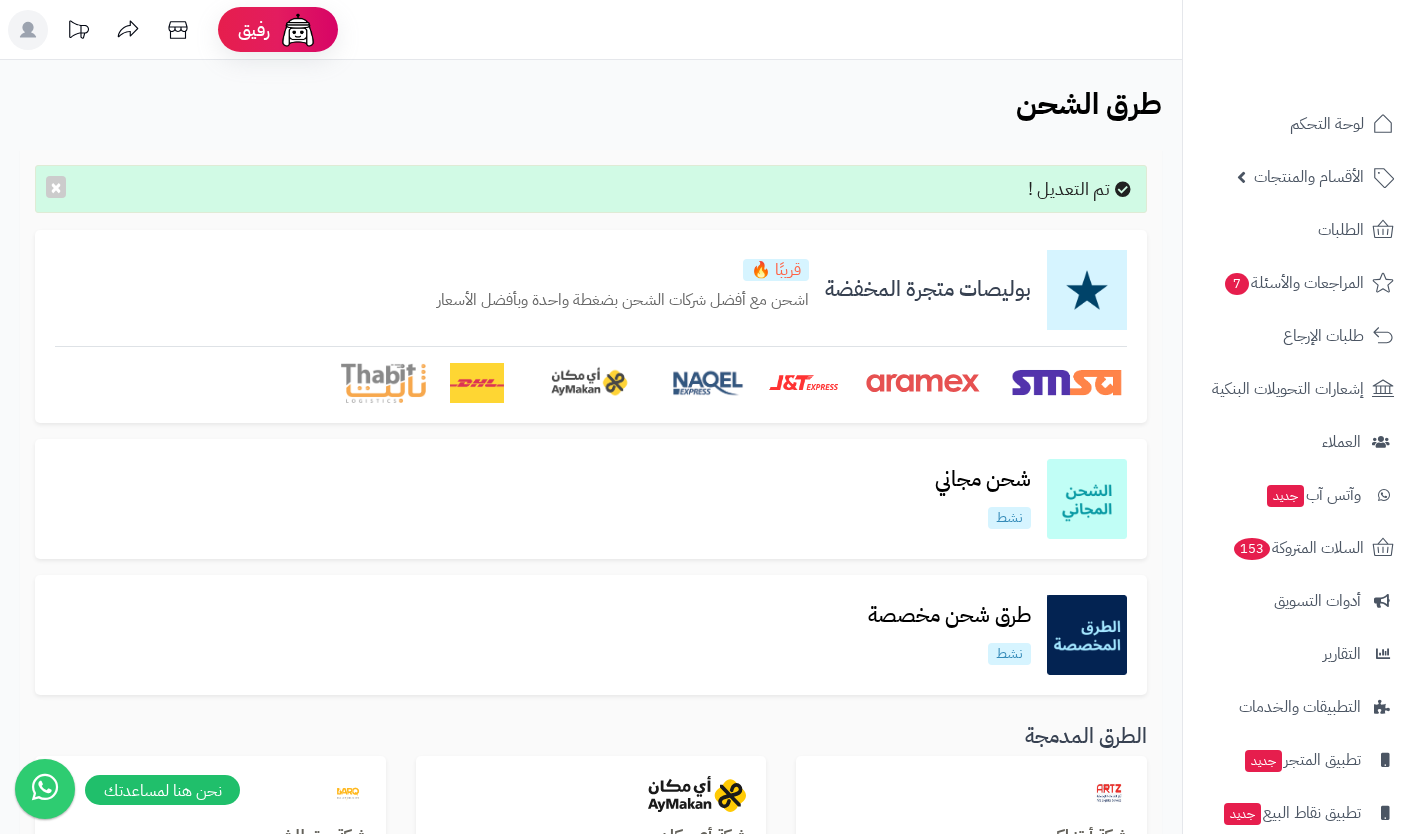 click on "الأقسام والمنتجات" at bounding box center [1309, 177] 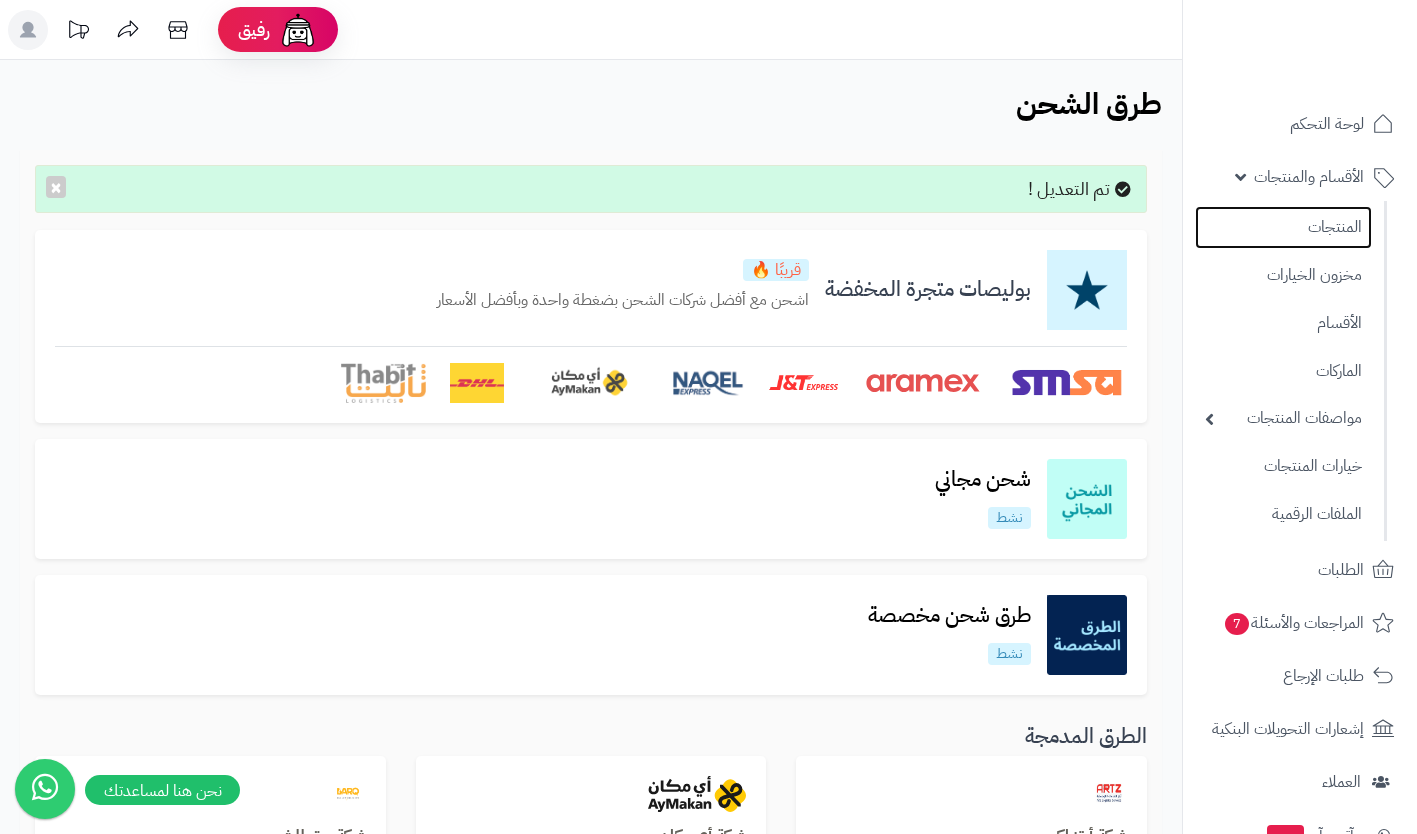 click on "المنتجات" at bounding box center [1283, 227] 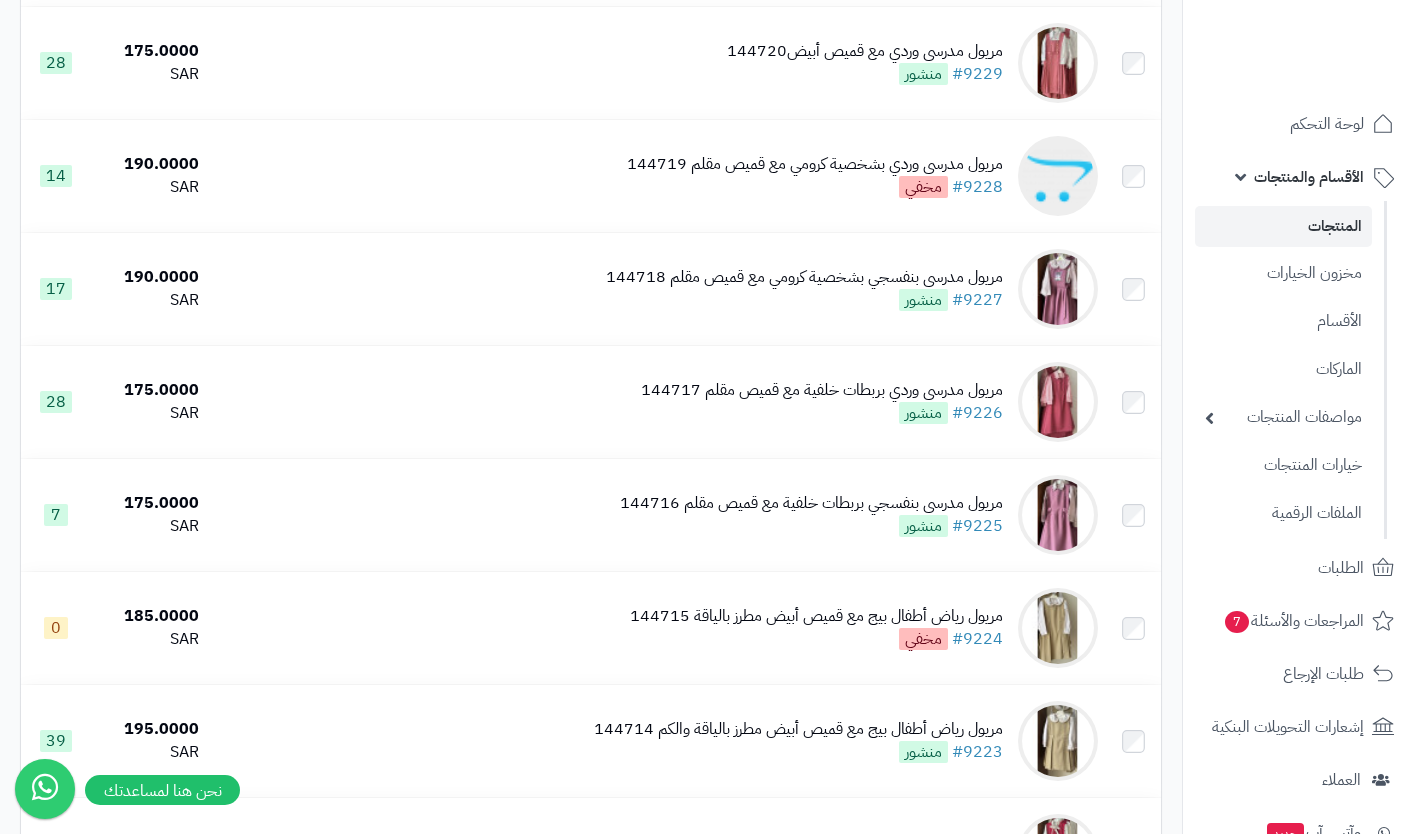 scroll, scrollTop: 371, scrollLeft: 0, axis: vertical 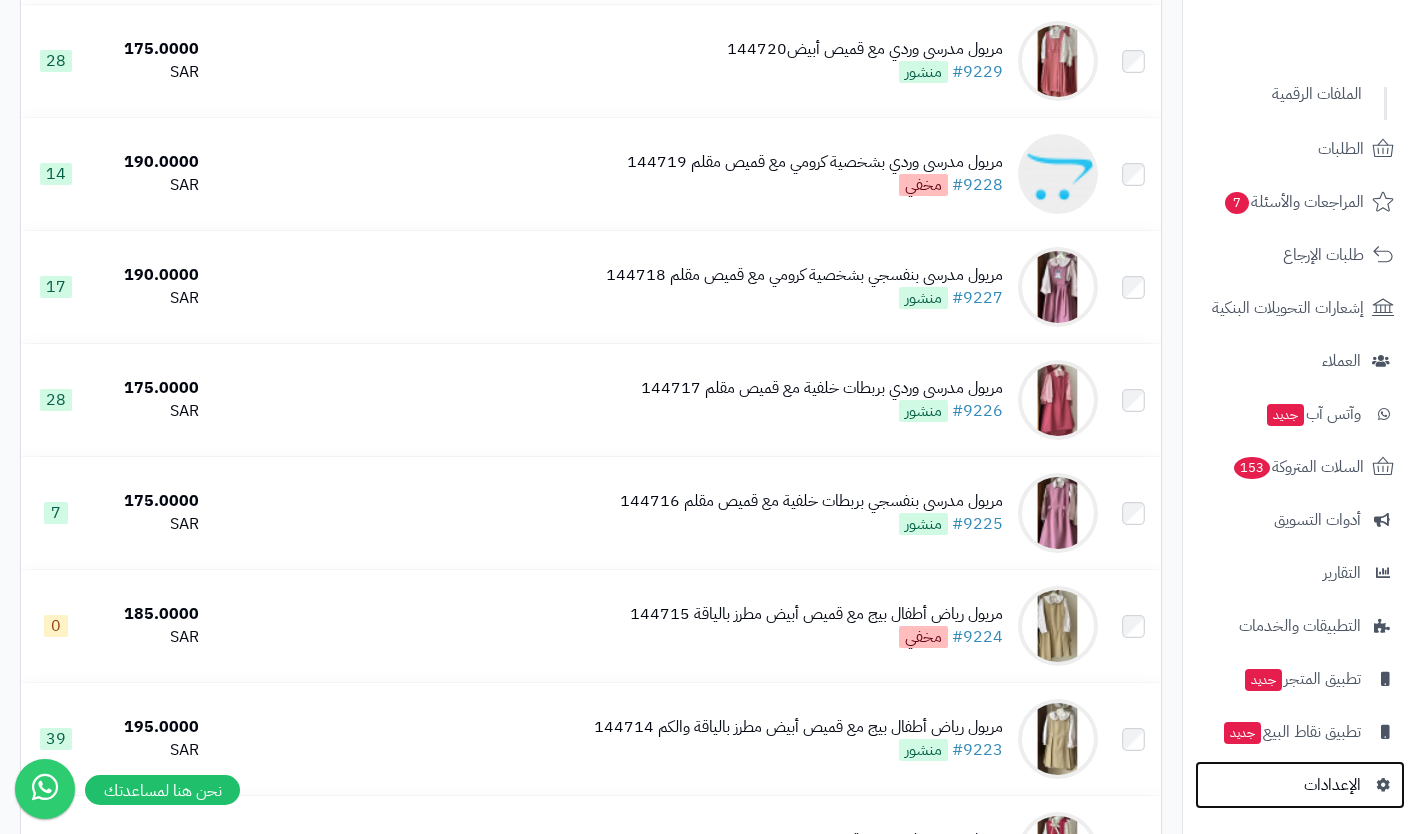 click on "الإعدادات" at bounding box center [1332, 785] 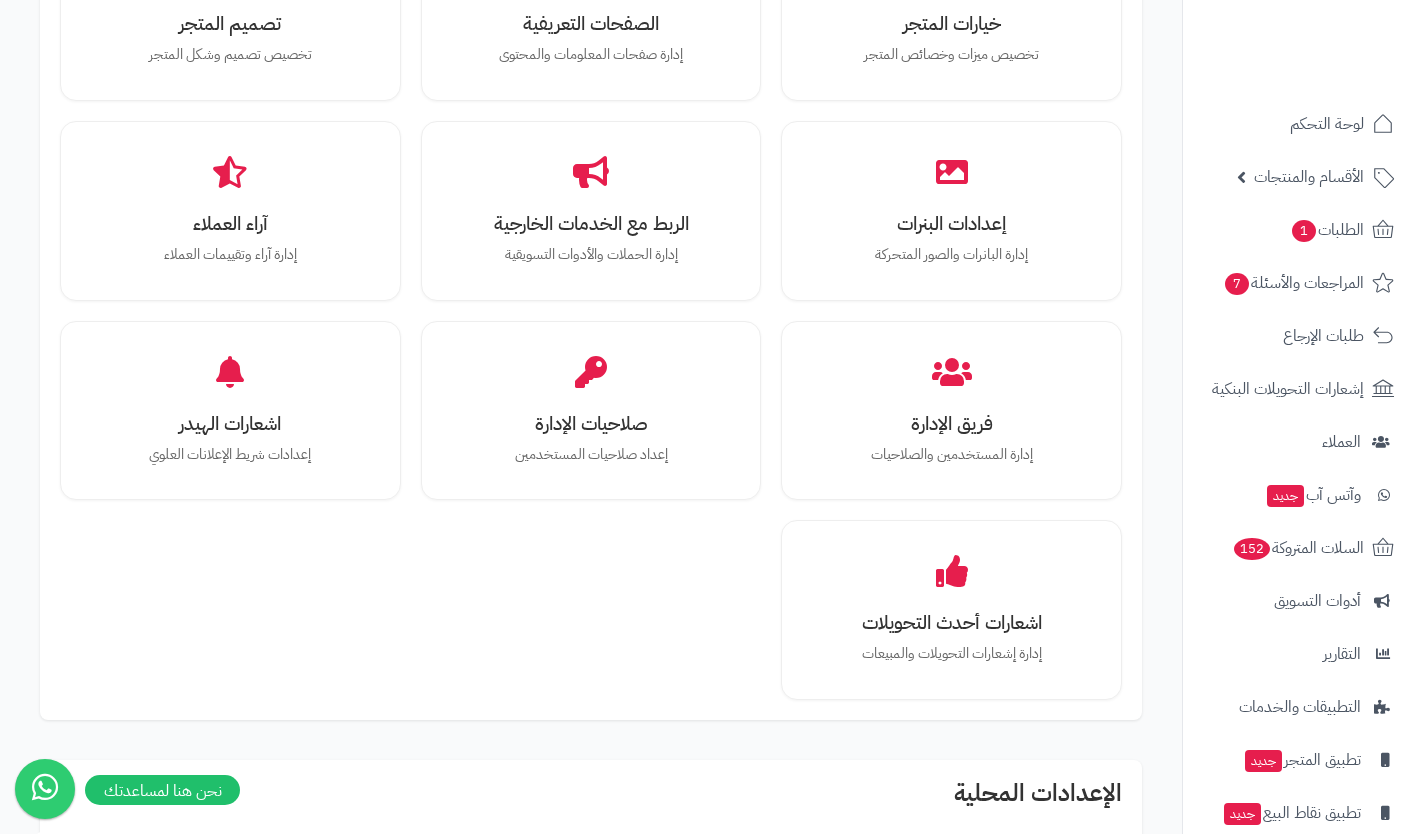 scroll, scrollTop: 786, scrollLeft: 0, axis: vertical 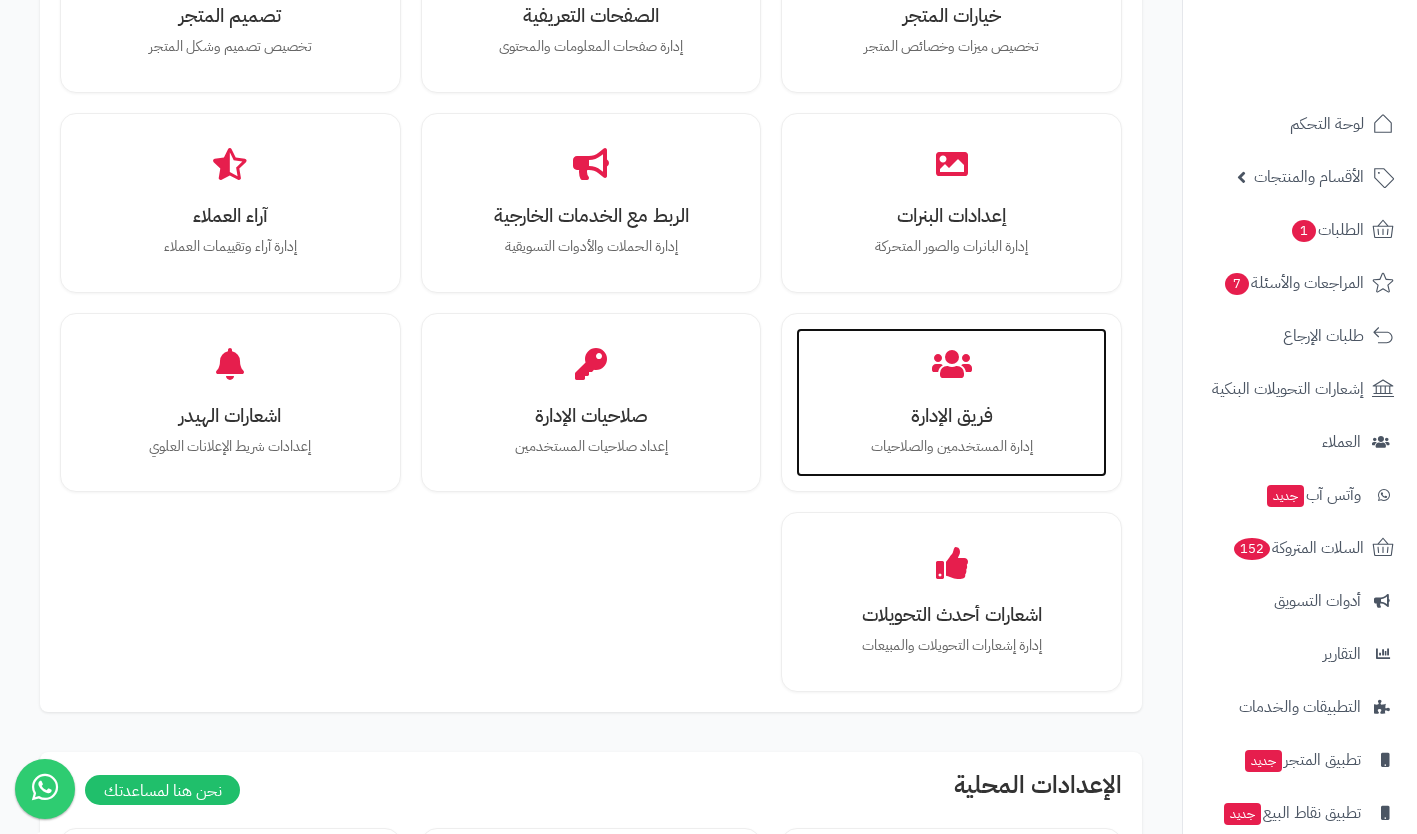 click on "فريق الإدارة إدارة المستخدمين والصلاحيات" at bounding box center (951, 403) 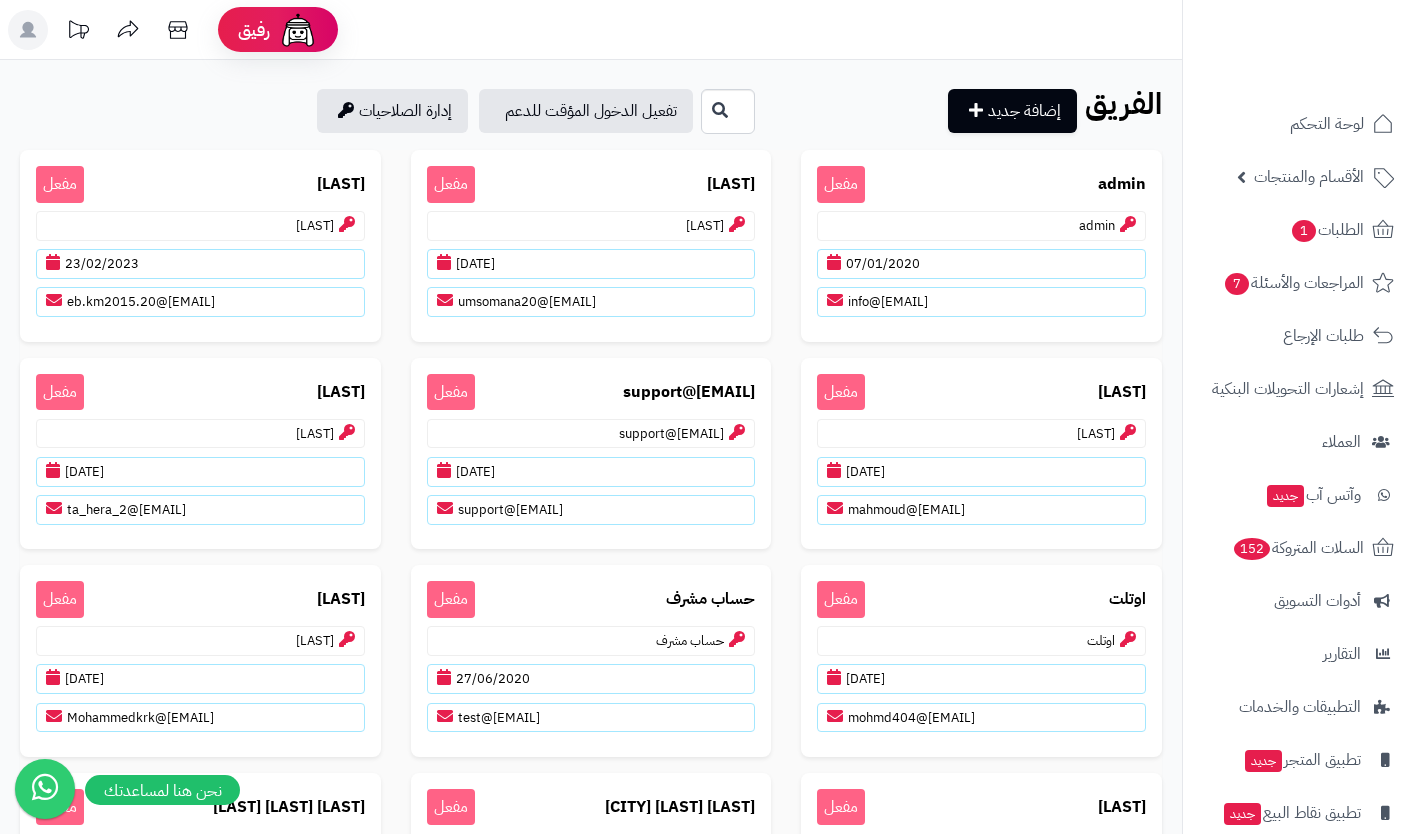 scroll, scrollTop: 0, scrollLeft: 0, axis: both 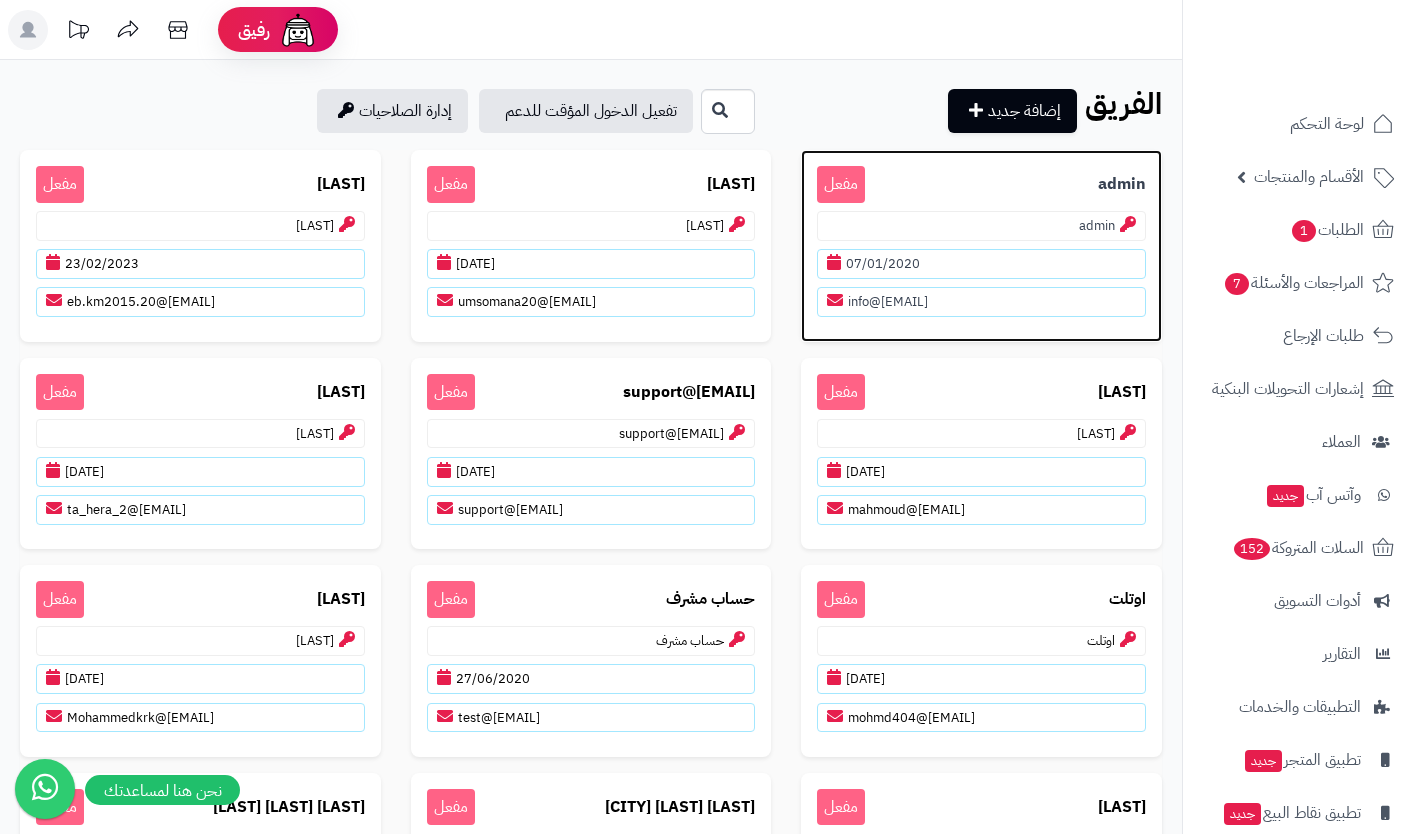click on "admin
مفعل" at bounding box center [981, 184] 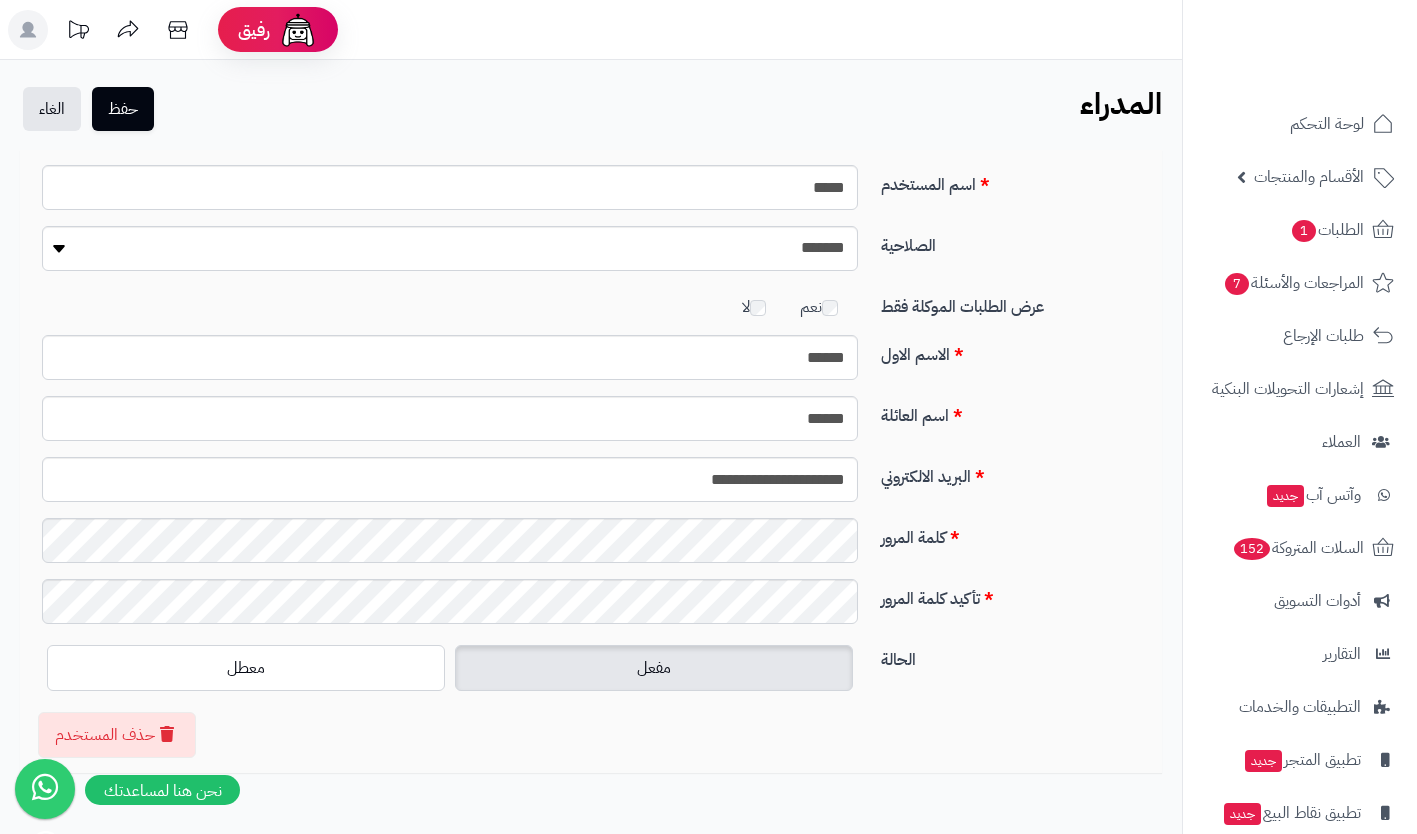 scroll, scrollTop: 0, scrollLeft: 0, axis: both 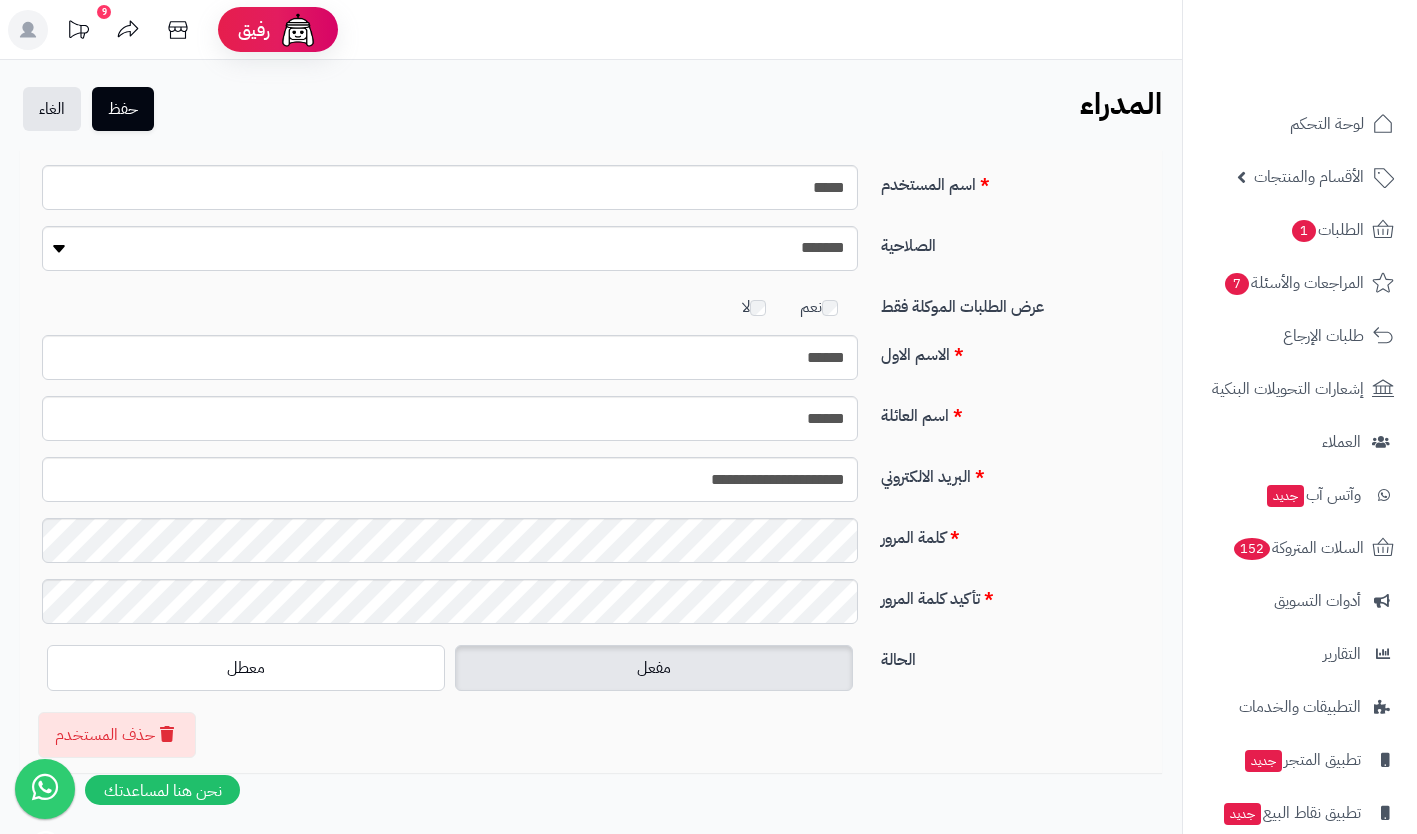 click on "رفيق" at bounding box center (254, 30) 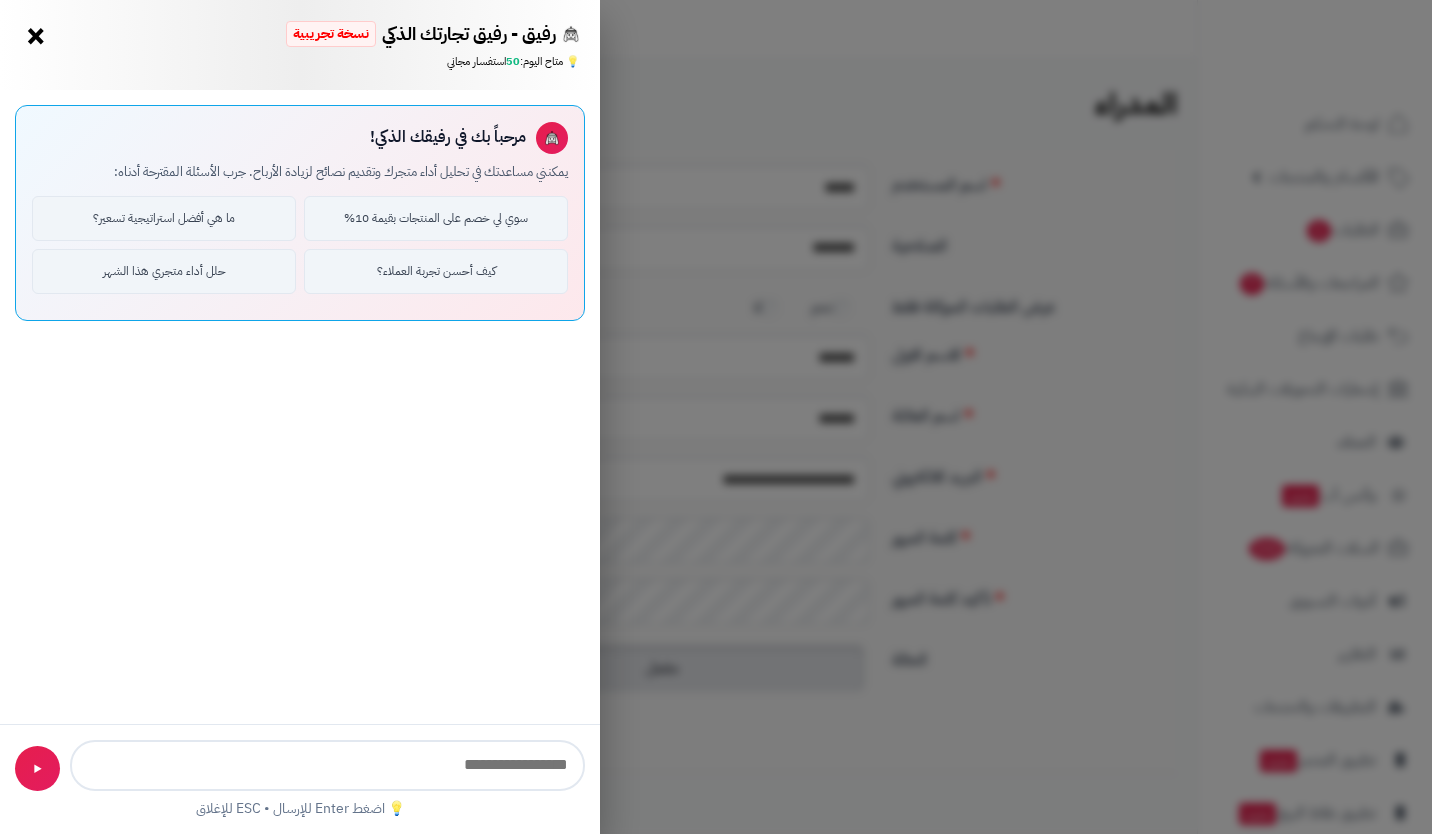 click on "×" at bounding box center (36, 36) 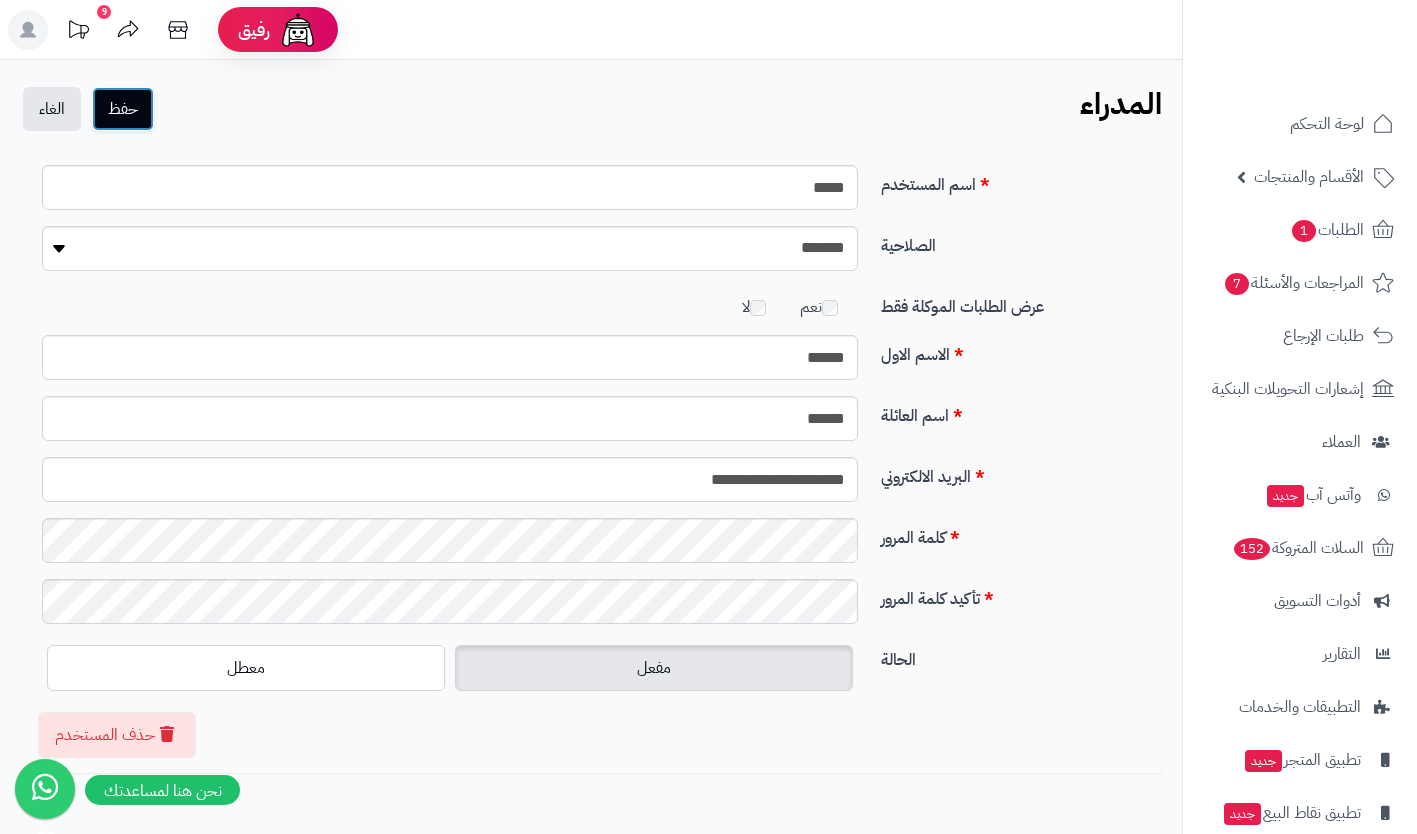 click on "حفظ" at bounding box center (123, 109) 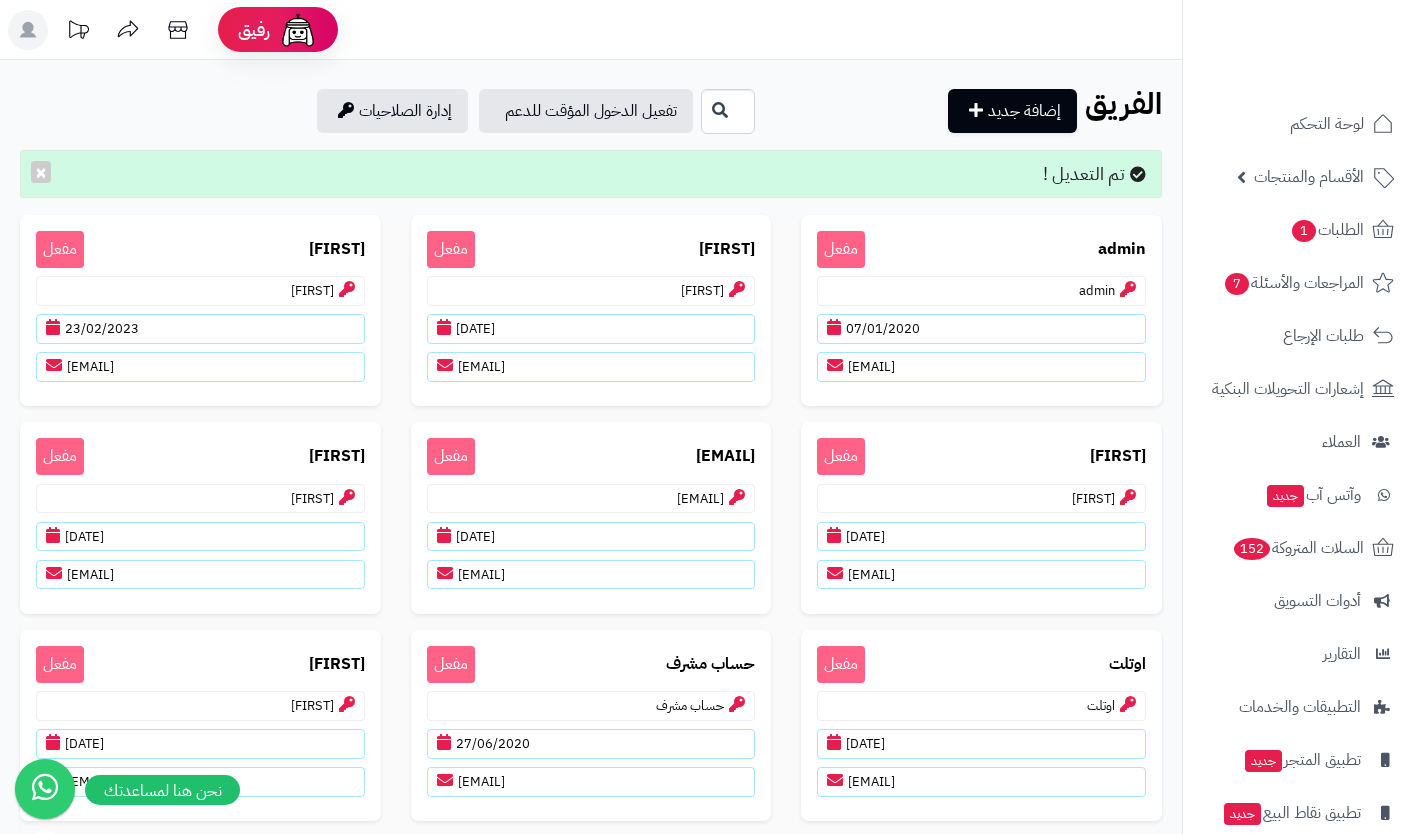 scroll, scrollTop: 0, scrollLeft: 0, axis: both 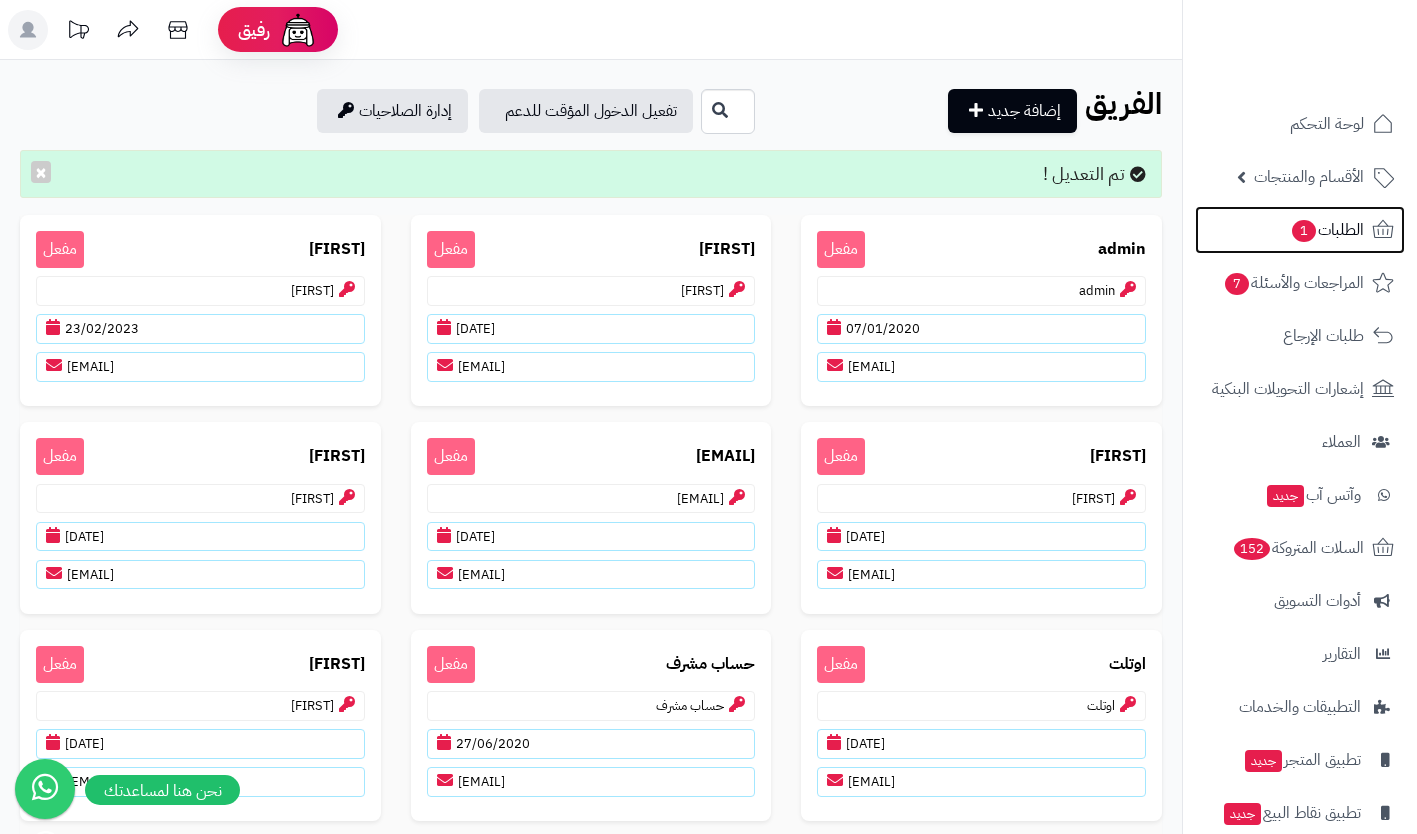 click on "الطلبات  1" at bounding box center (1327, 230) 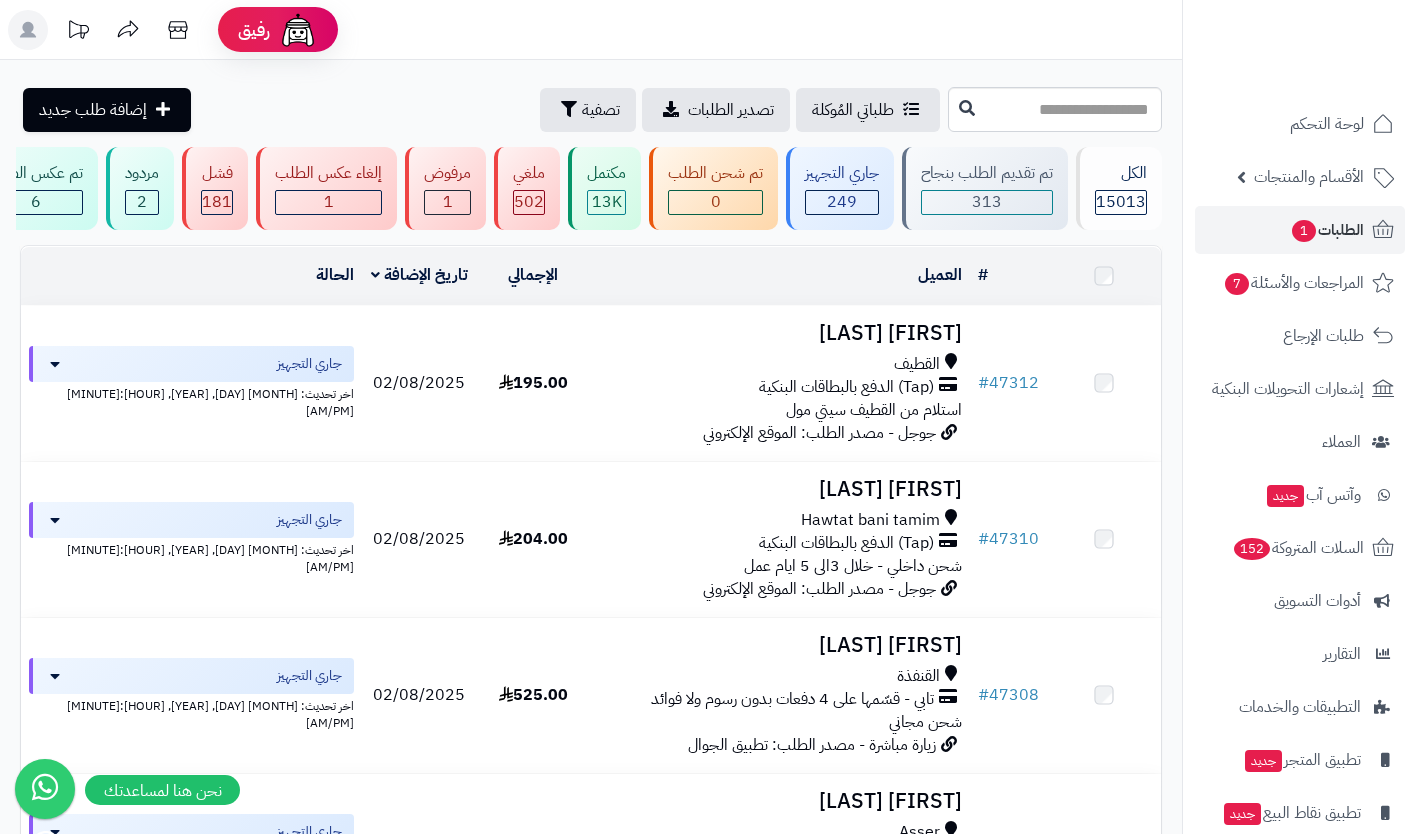 scroll, scrollTop: 0, scrollLeft: 0, axis: both 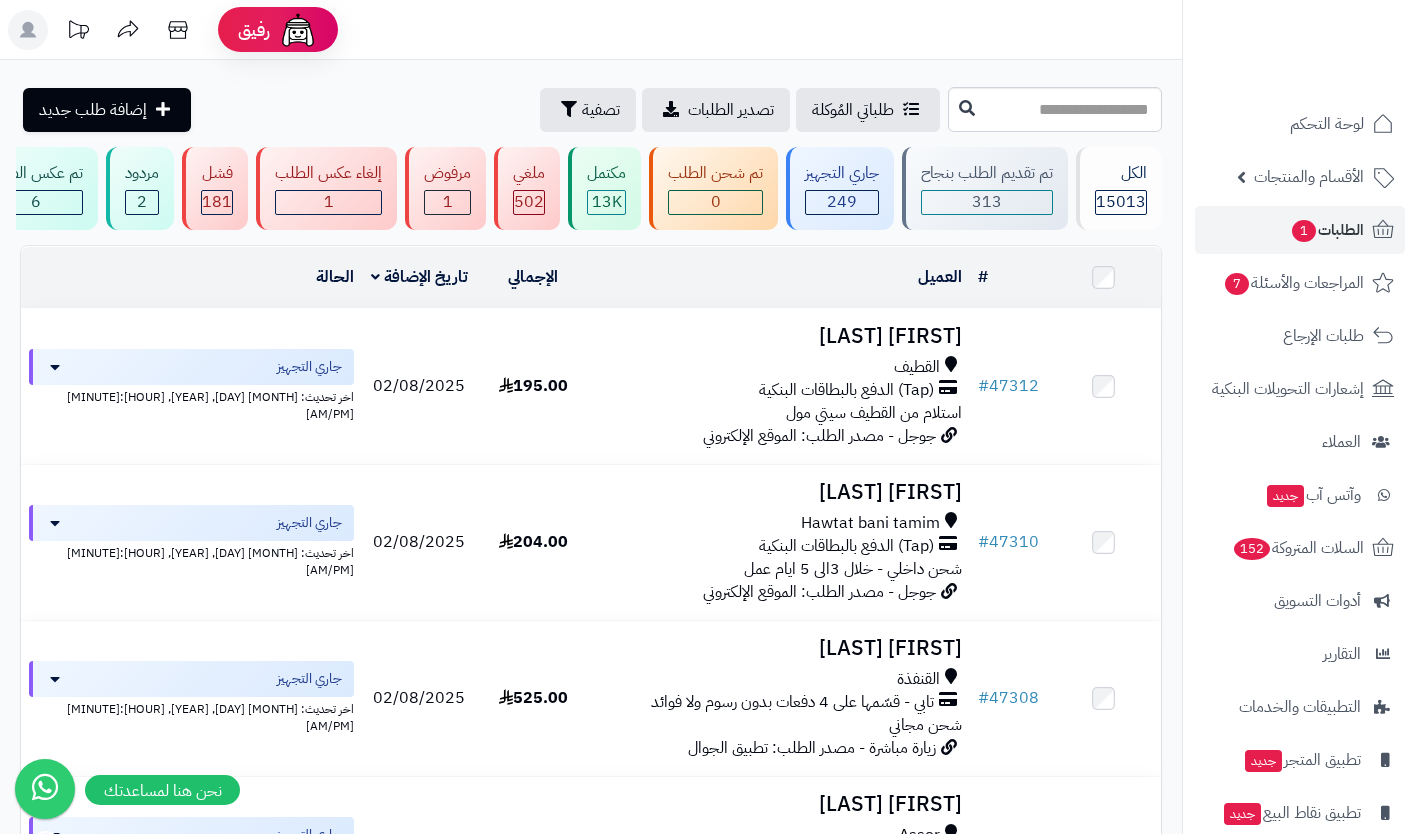 click on "(Tap) الدفع بالبطاقات البنكية" at bounding box center [846, 390] 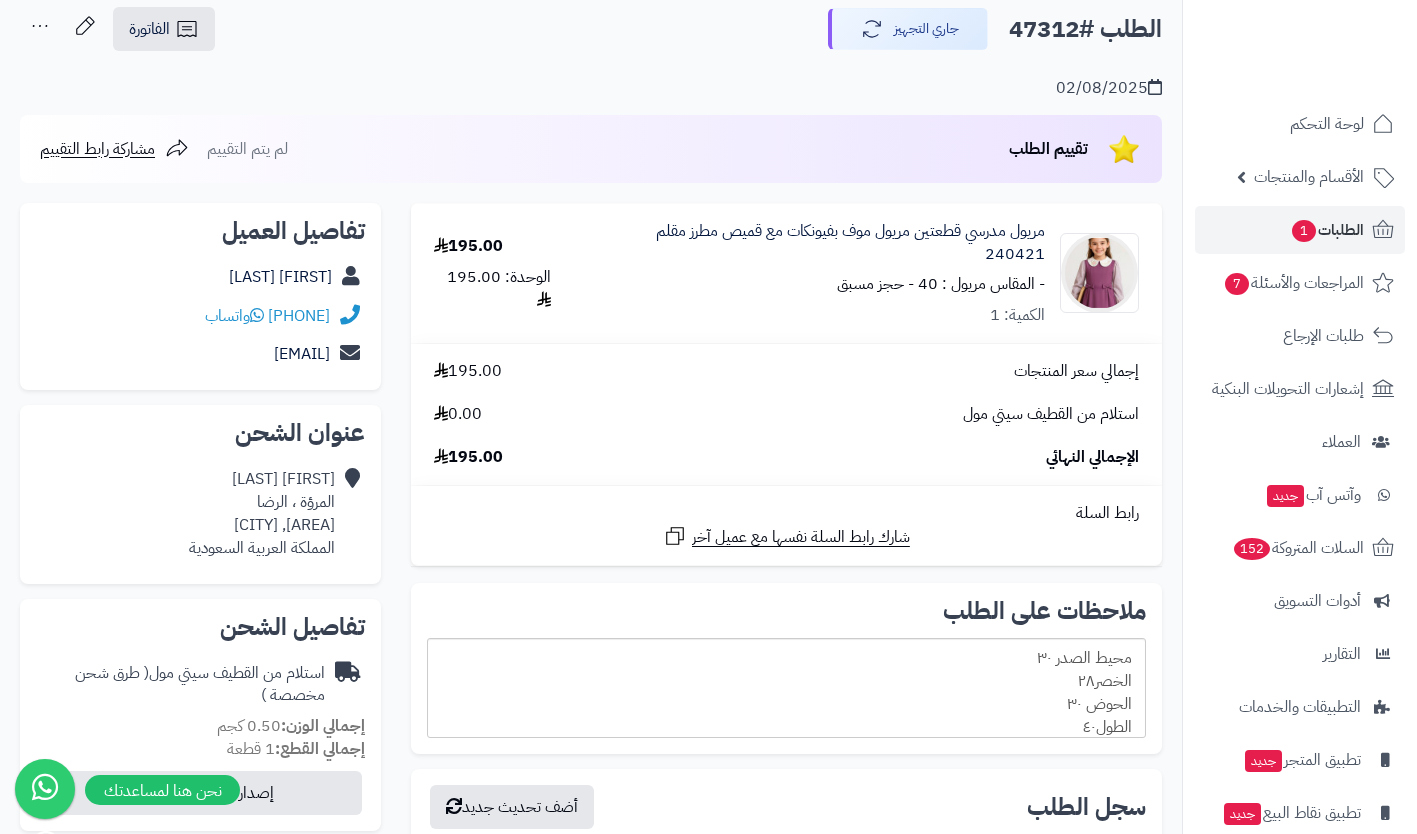scroll, scrollTop: 103, scrollLeft: 0, axis: vertical 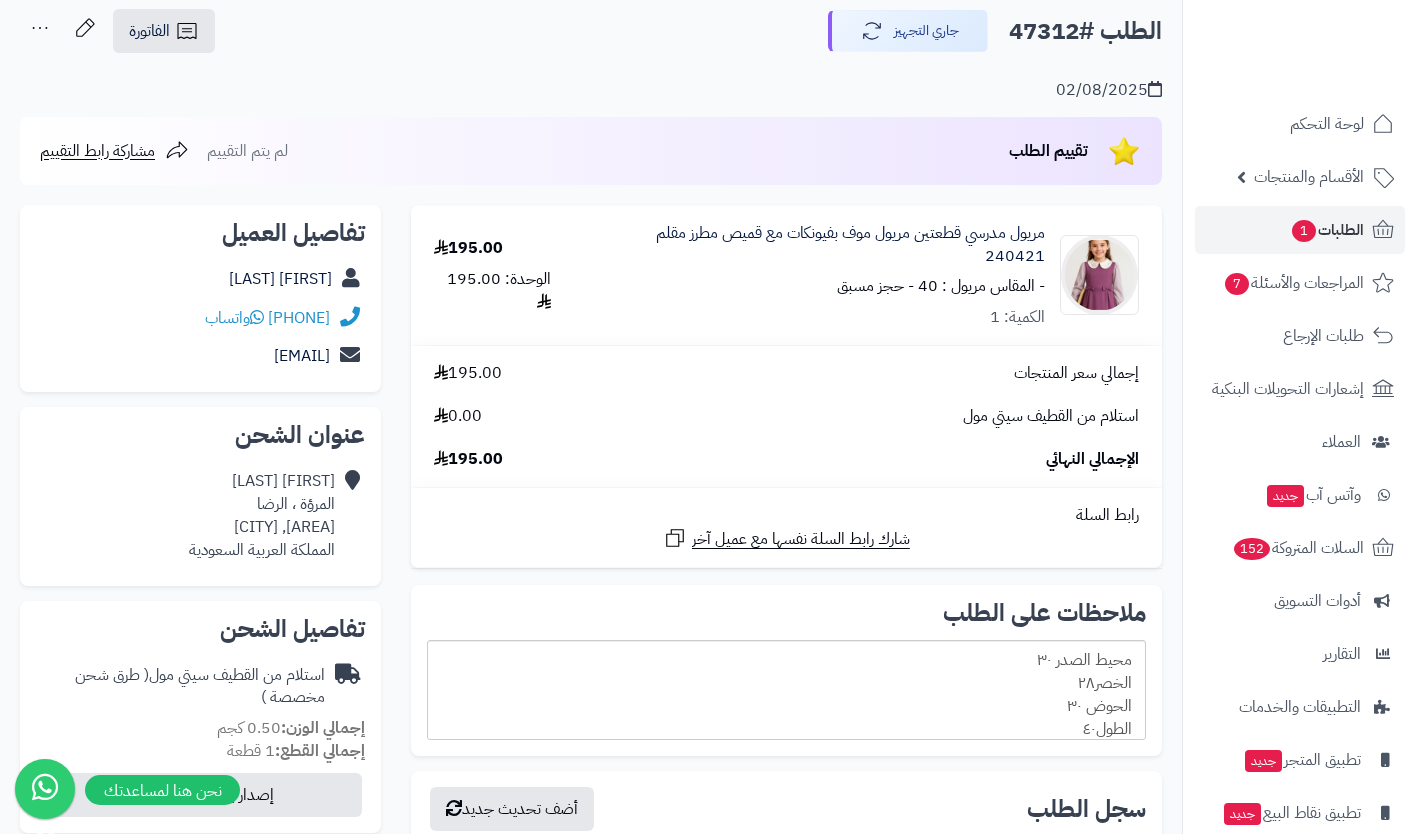 click 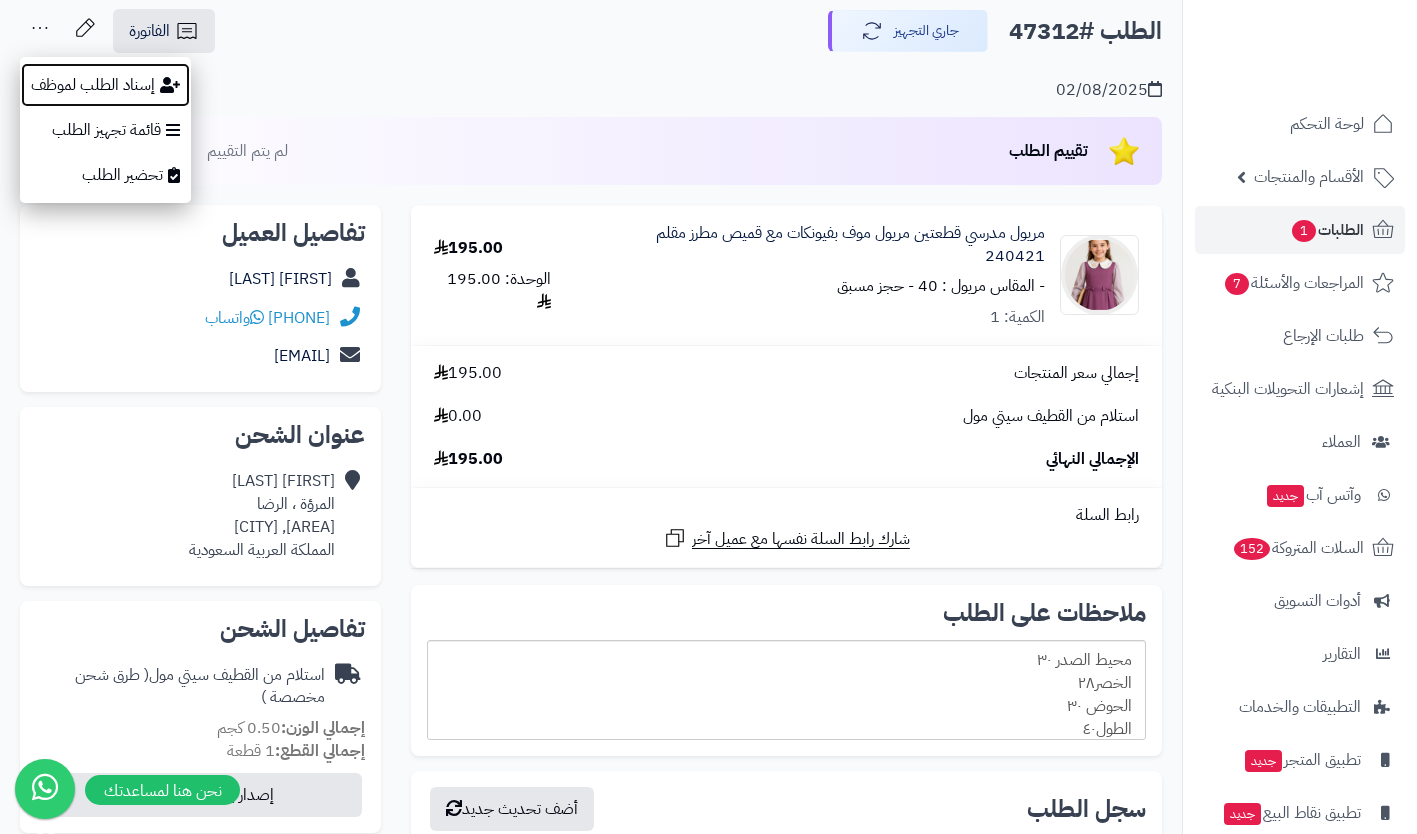 click on "إسناد الطلب لموظف" at bounding box center [105, 85] 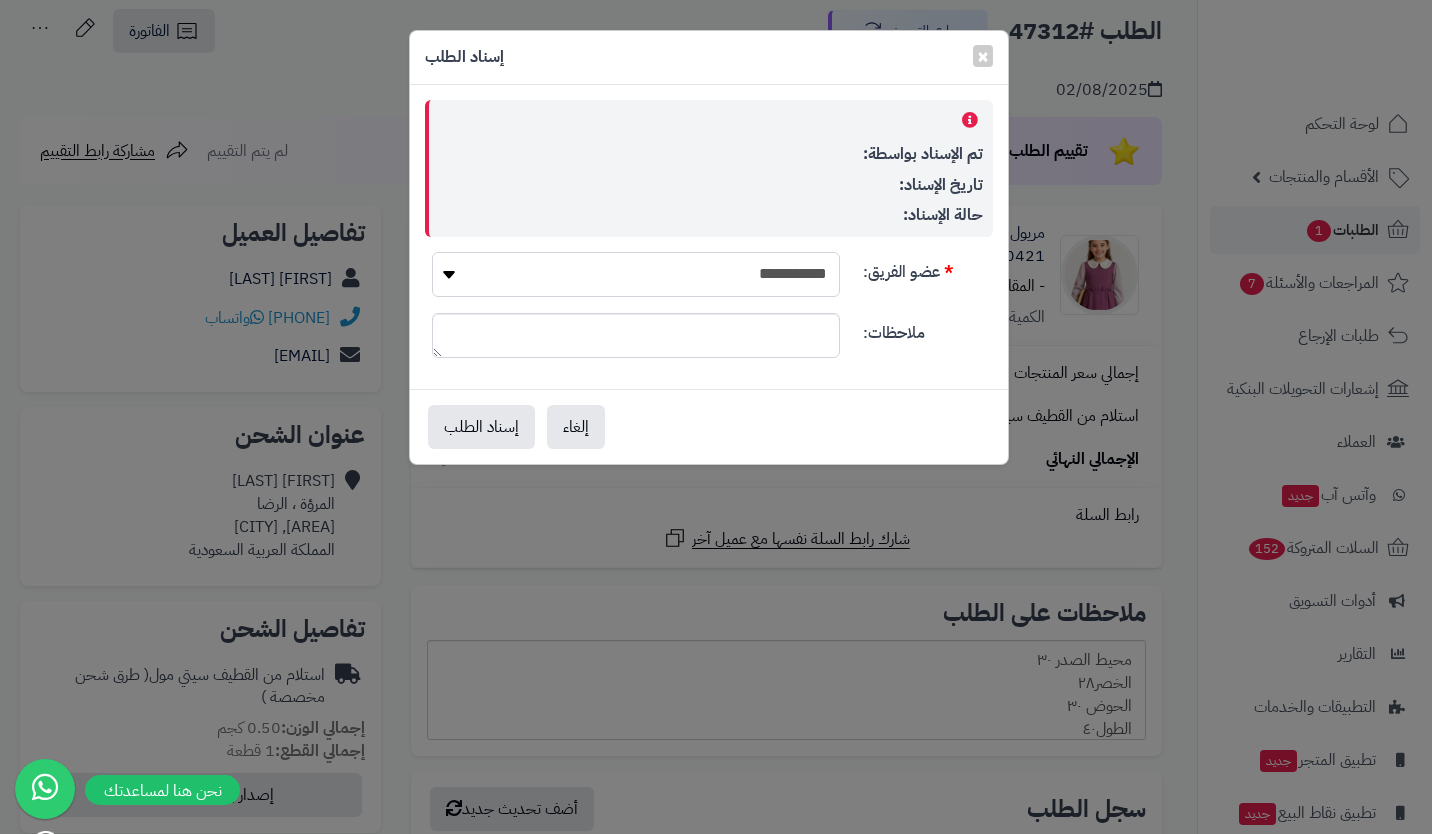 click on "**********" at bounding box center [636, 274] 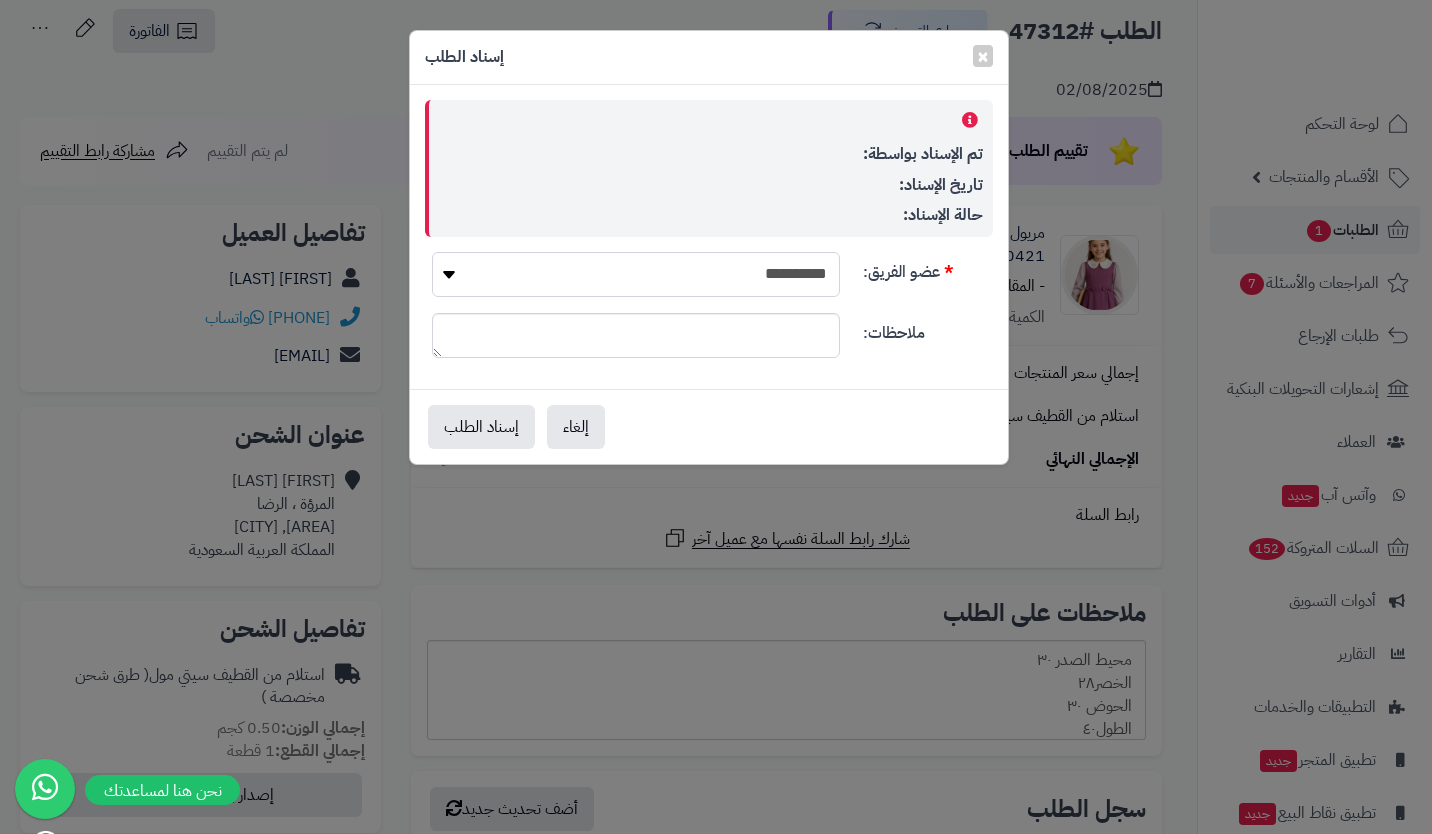 click on "**********" at bounding box center [636, 274] 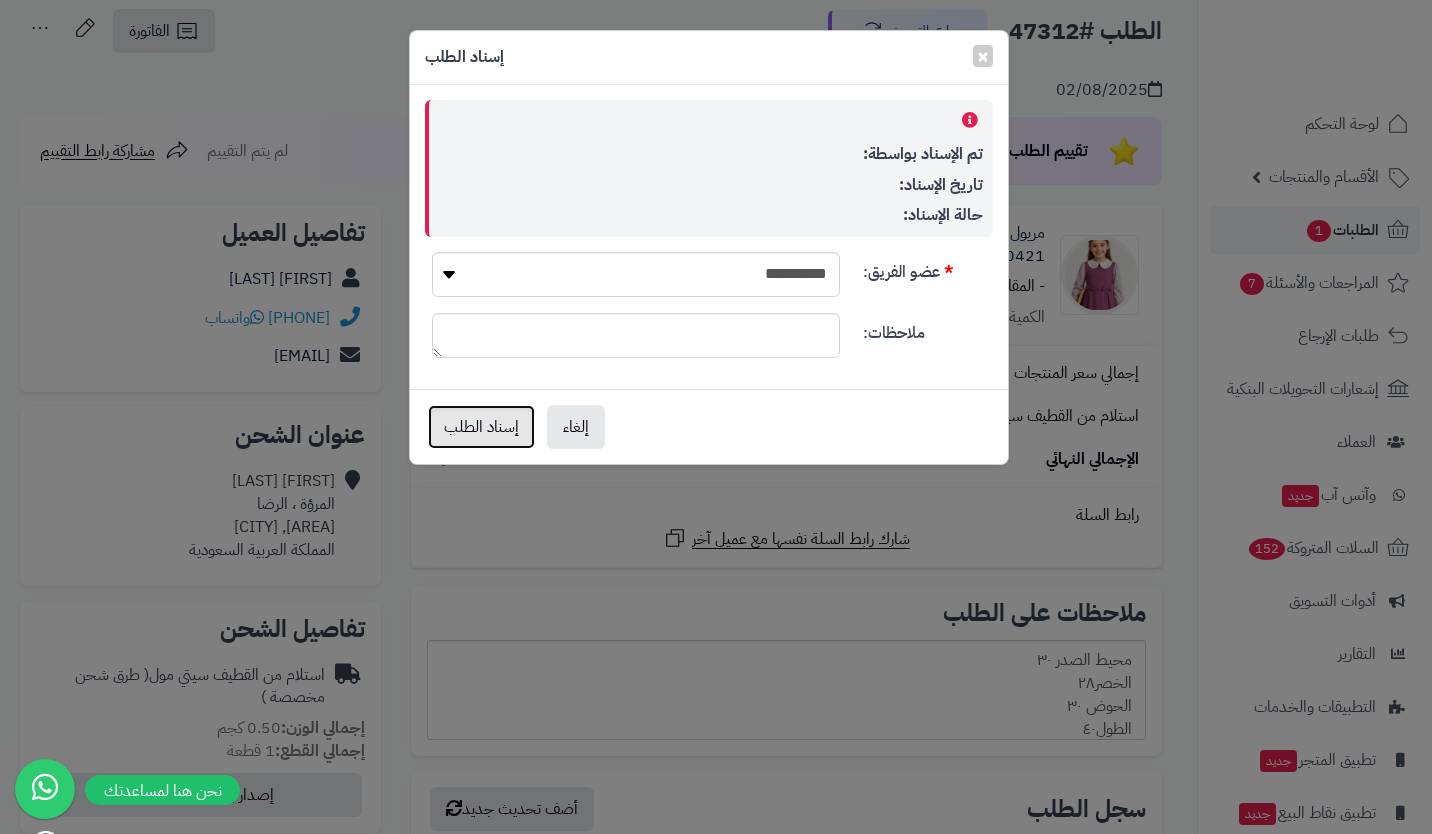 click on "إسناد الطلب" at bounding box center [481, 427] 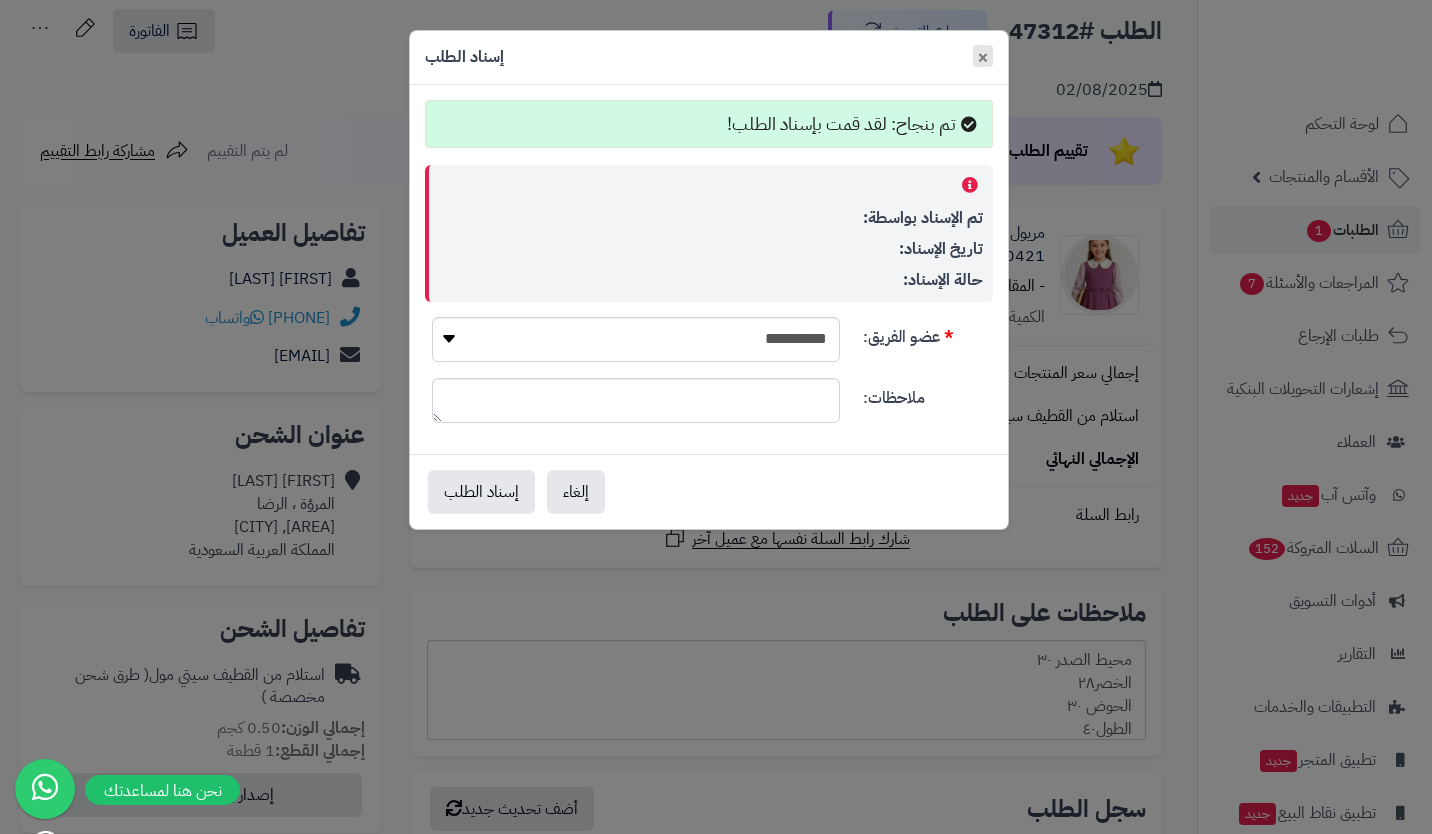click on "×" at bounding box center [983, 56] 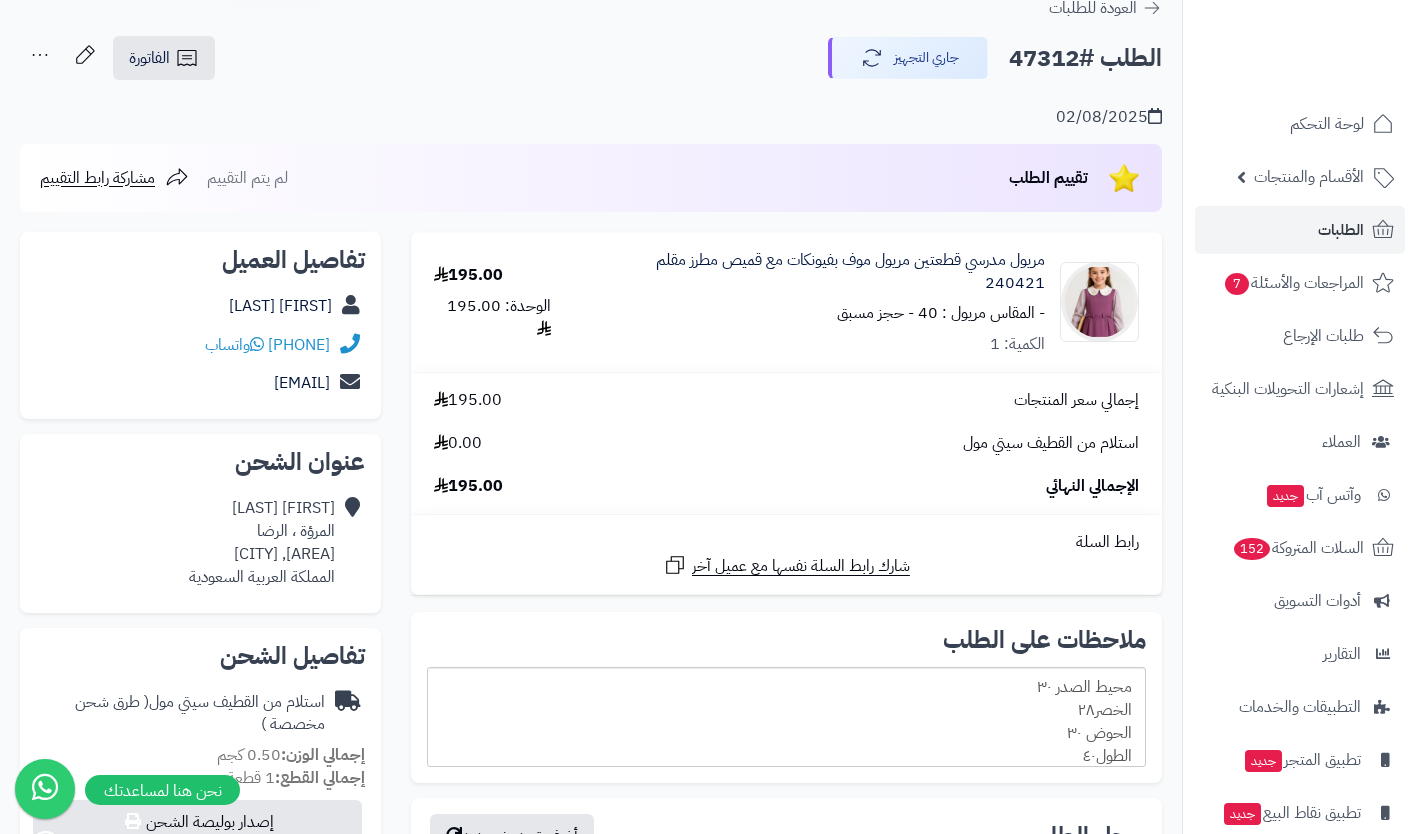 scroll, scrollTop: 84, scrollLeft: 0, axis: vertical 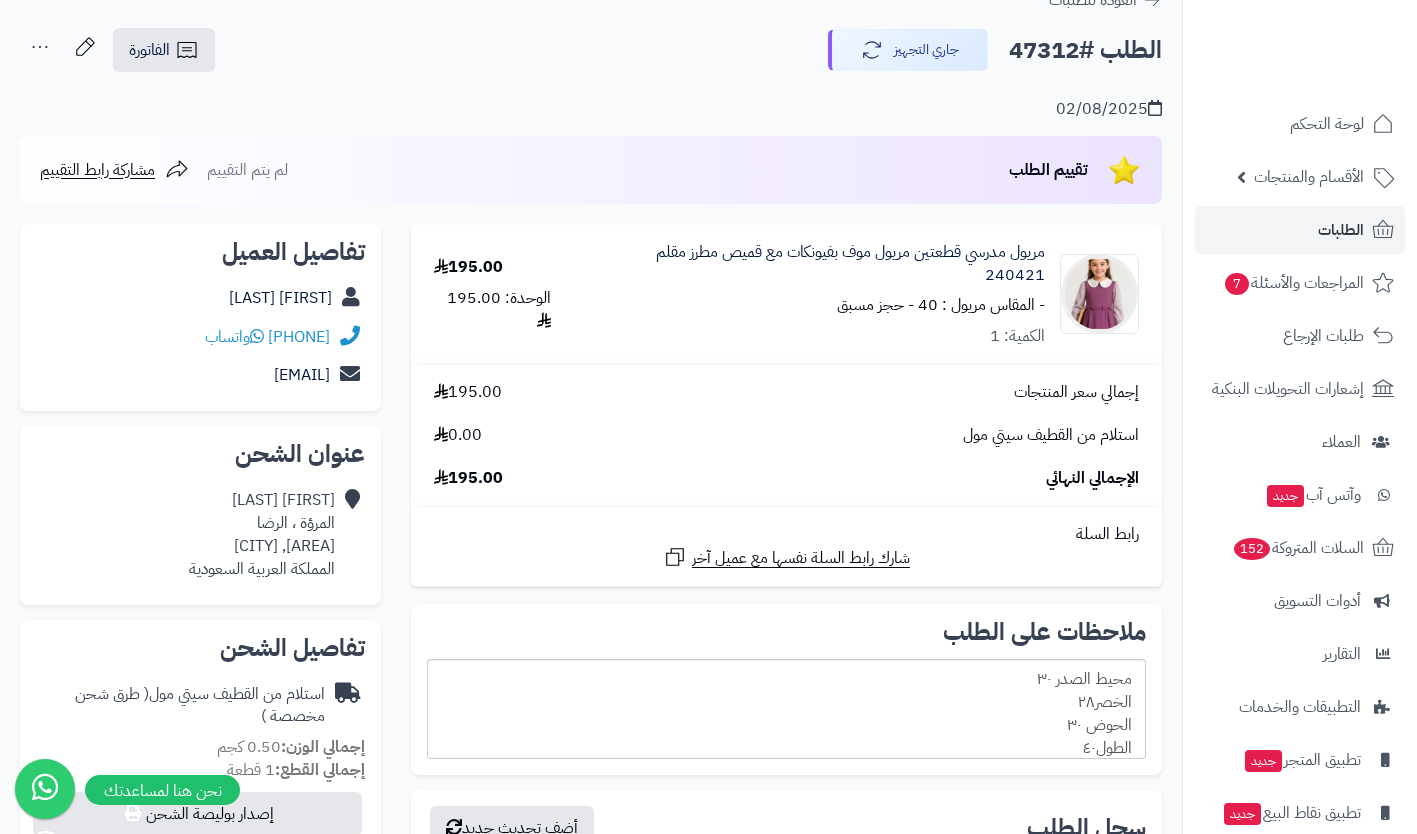 click on "محيط الصدر ٣٠
الخصر٢٨
الحوض ٣٠
الطول٤٠" at bounding box center [786, 709] 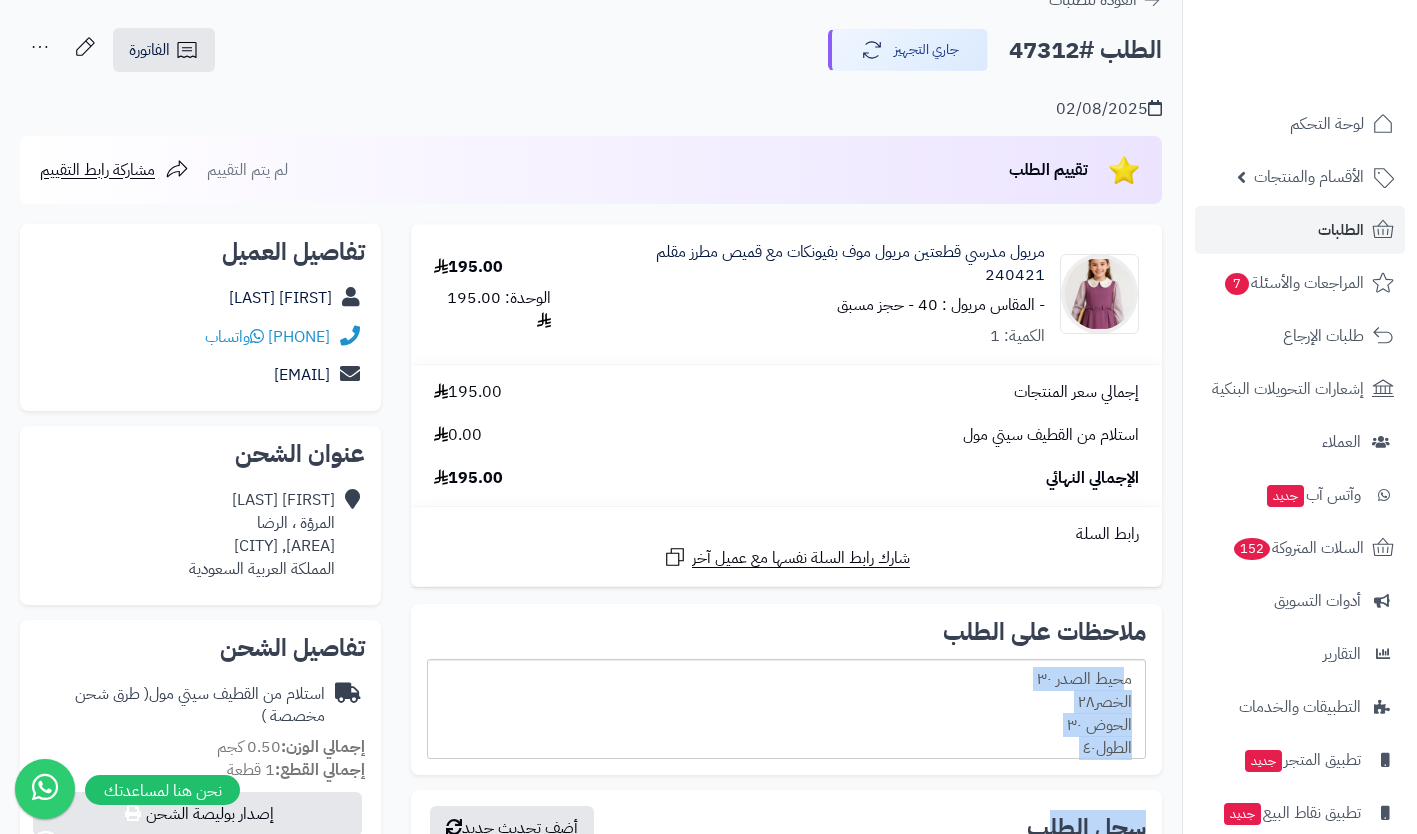 scroll, scrollTop: 98, scrollLeft: 0, axis: vertical 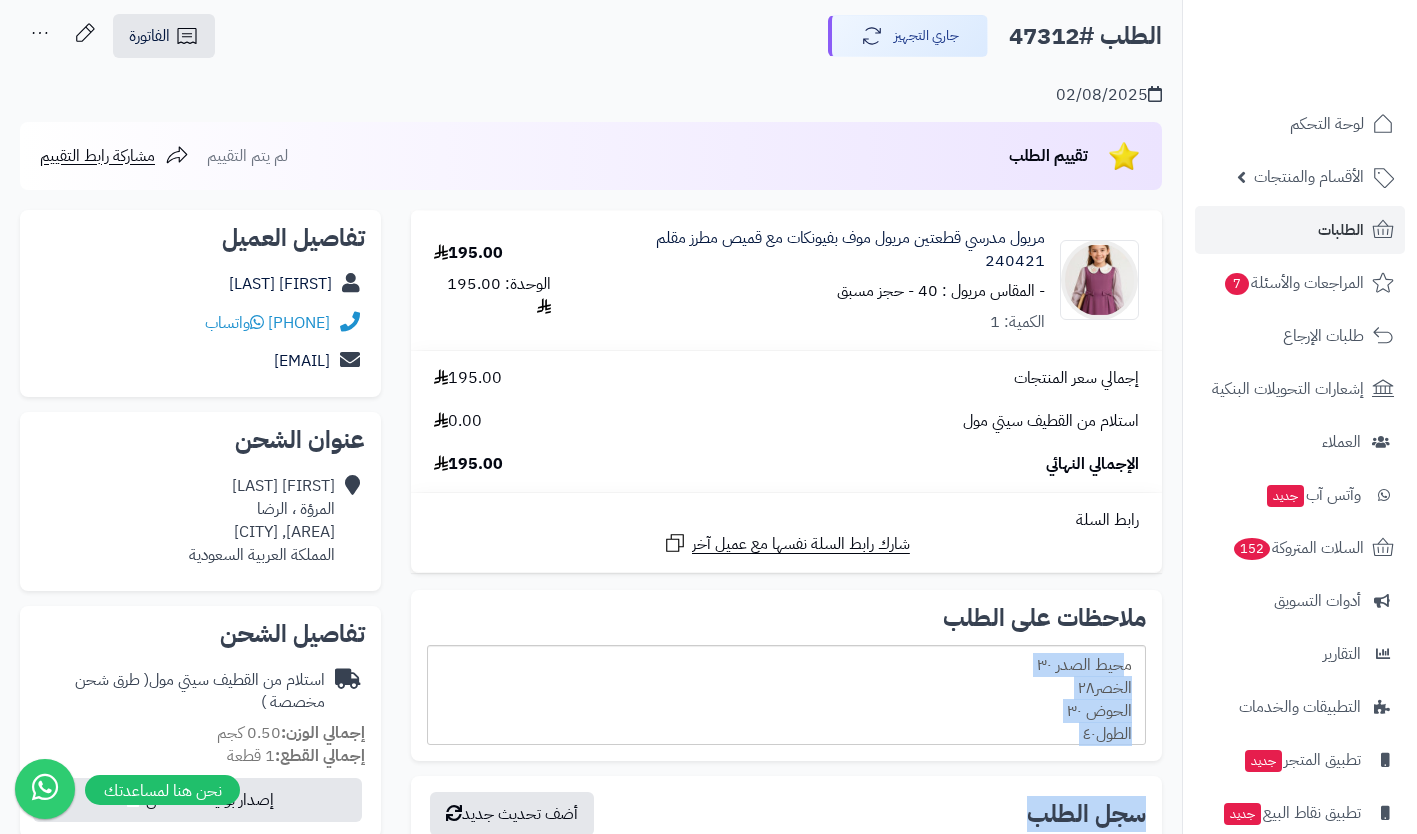 click on "محيط الصدر ٣٠
الخصر٢٨
الحوض ٣٠
الطول٤٠" at bounding box center [786, 695] 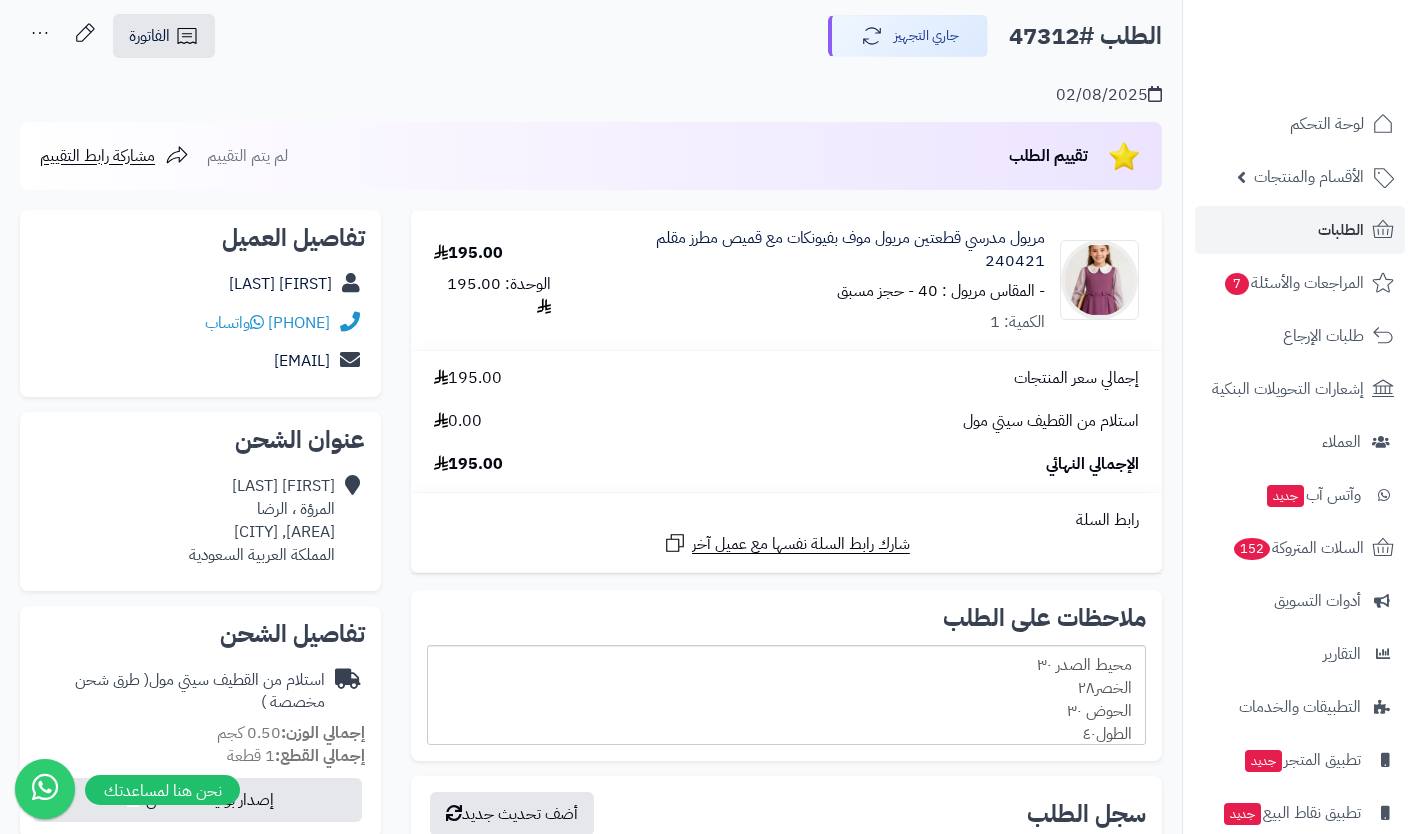 click on "محيط الصدر ٣٠
الخصر٢٨
الحوض ٣٠
الطول٤٠" at bounding box center [786, 695] 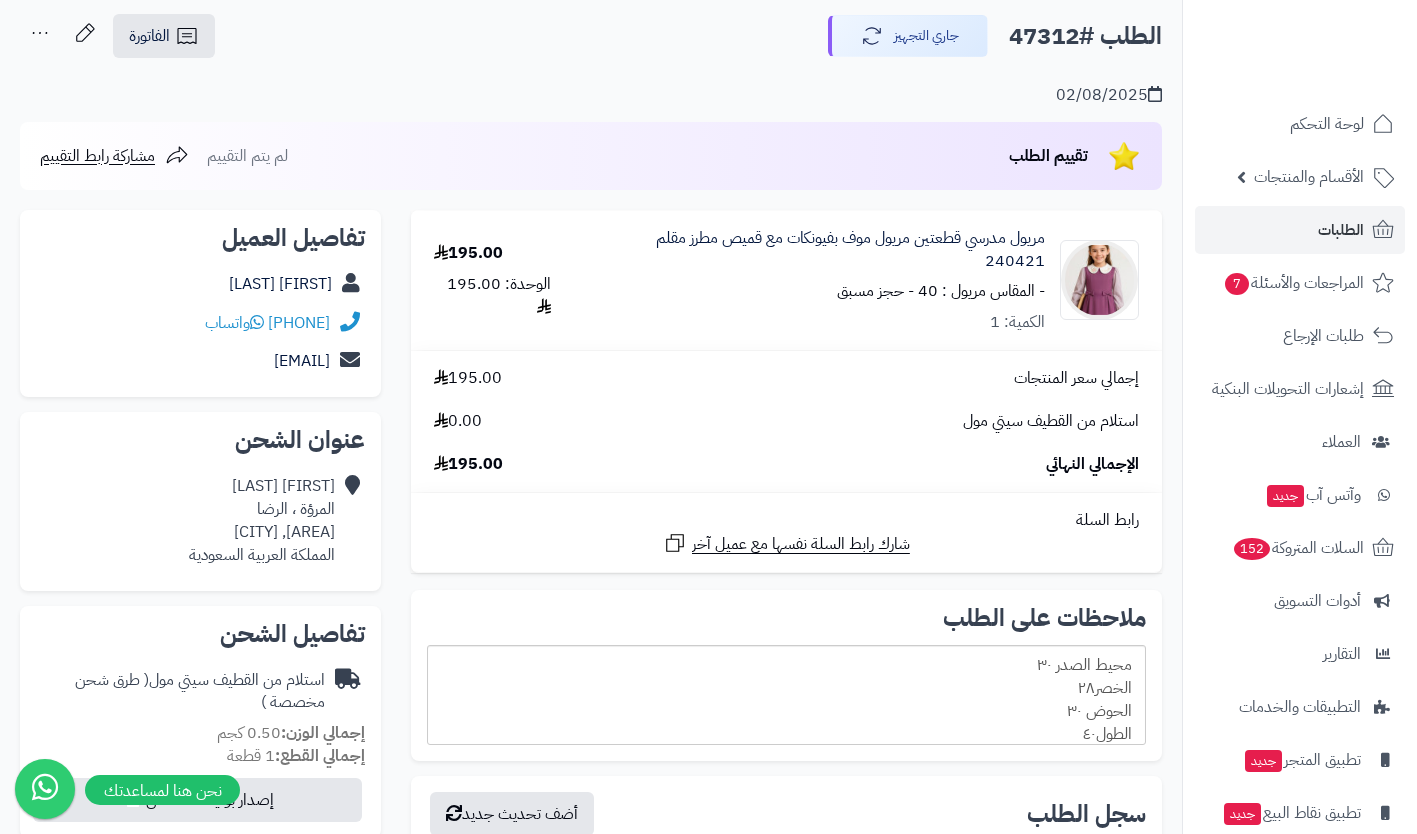 copy on "محيط الصدر ٣٠
الخصر٢٨
الحوض ٣٠
الطول٤٠" 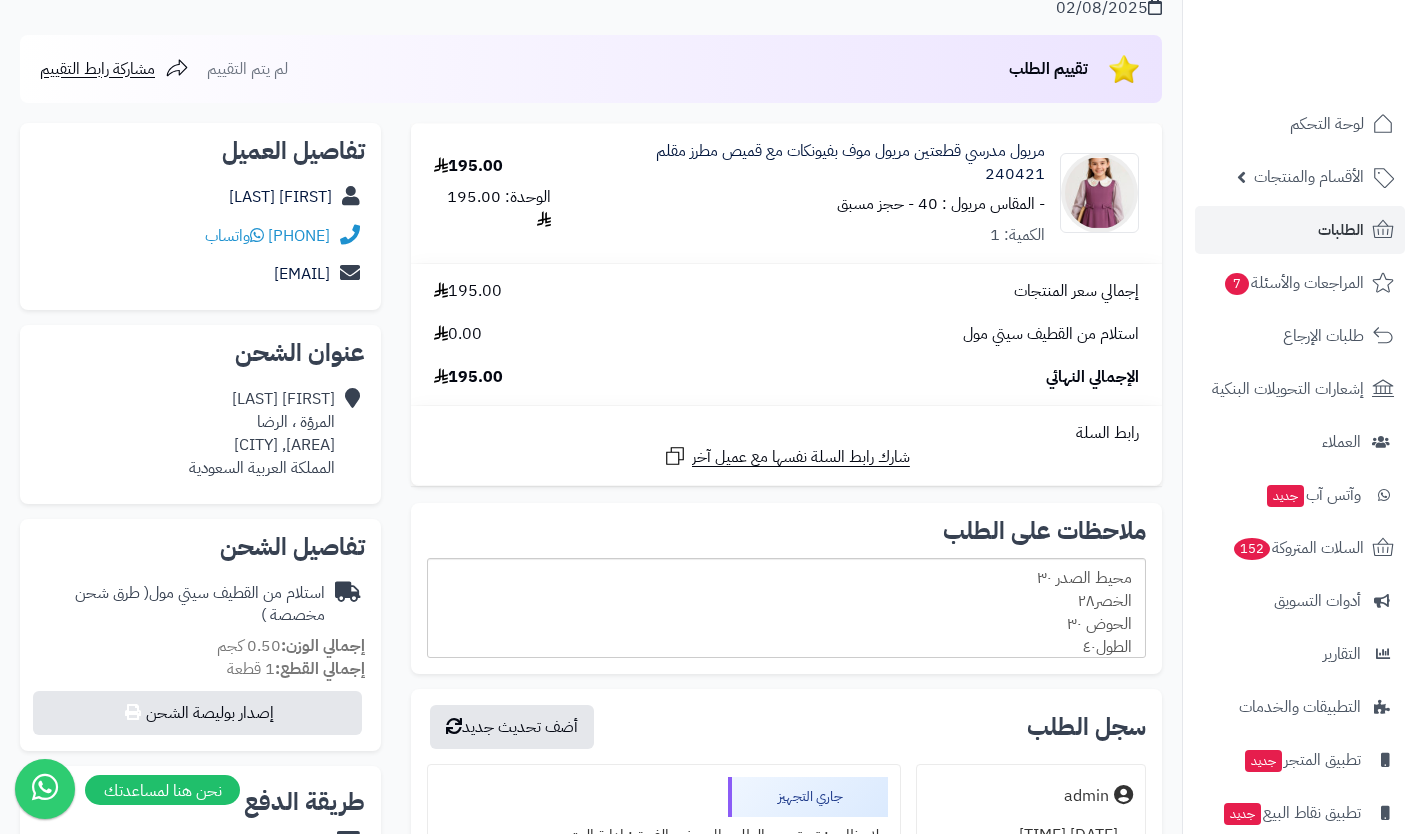 click on "إجمالي سعر المنتجات
195.00
استلام من القطيف  سيتي مول
0.00
الإجمالي النهائي
195.00" at bounding box center [786, 334] 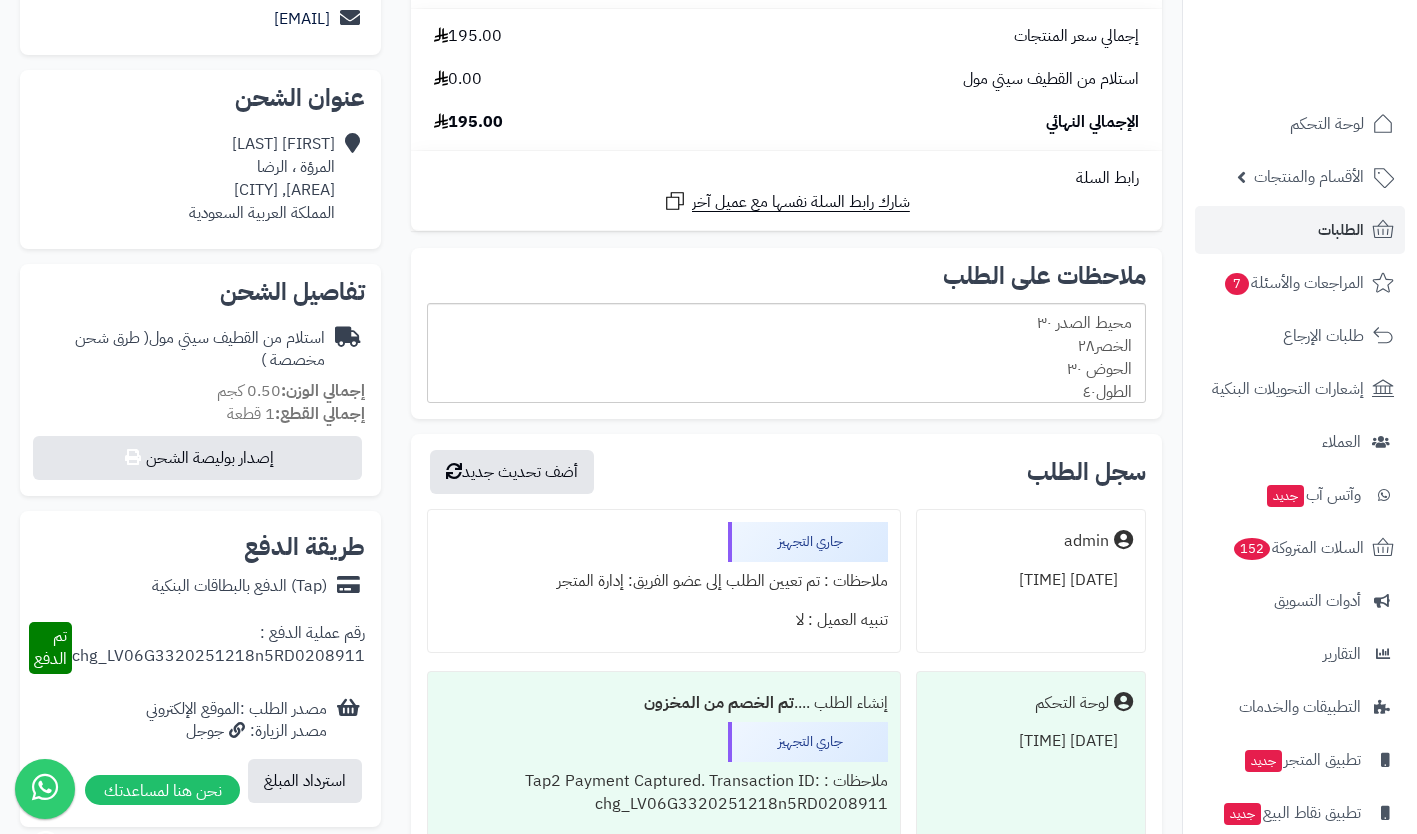 scroll, scrollTop: 441, scrollLeft: 0, axis: vertical 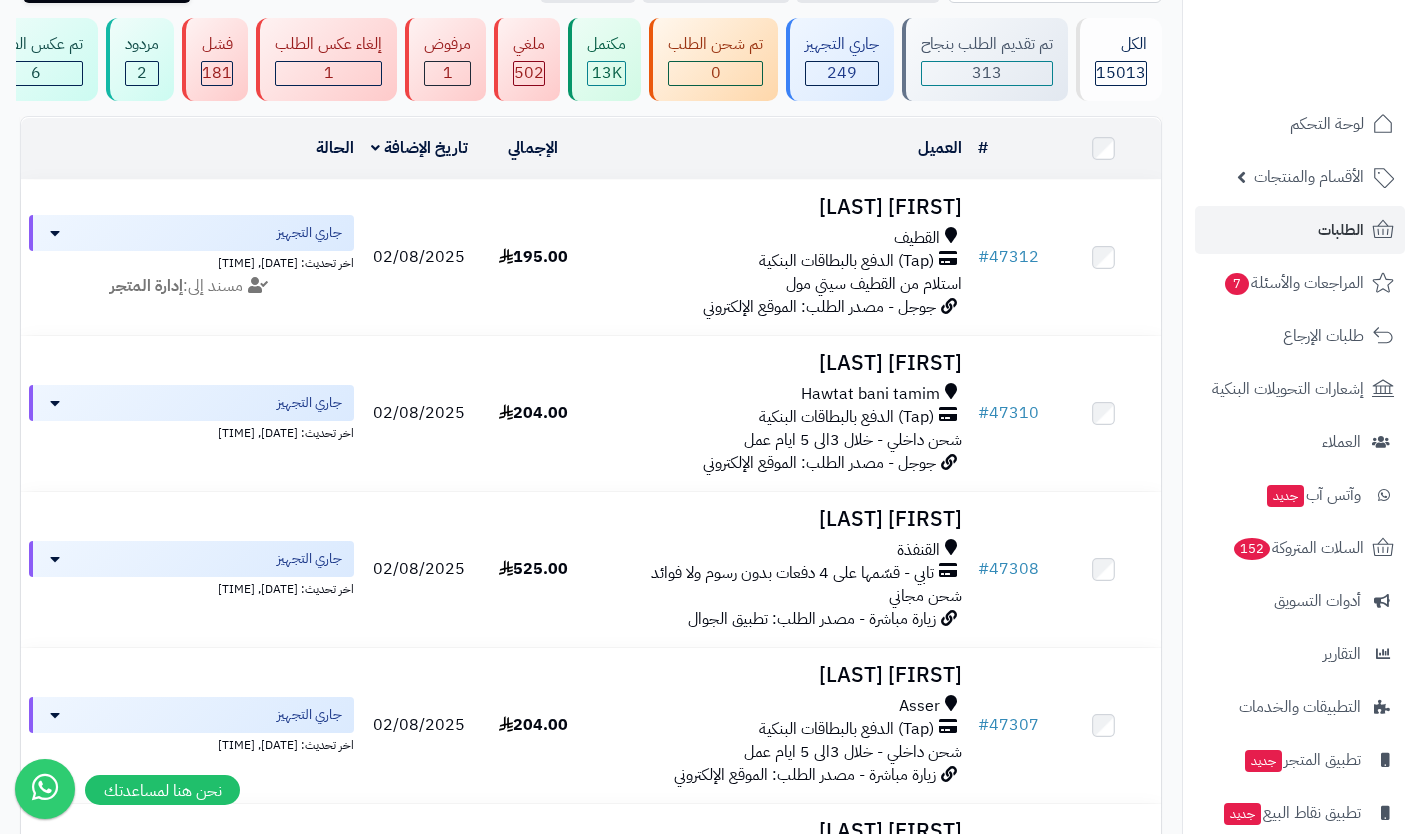 click on "شحن داخلي  - خلال 3الى 5 ايام عمل" at bounding box center [853, 440] 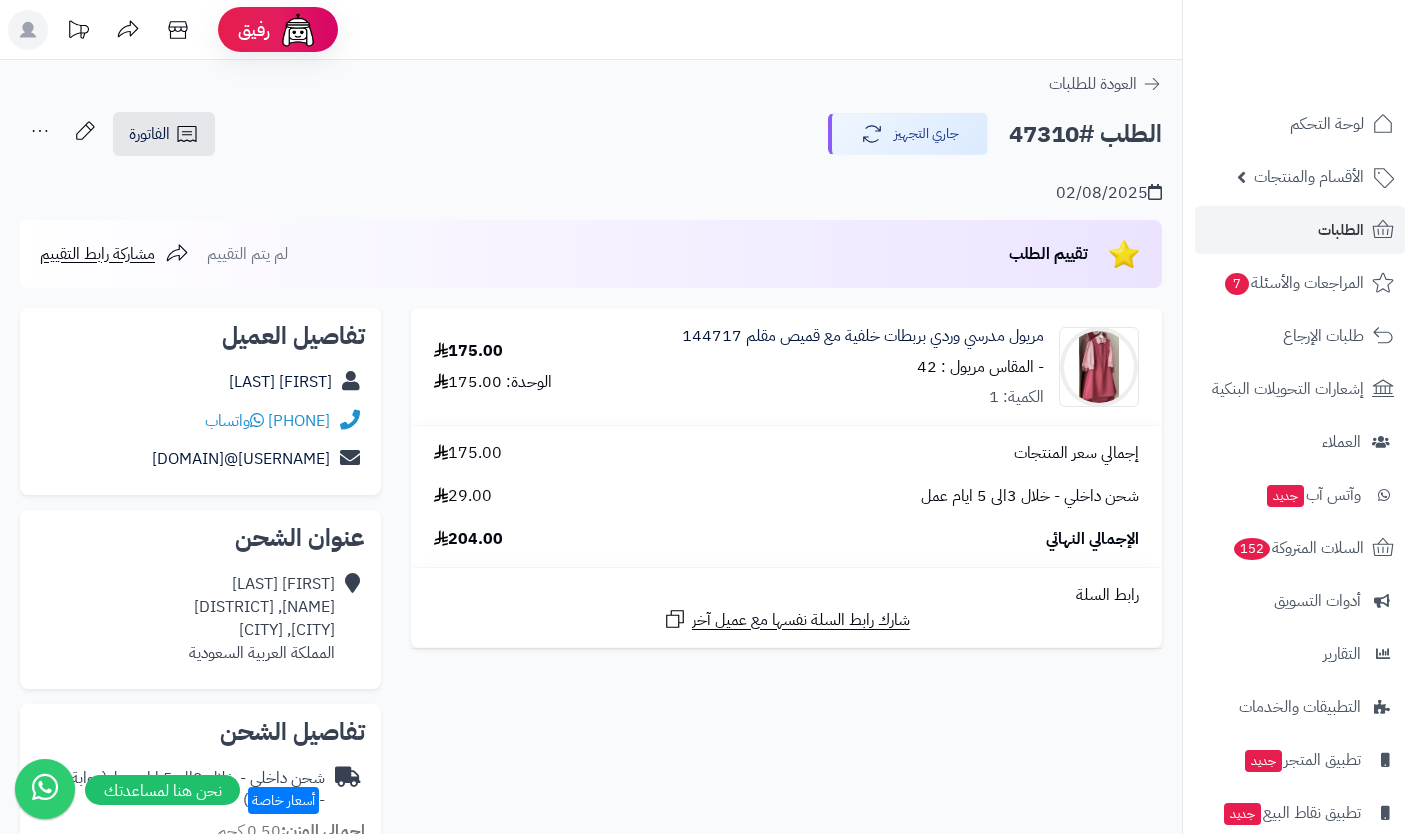 scroll, scrollTop: 0, scrollLeft: 0, axis: both 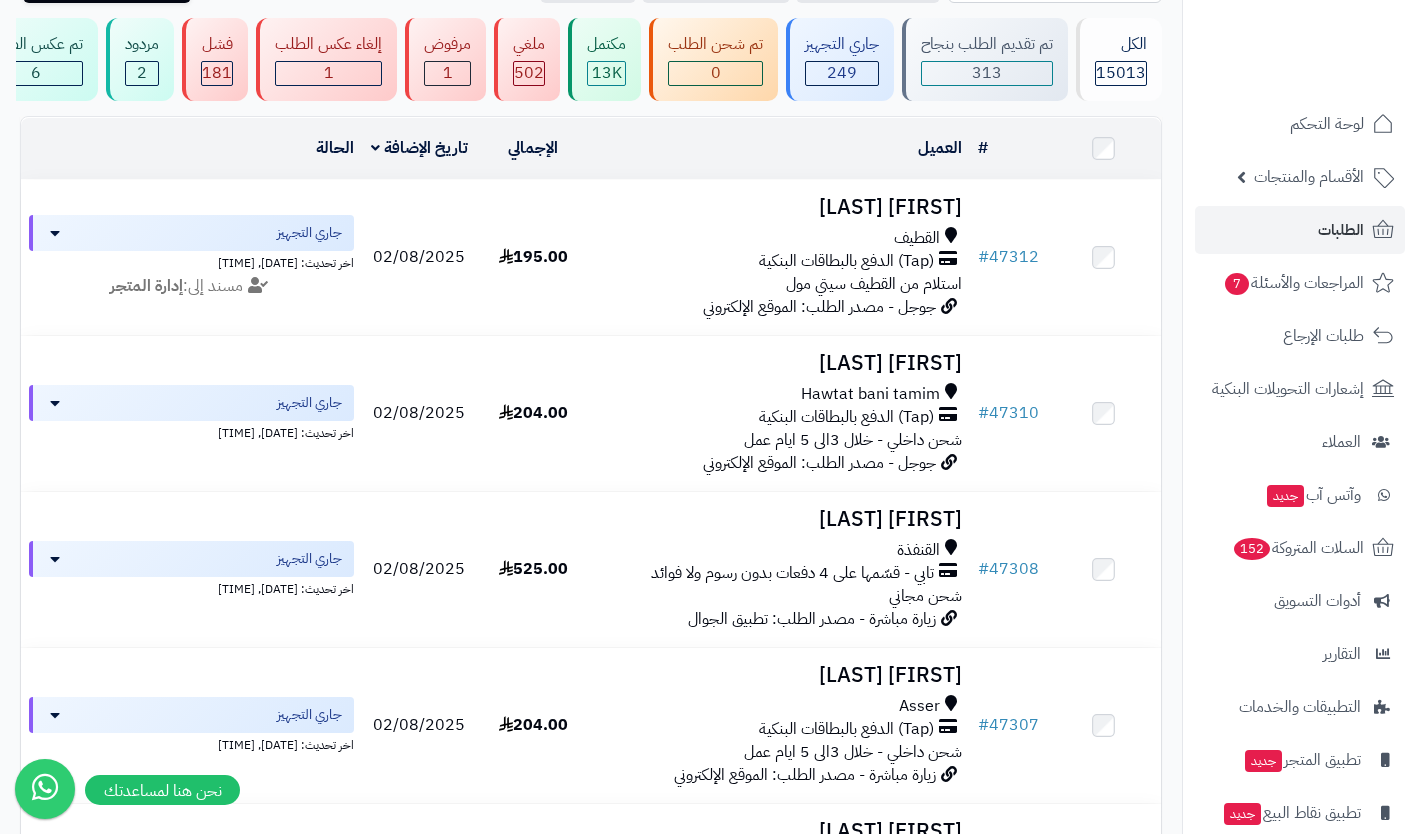 click on "تابي - قسّمها على 4 دفعات بدون رسوم ولا فوائد" at bounding box center [792, 573] 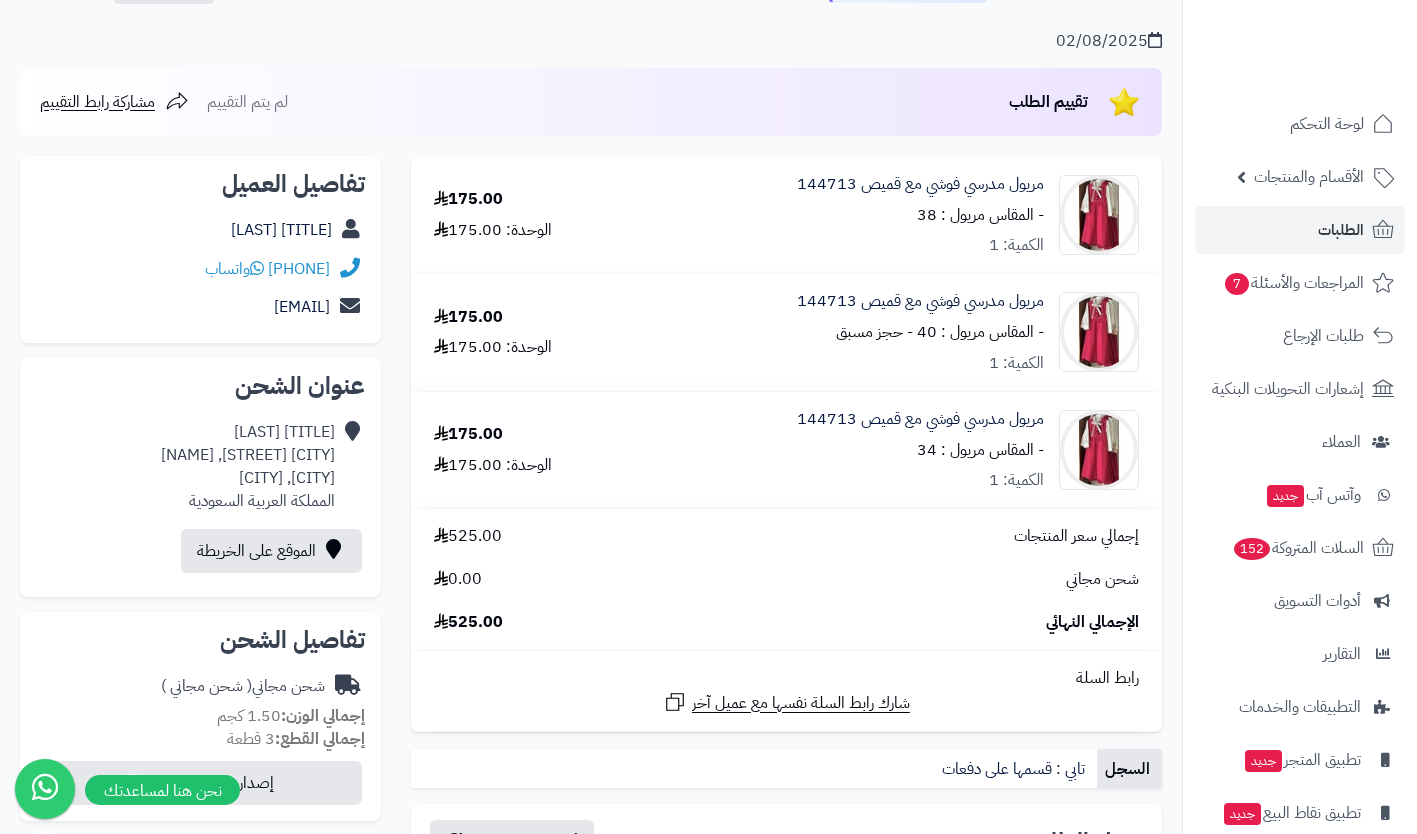 scroll, scrollTop: 161, scrollLeft: 0, axis: vertical 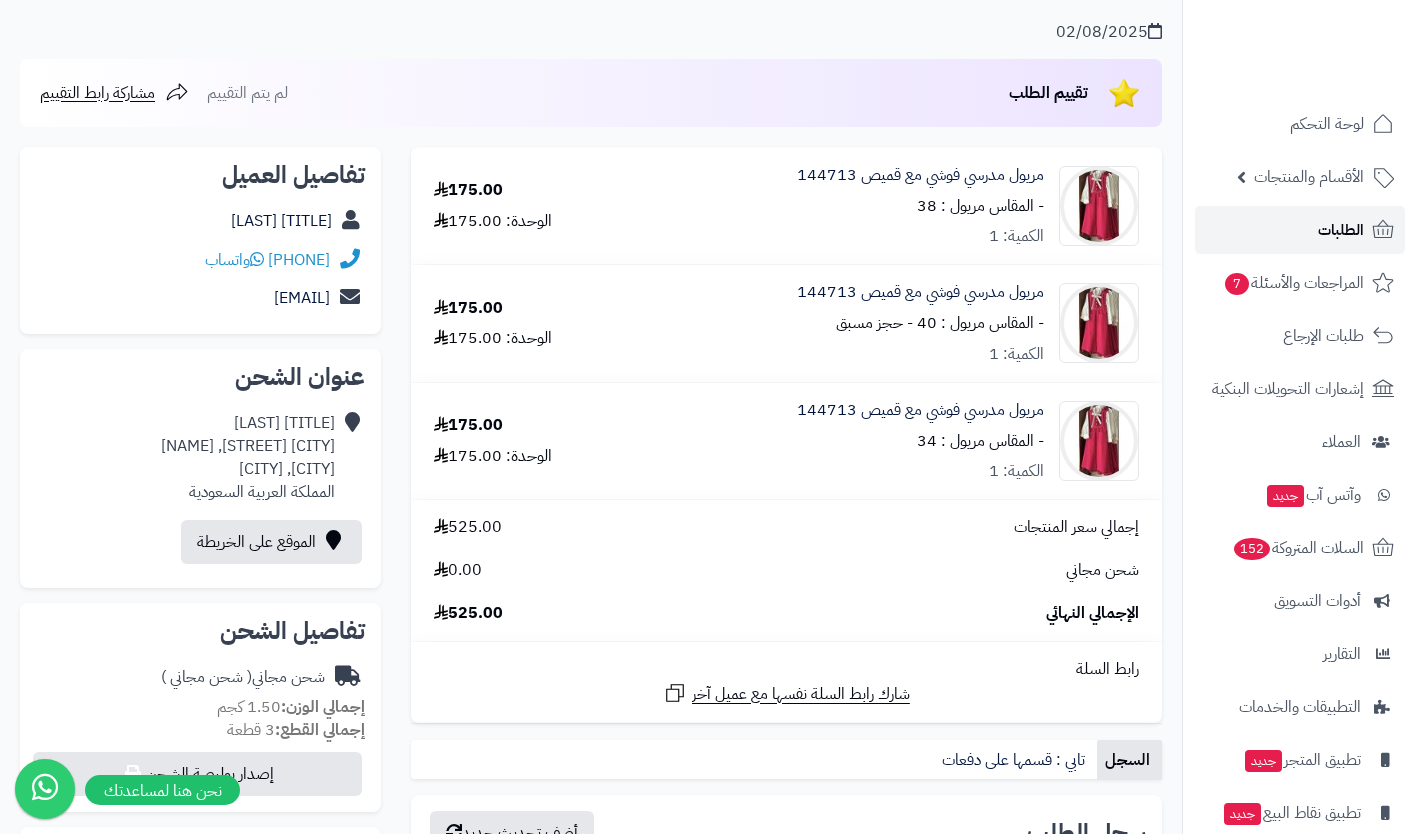 click on "الطلبات" at bounding box center [1341, 230] 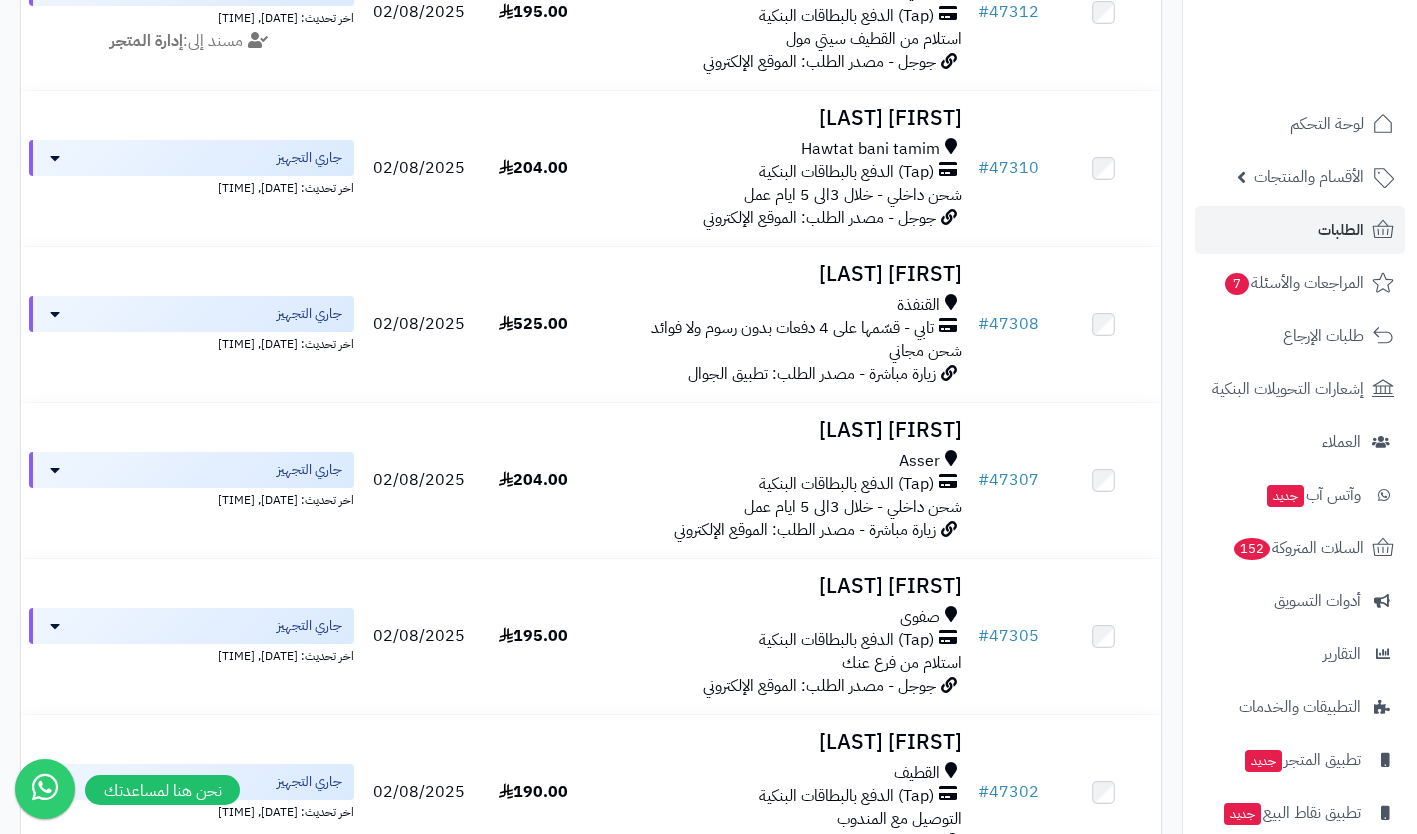 scroll, scrollTop: 389, scrollLeft: 0, axis: vertical 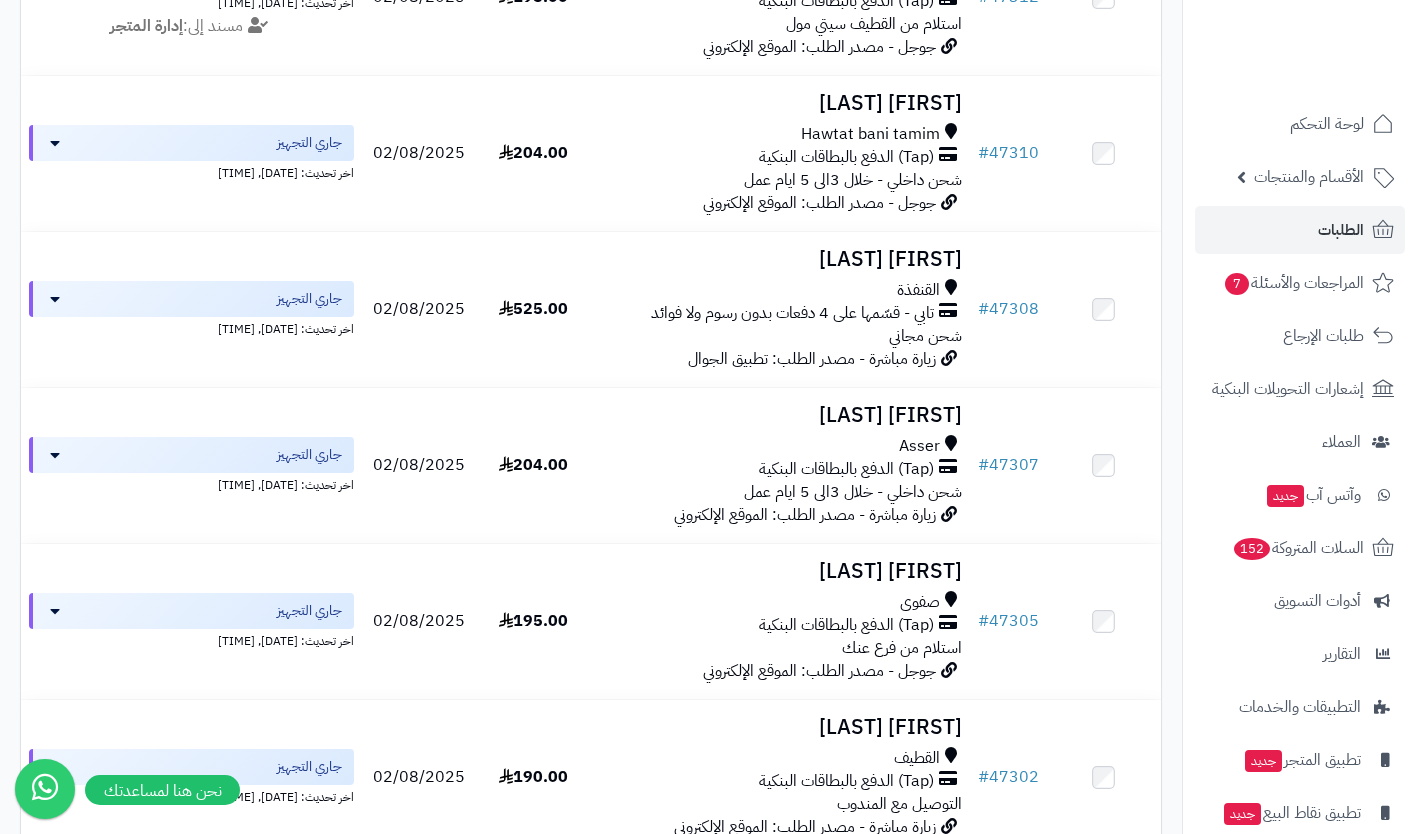 click on "(Tap) الدفع بالبطاقات البنكية" at bounding box center (846, 469) 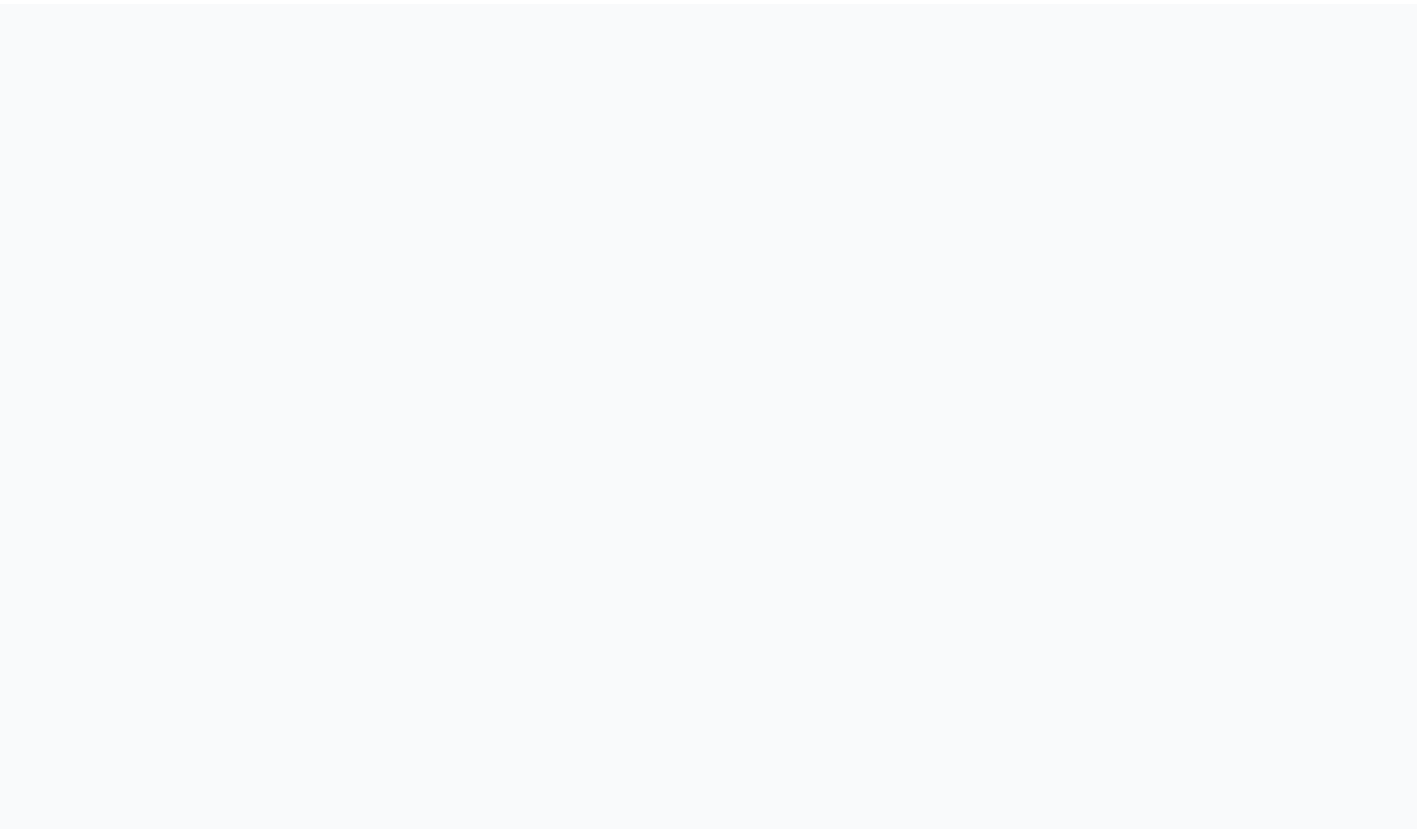 scroll, scrollTop: 0, scrollLeft: 0, axis: both 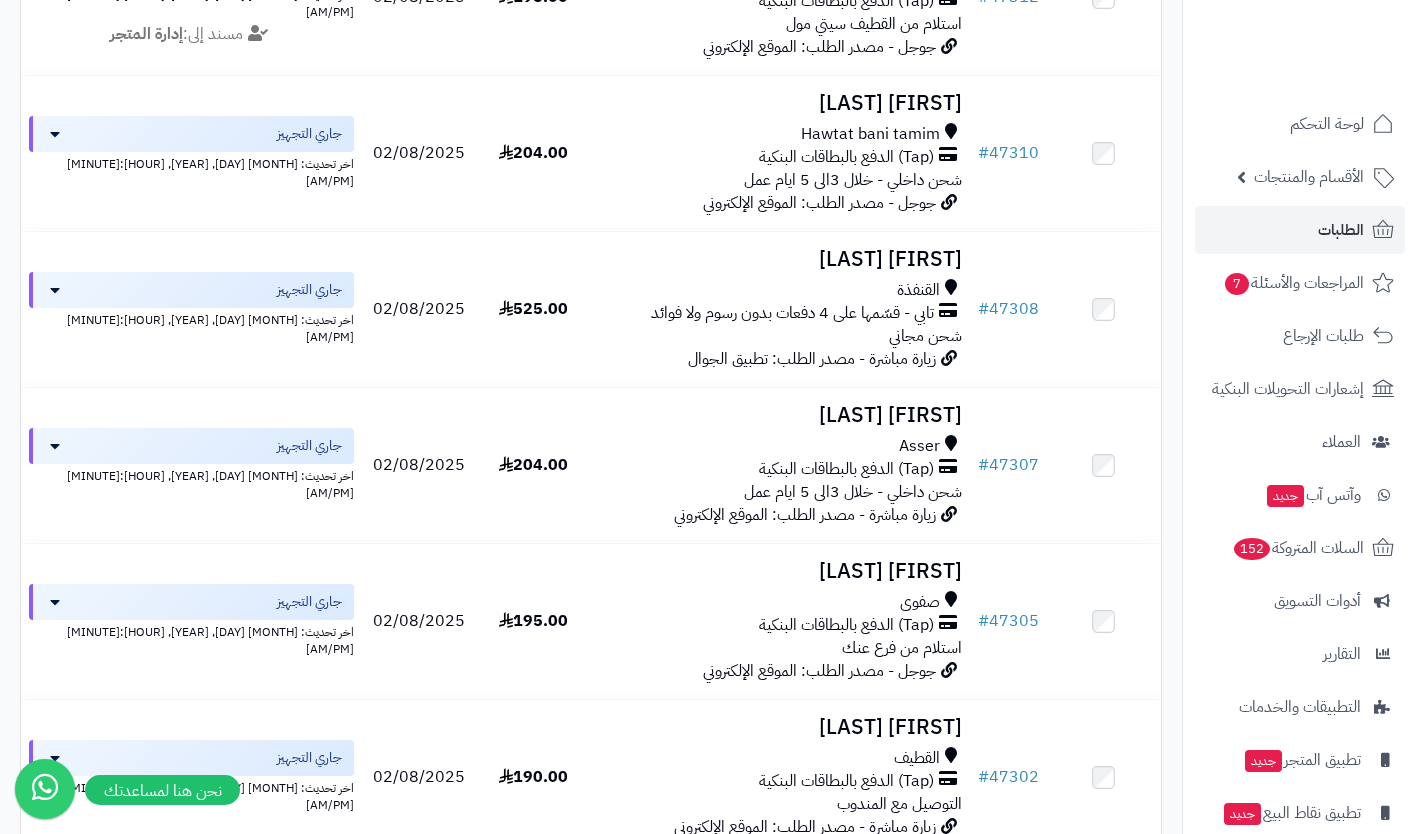 click on "صفوى" at bounding box center (780, 602) 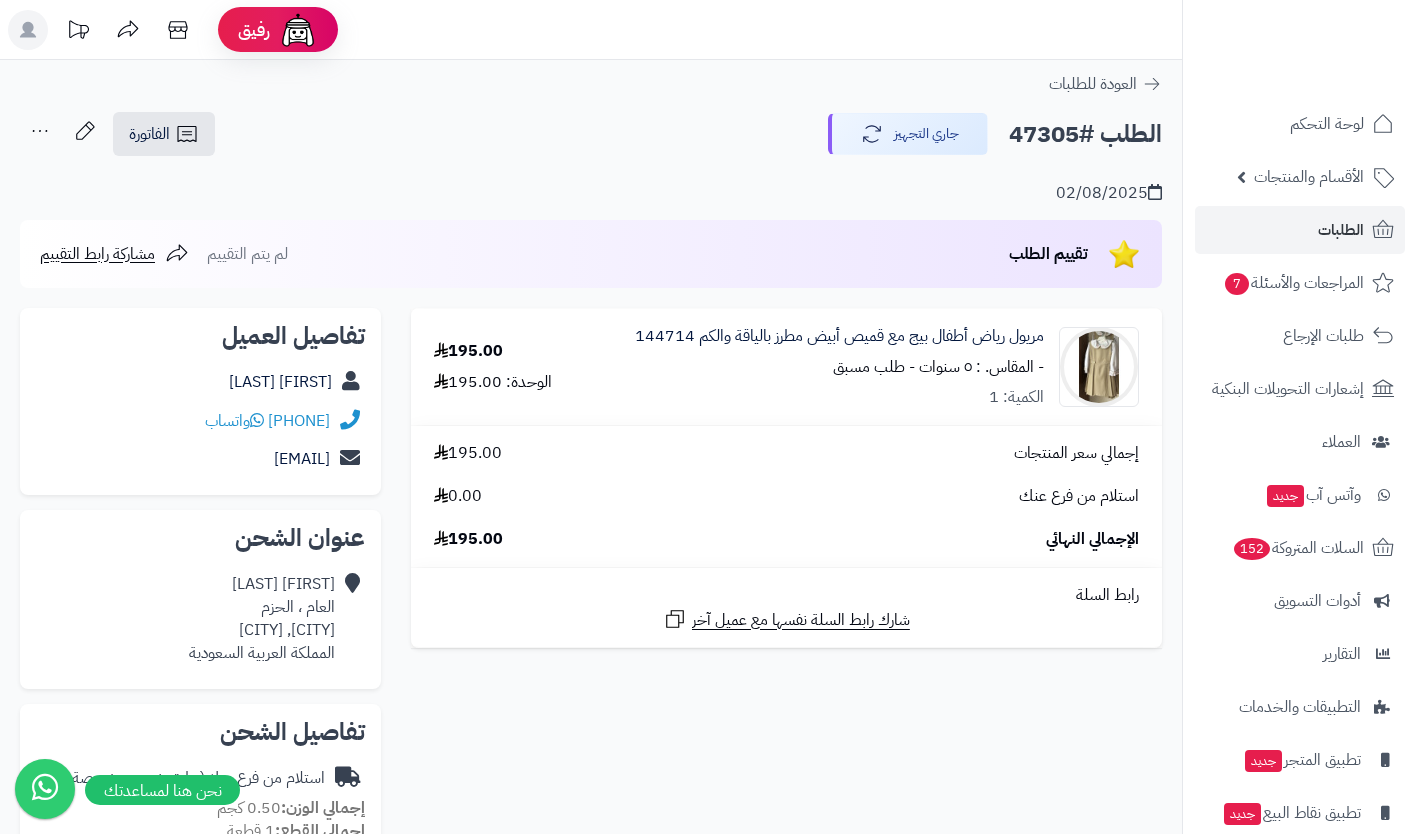 scroll, scrollTop: 0, scrollLeft: 0, axis: both 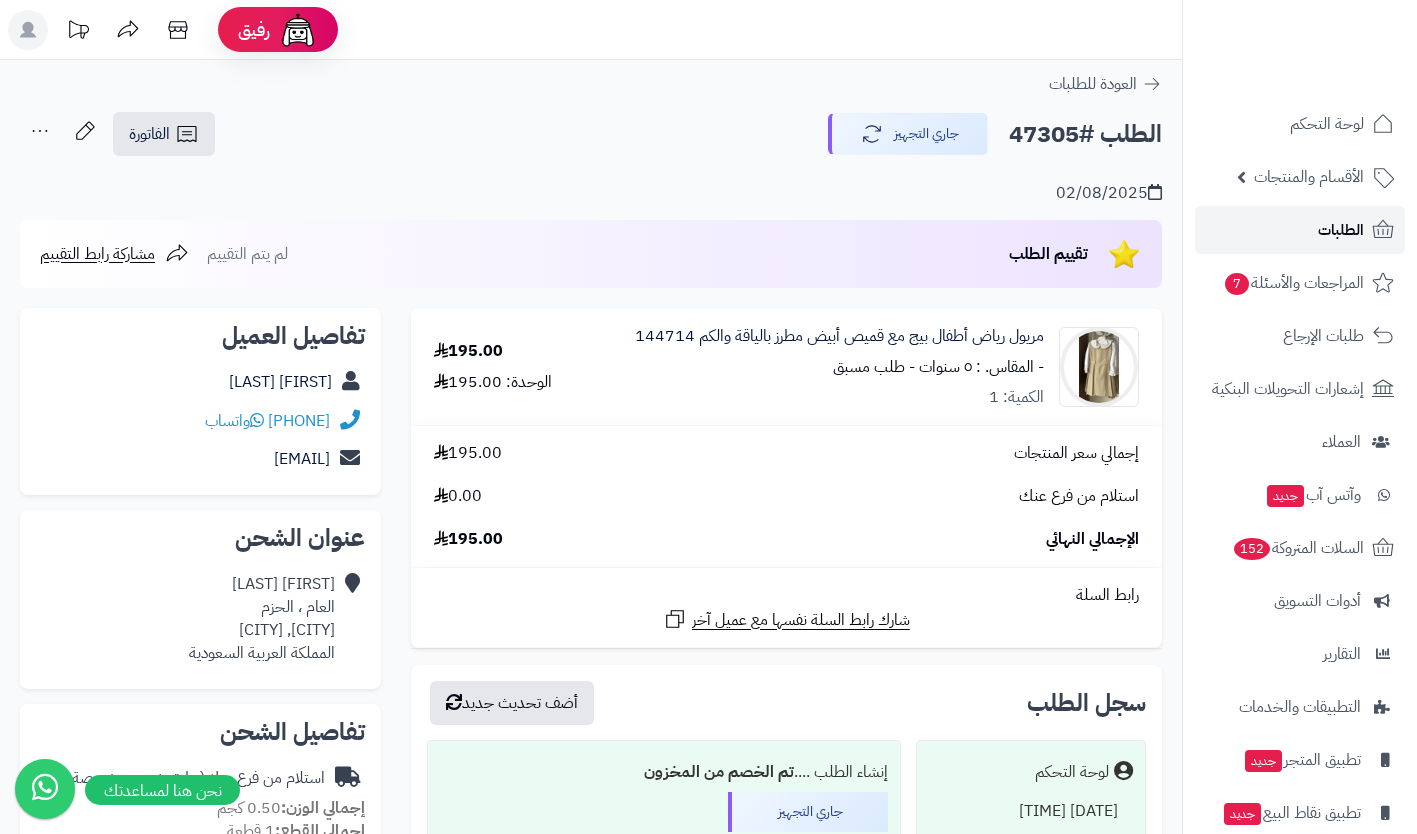 click on "الطلبات" at bounding box center [1341, 230] 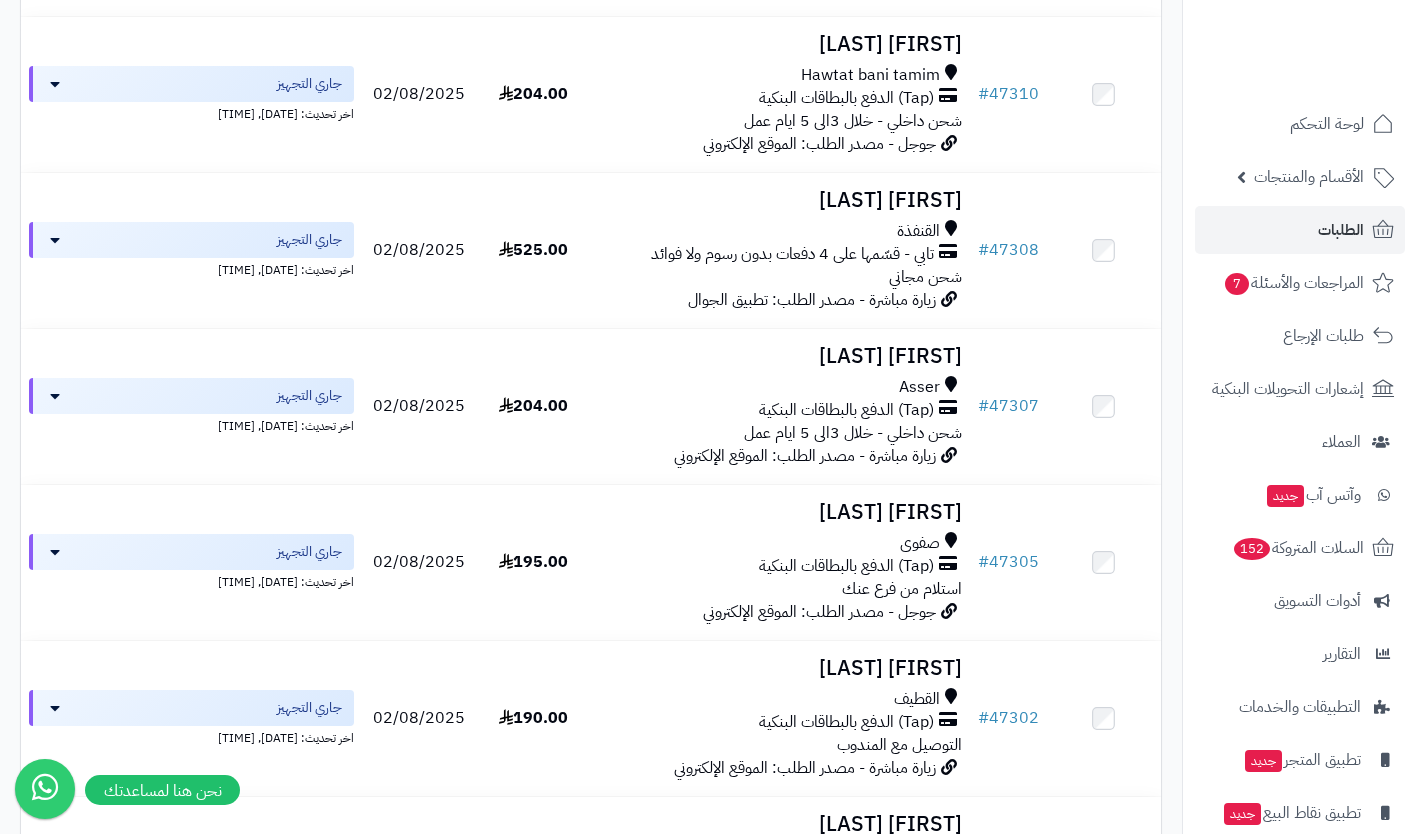 scroll, scrollTop: 0, scrollLeft: 0, axis: both 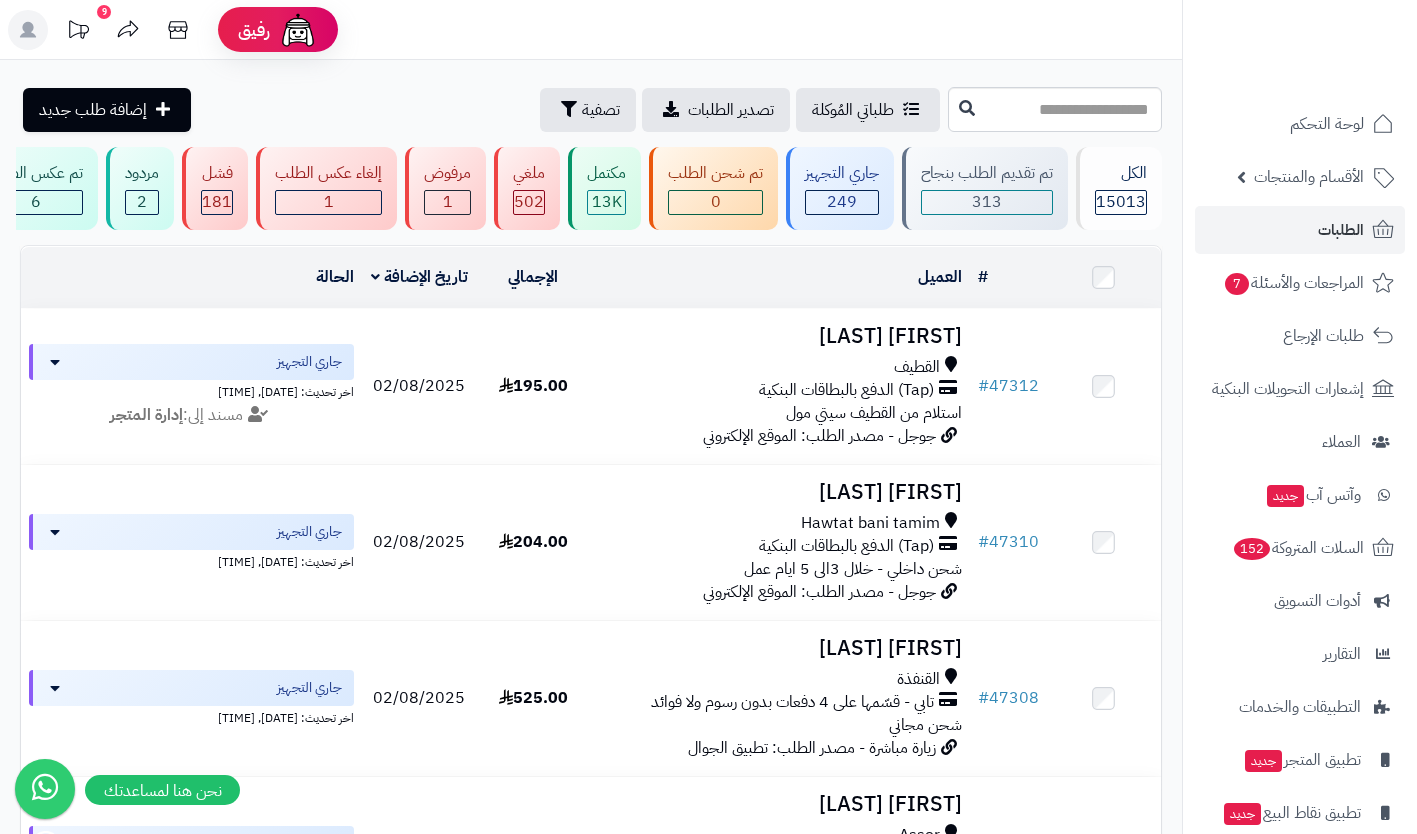click on "الأقسام والمنتجات" at bounding box center (1309, 177) 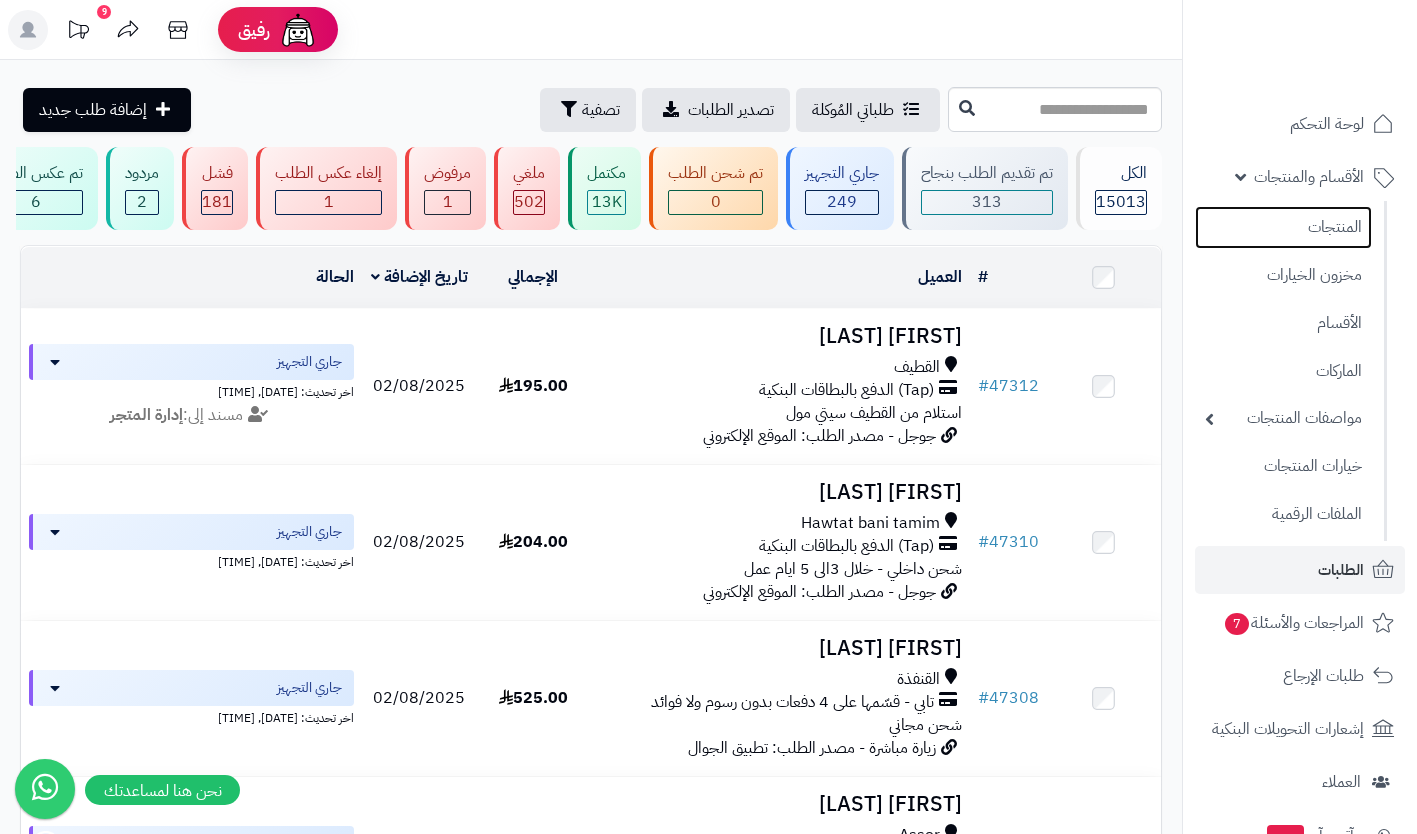 click on "المنتجات" at bounding box center (1283, 227) 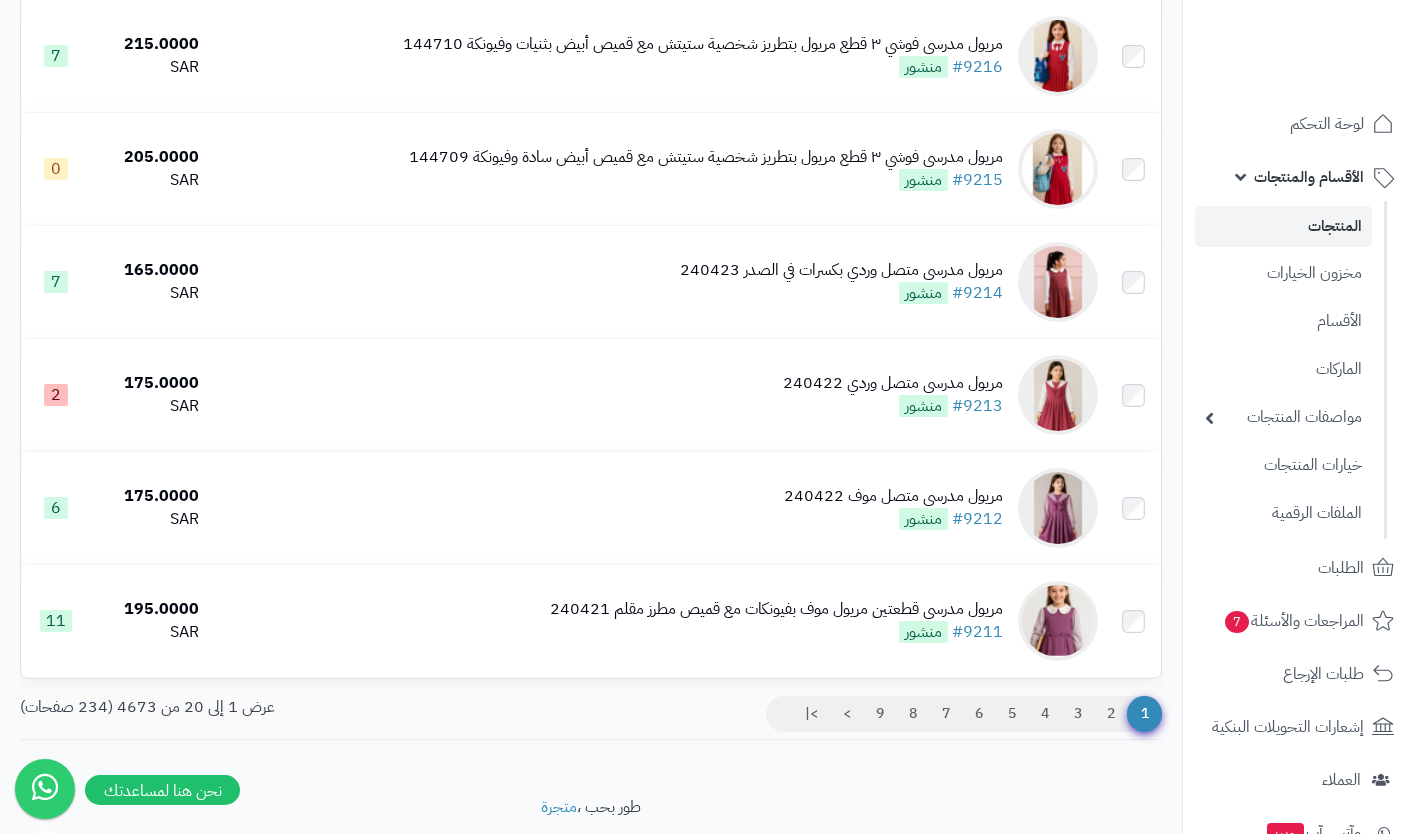 scroll, scrollTop: 1930, scrollLeft: 0, axis: vertical 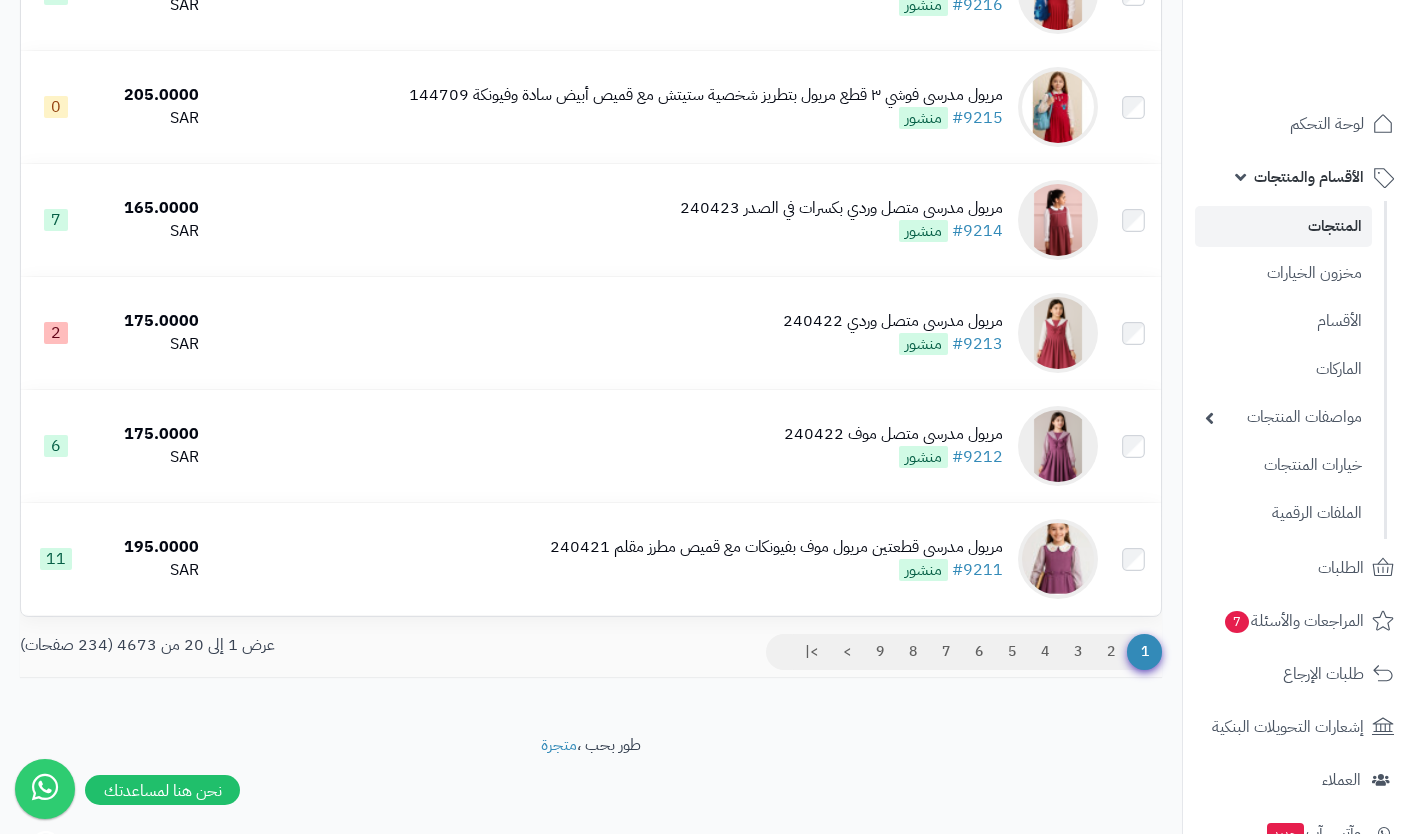 click on "مريول مدرسي  قطعتين مريول موف بفيونكات مع قميص مطرز  مقلم  240421
#9211
منشور" at bounding box center [776, 559] 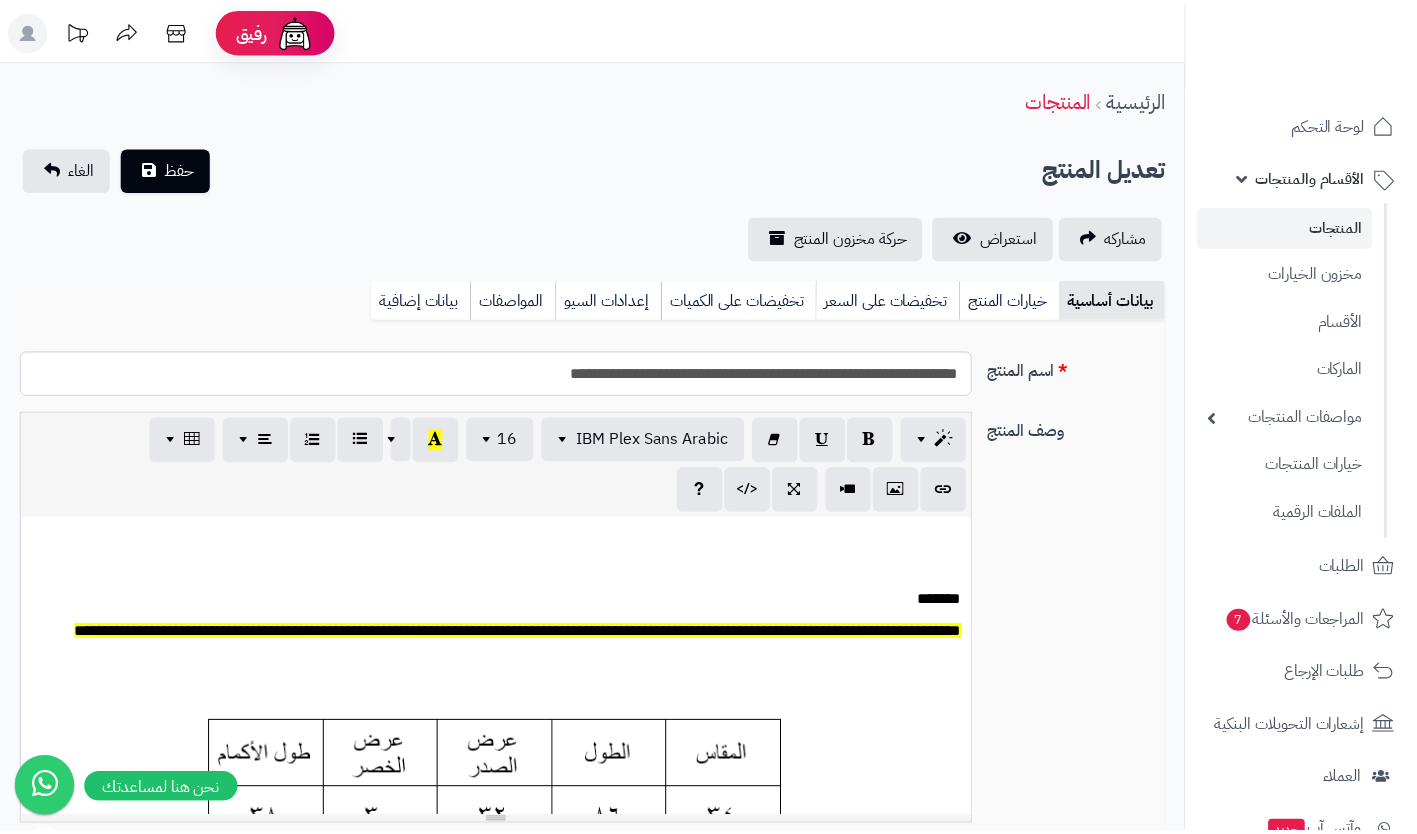 scroll, scrollTop: 0, scrollLeft: 0, axis: both 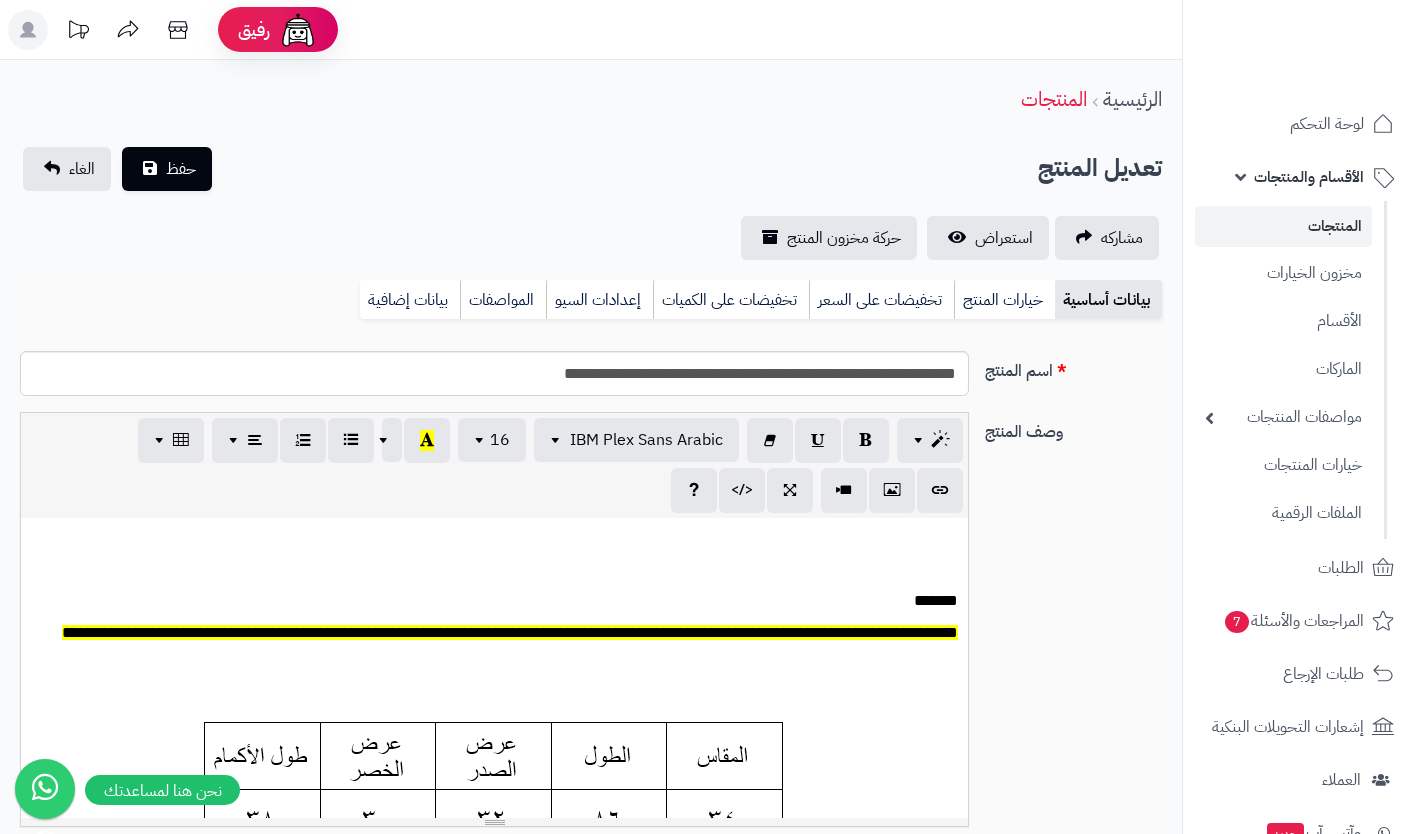 click on "خيارات المنتج" at bounding box center (1004, 300) 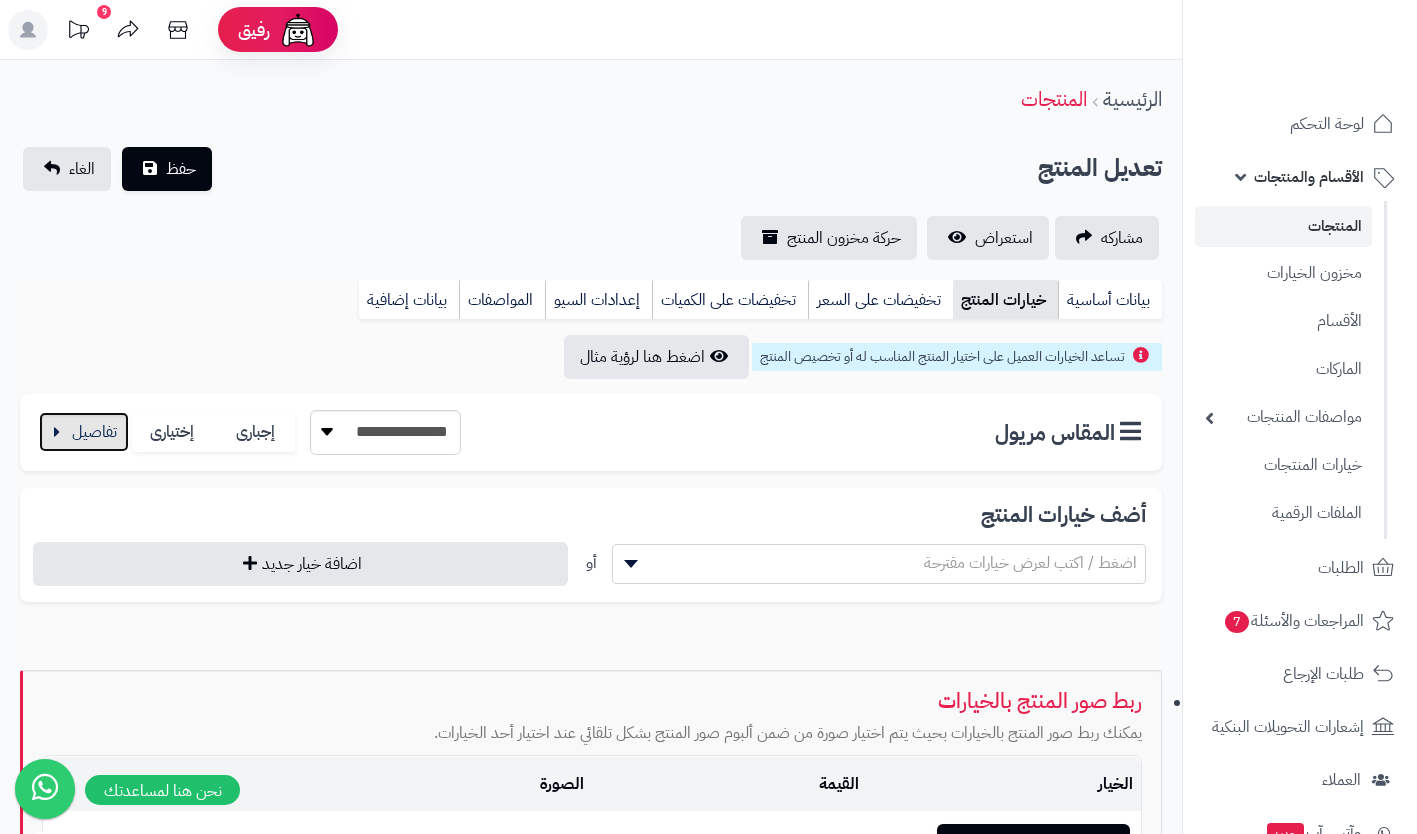 click at bounding box center (84, 432) 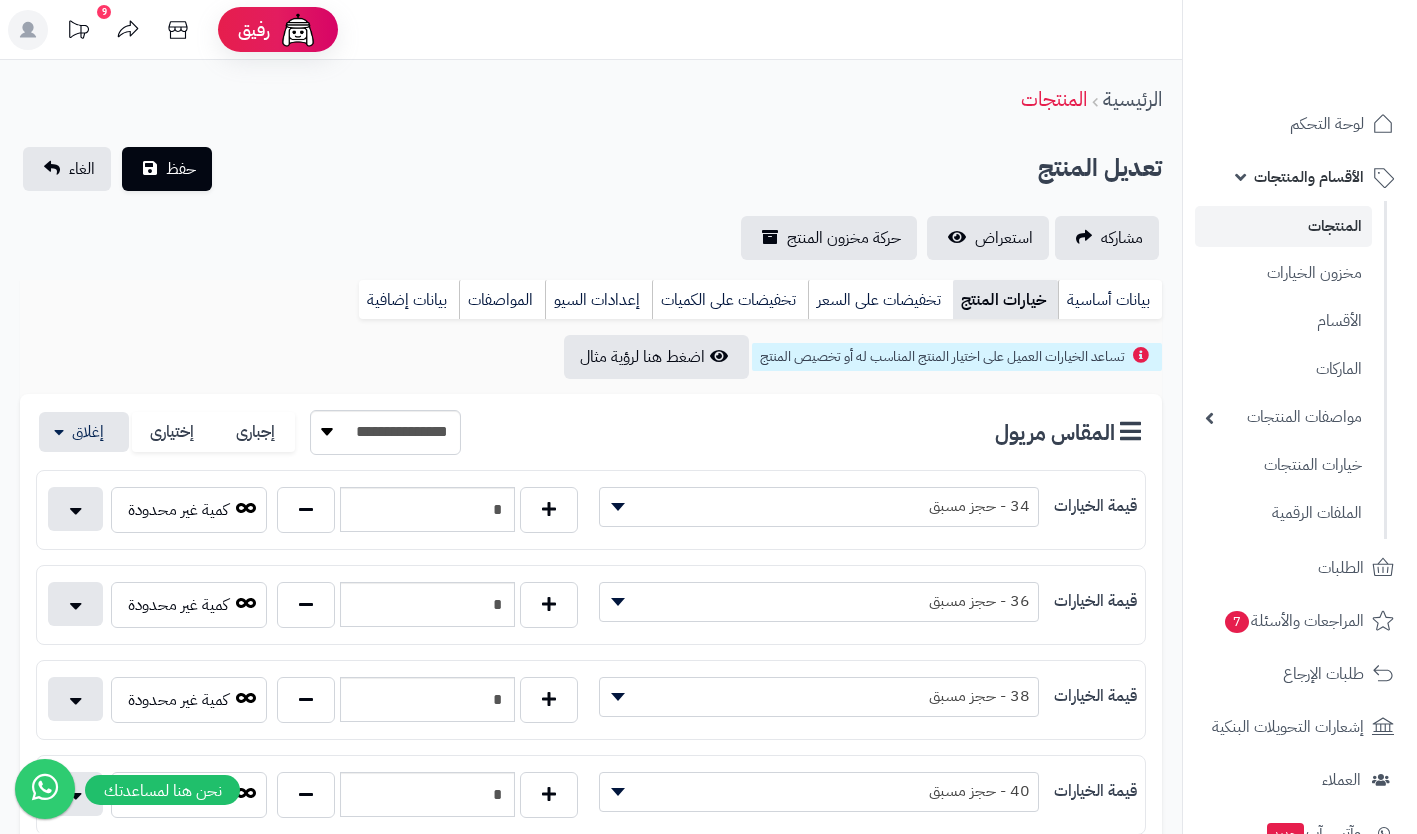 click on "بيانات أساسية" at bounding box center [1110, 300] 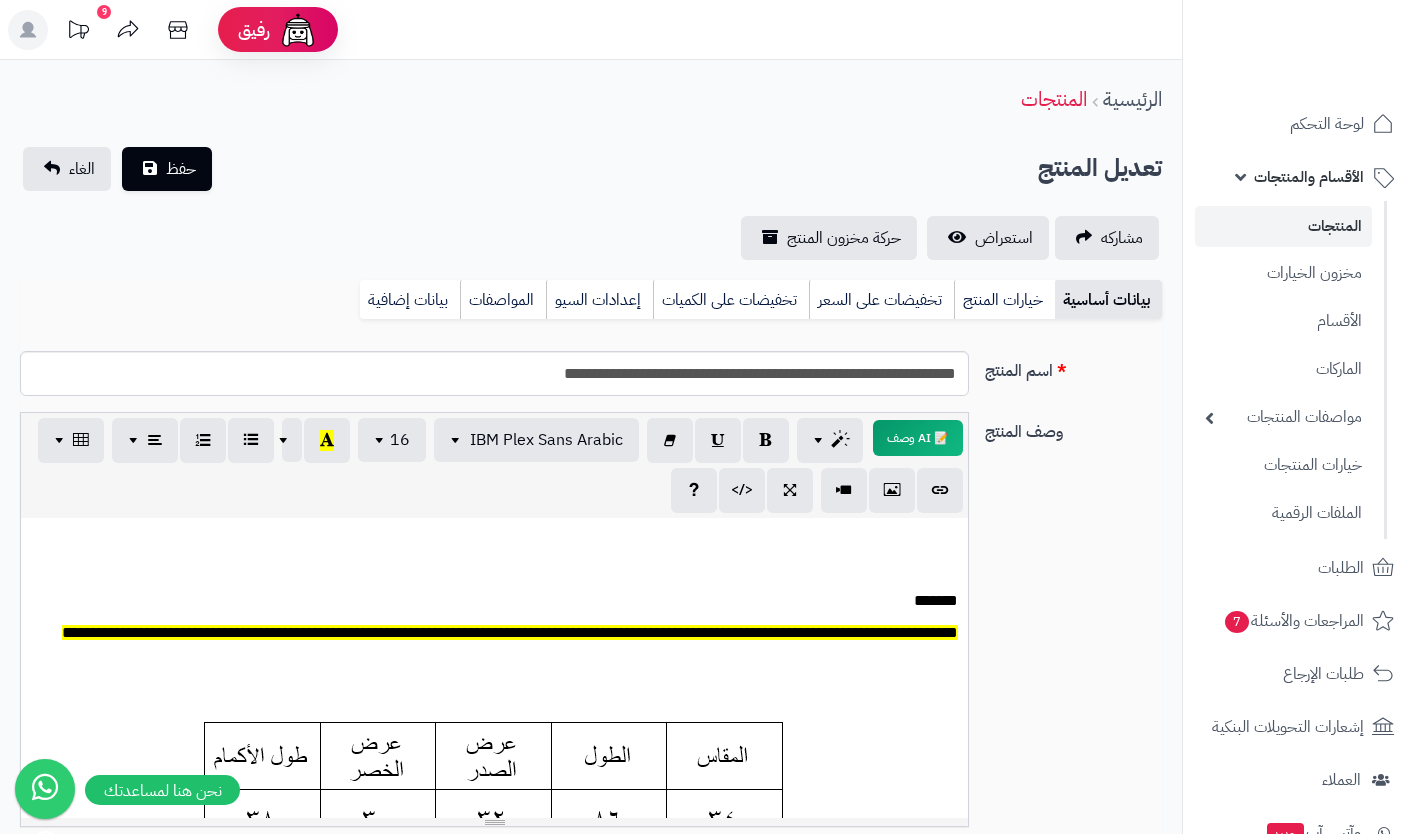 scroll, scrollTop: 0, scrollLeft: 0, axis: both 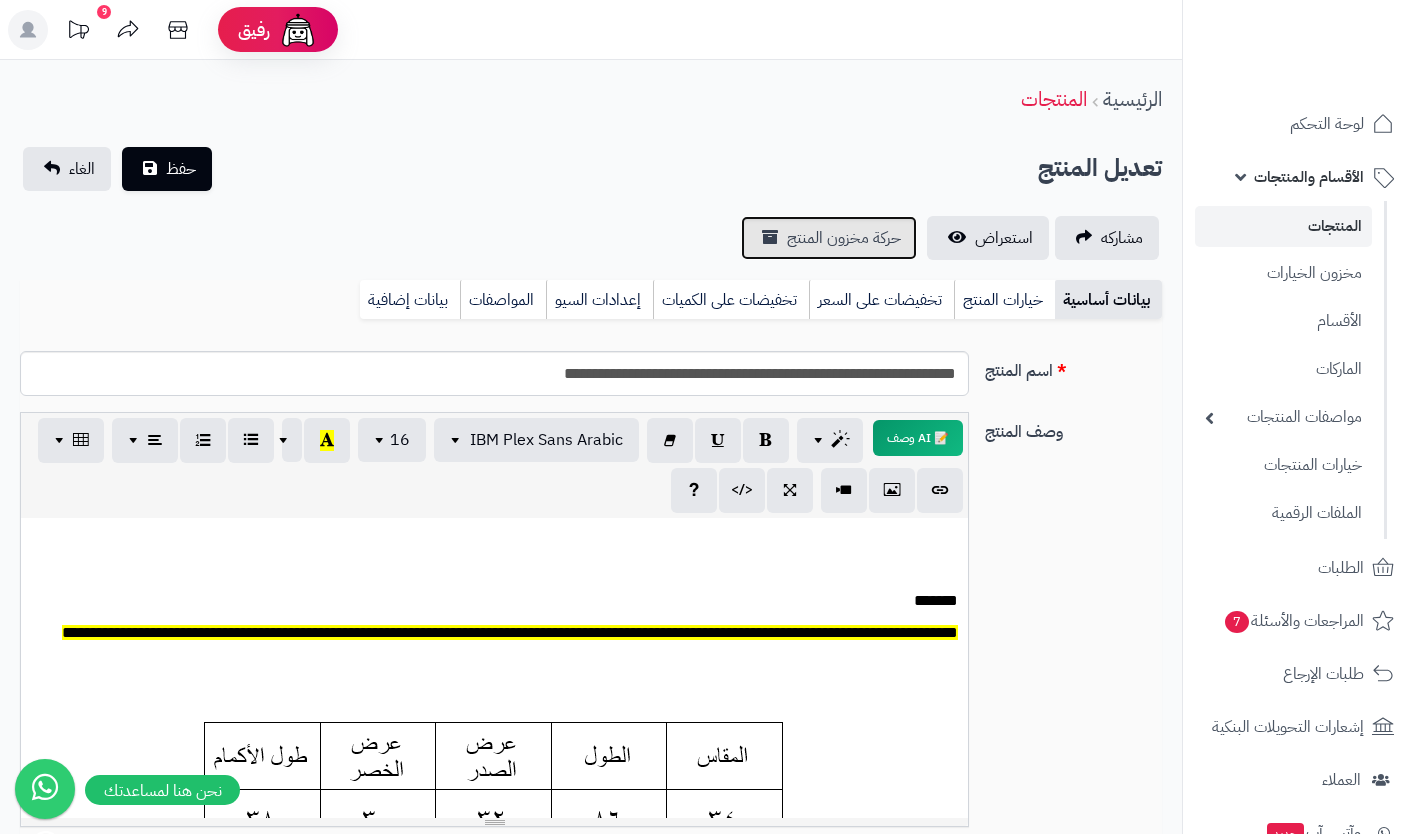click on "حركة مخزون المنتج" at bounding box center (844, 238) 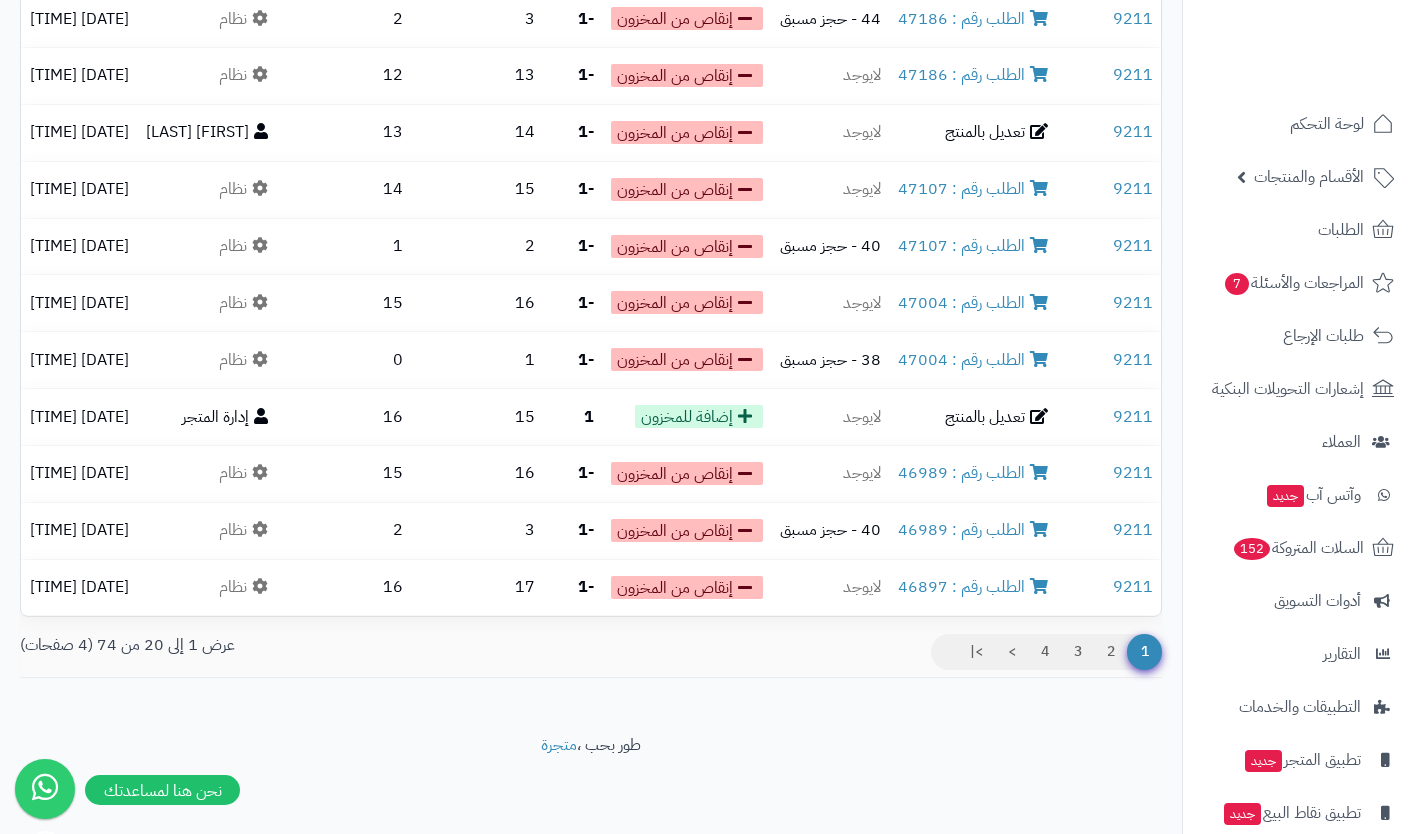 scroll, scrollTop: 1212, scrollLeft: 0, axis: vertical 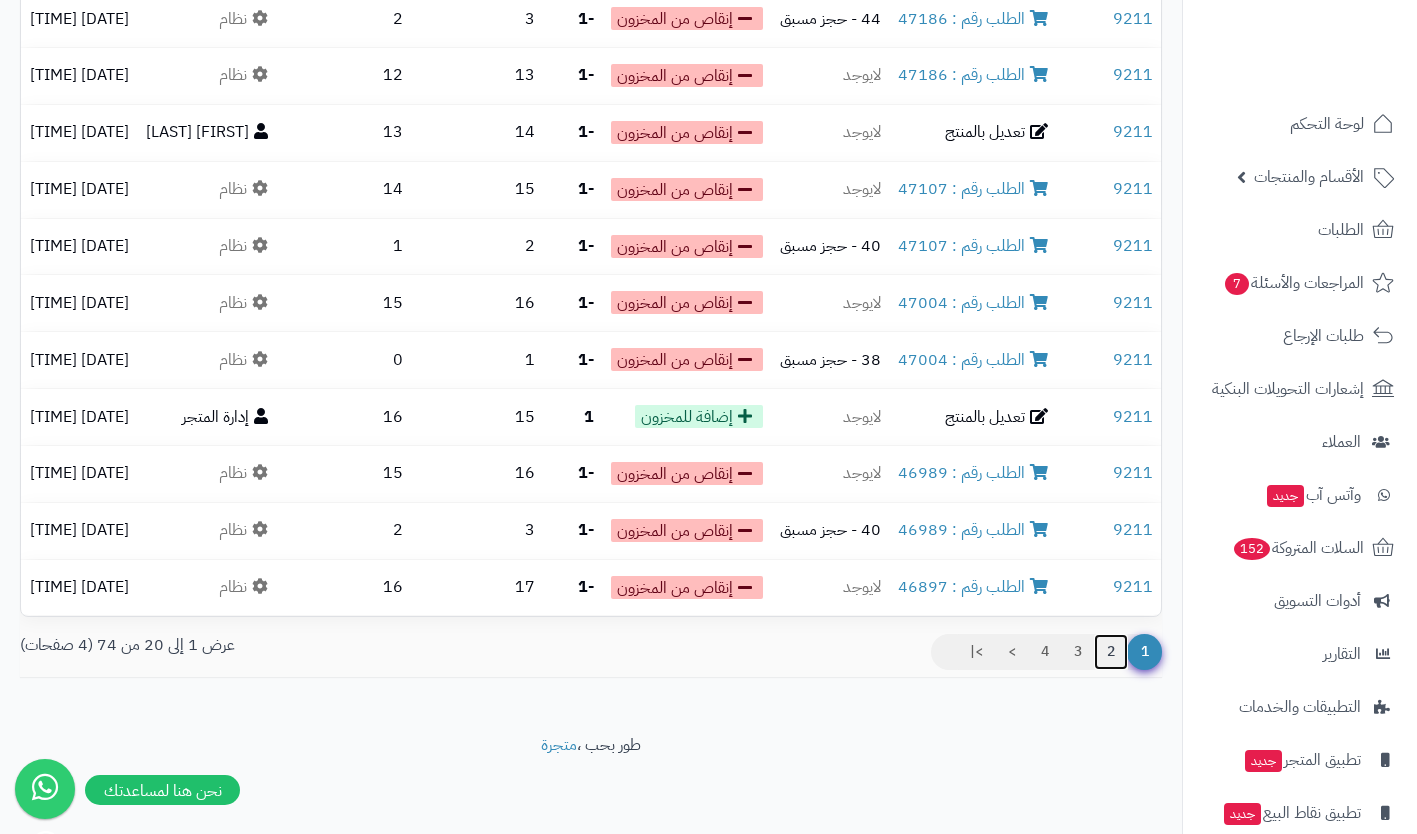click on "2" at bounding box center (1111, 652) 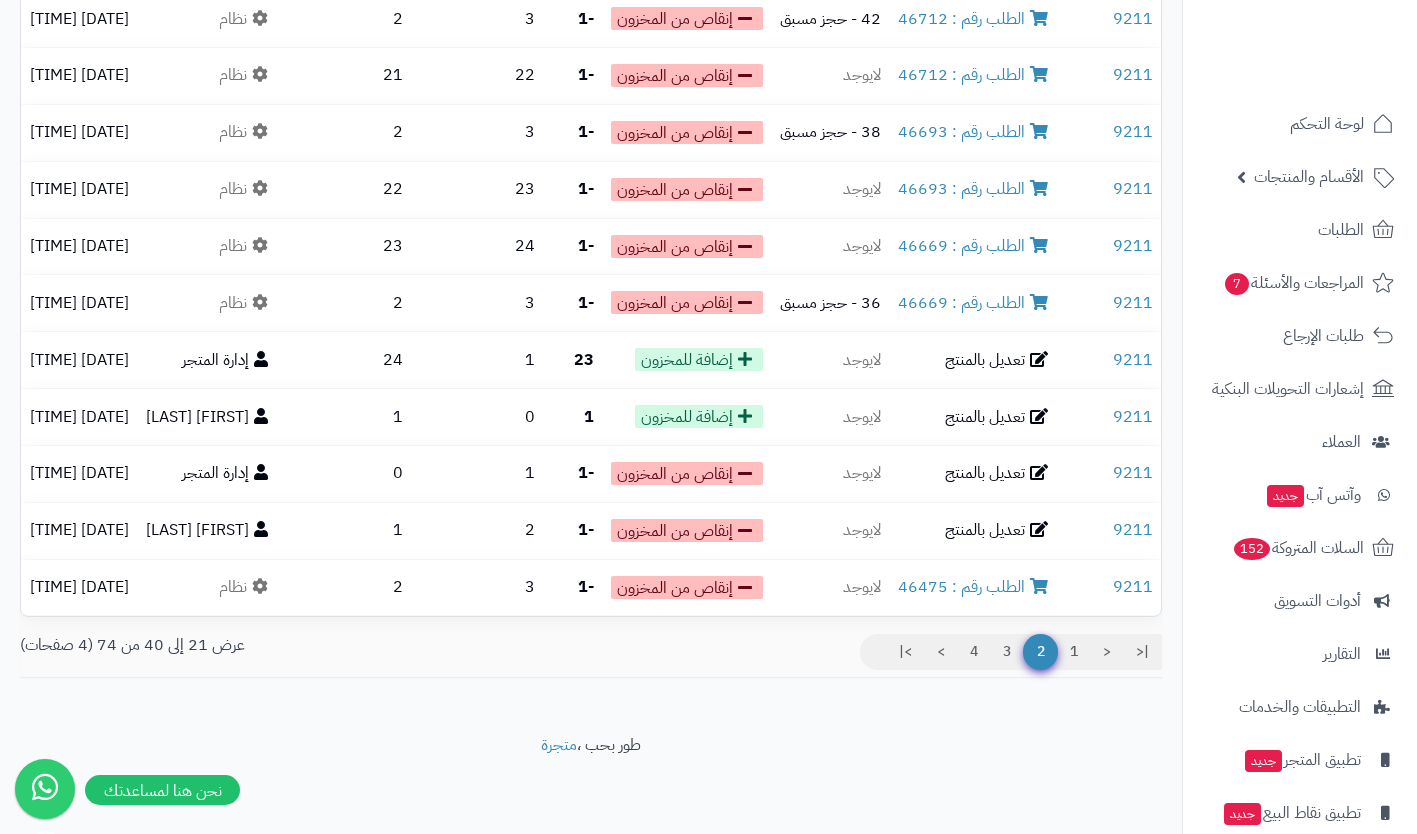 scroll, scrollTop: 1212, scrollLeft: 0, axis: vertical 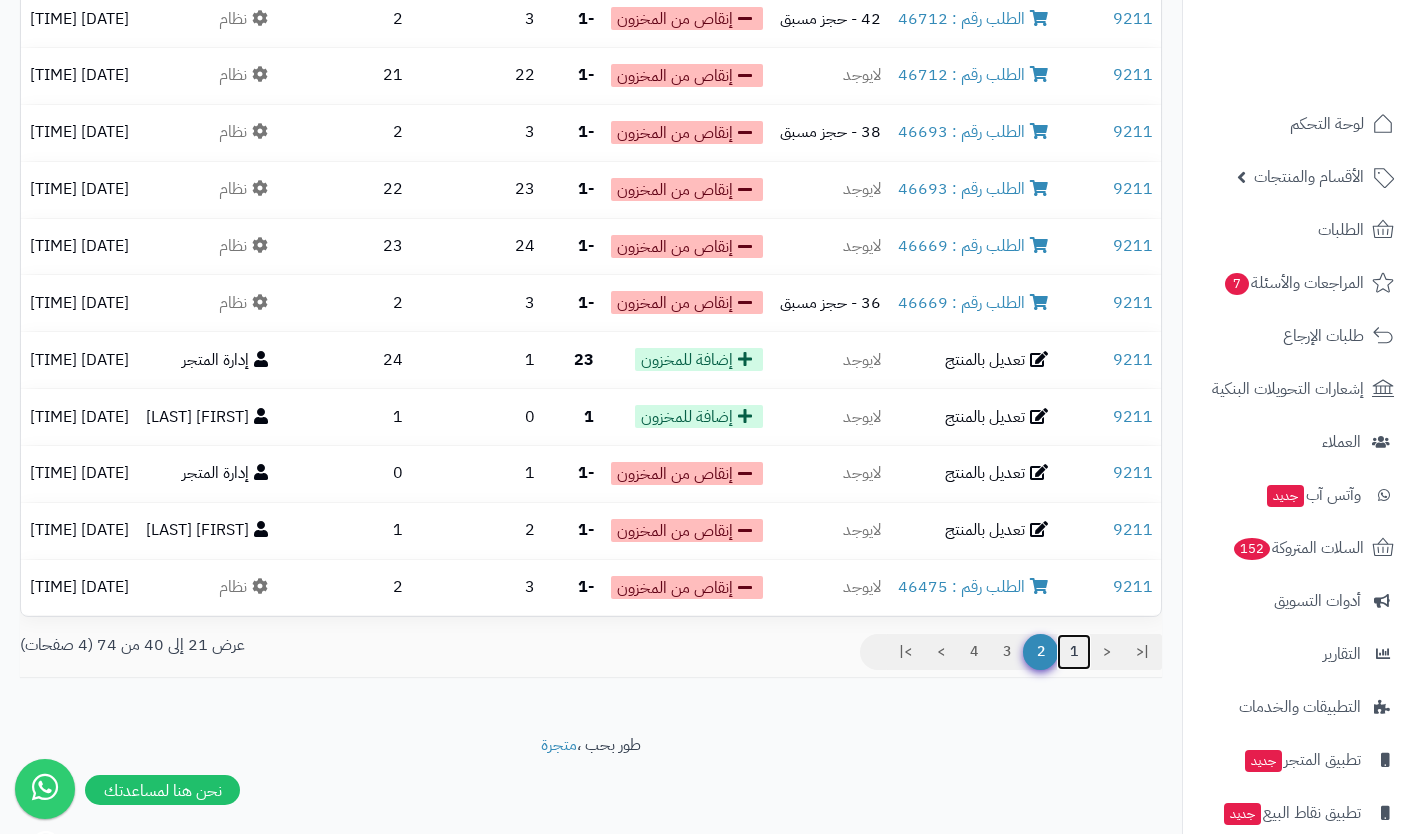 click on "1" at bounding box center [1074, 652] 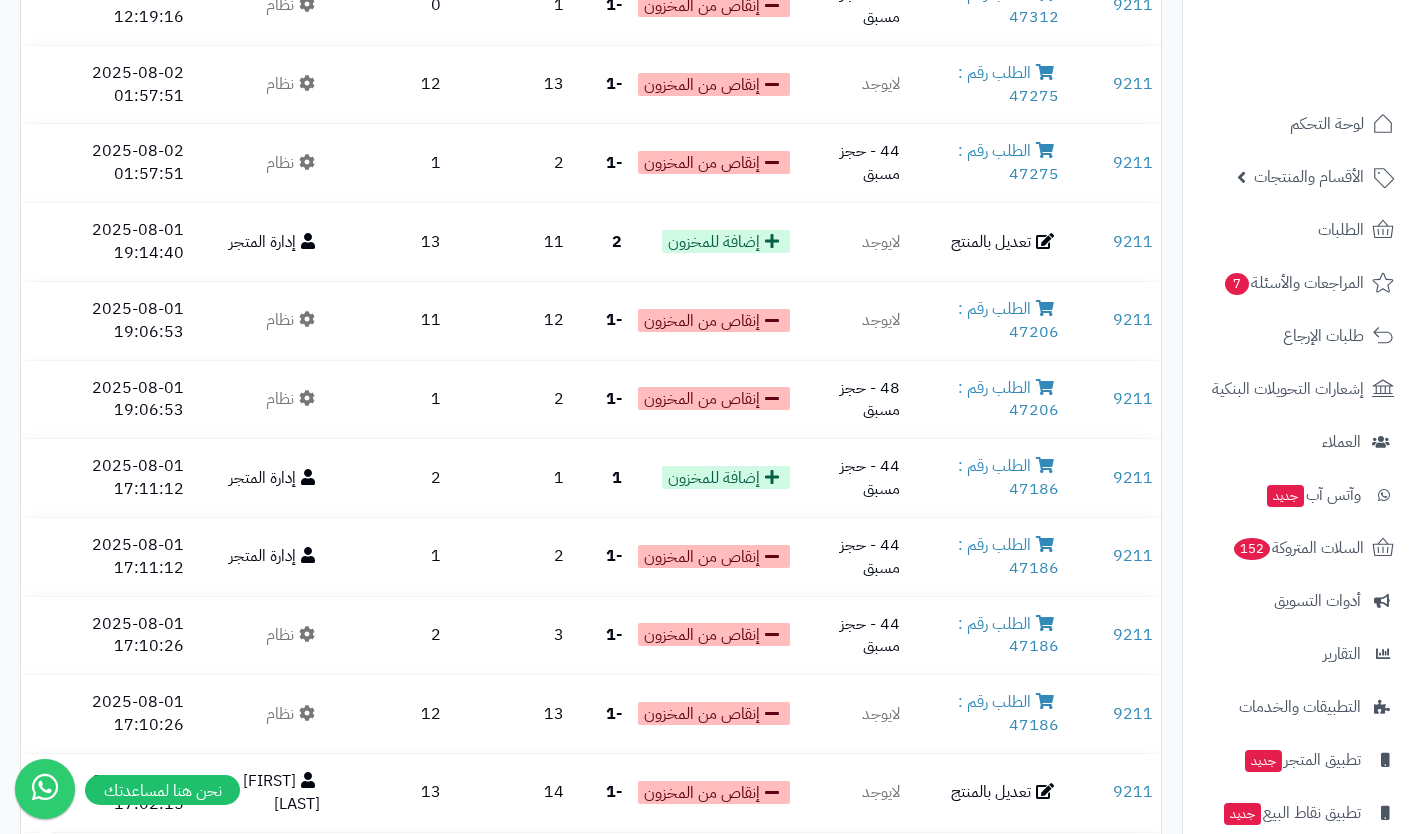 scroll, scrollTop: 371, scrollLeft: 0, axis: vertical 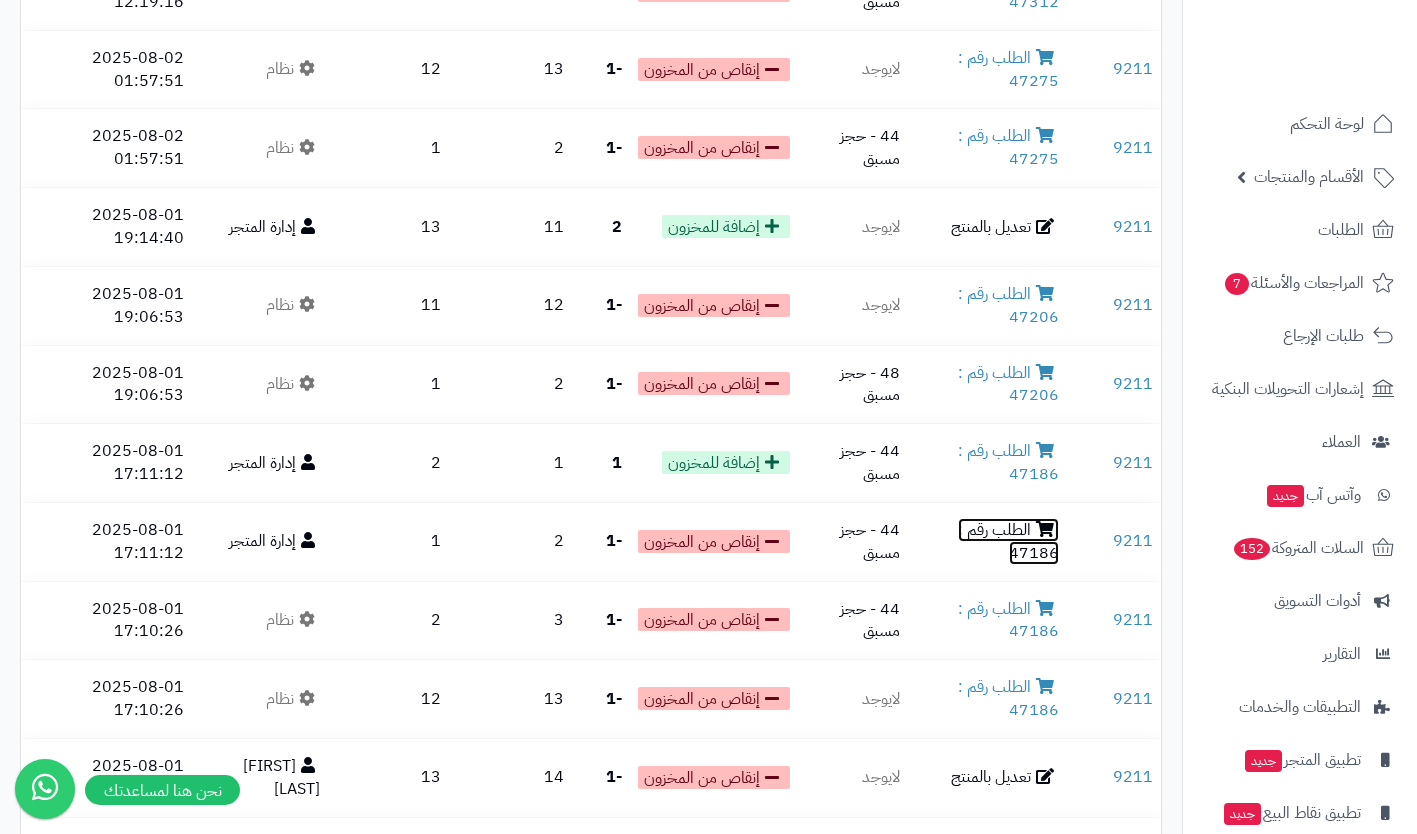 click on "الطلب رقم : 47186" at bounding box center (1008, 541) 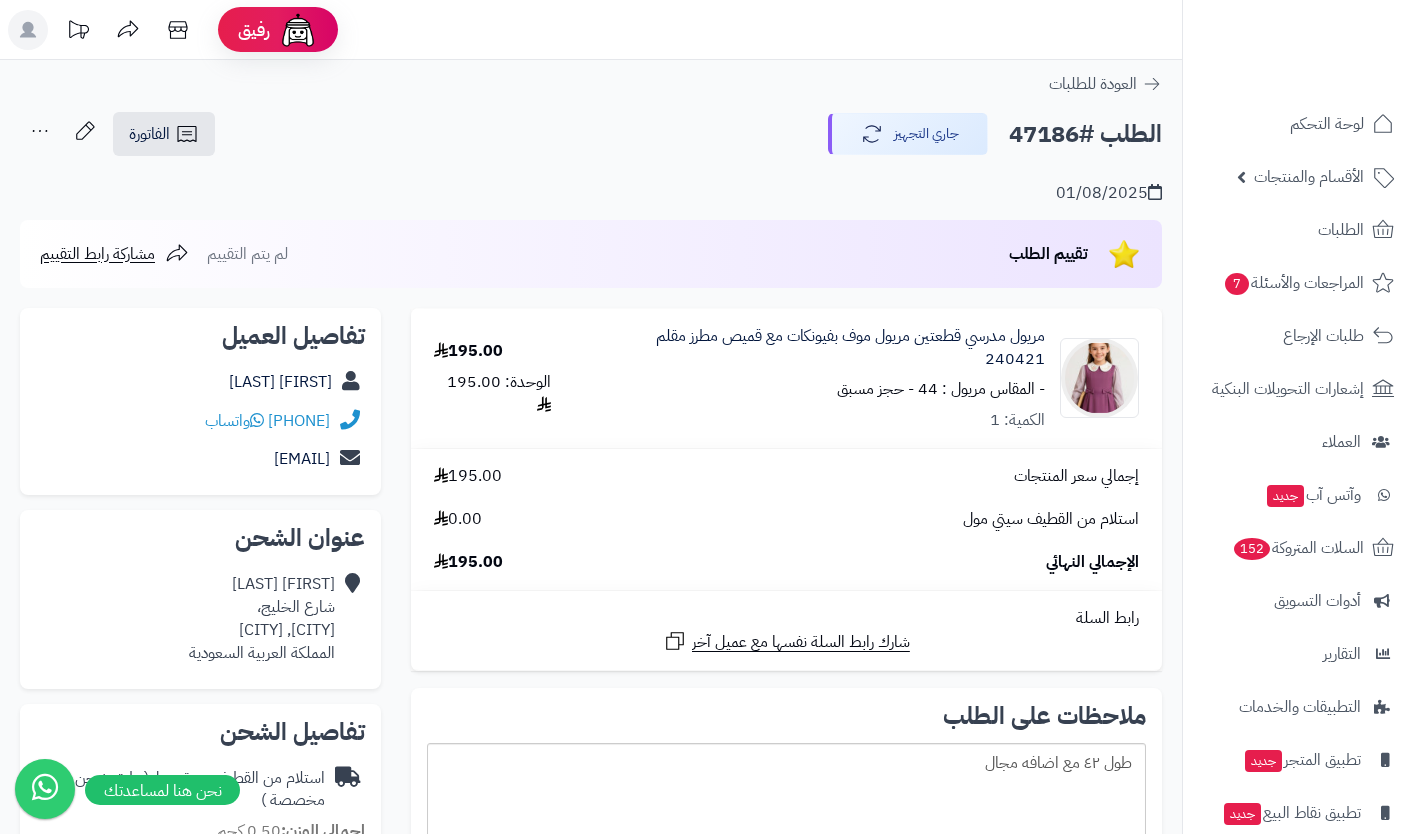 scroll, scrollTop: 0, scrollLeft: 0, axis: both 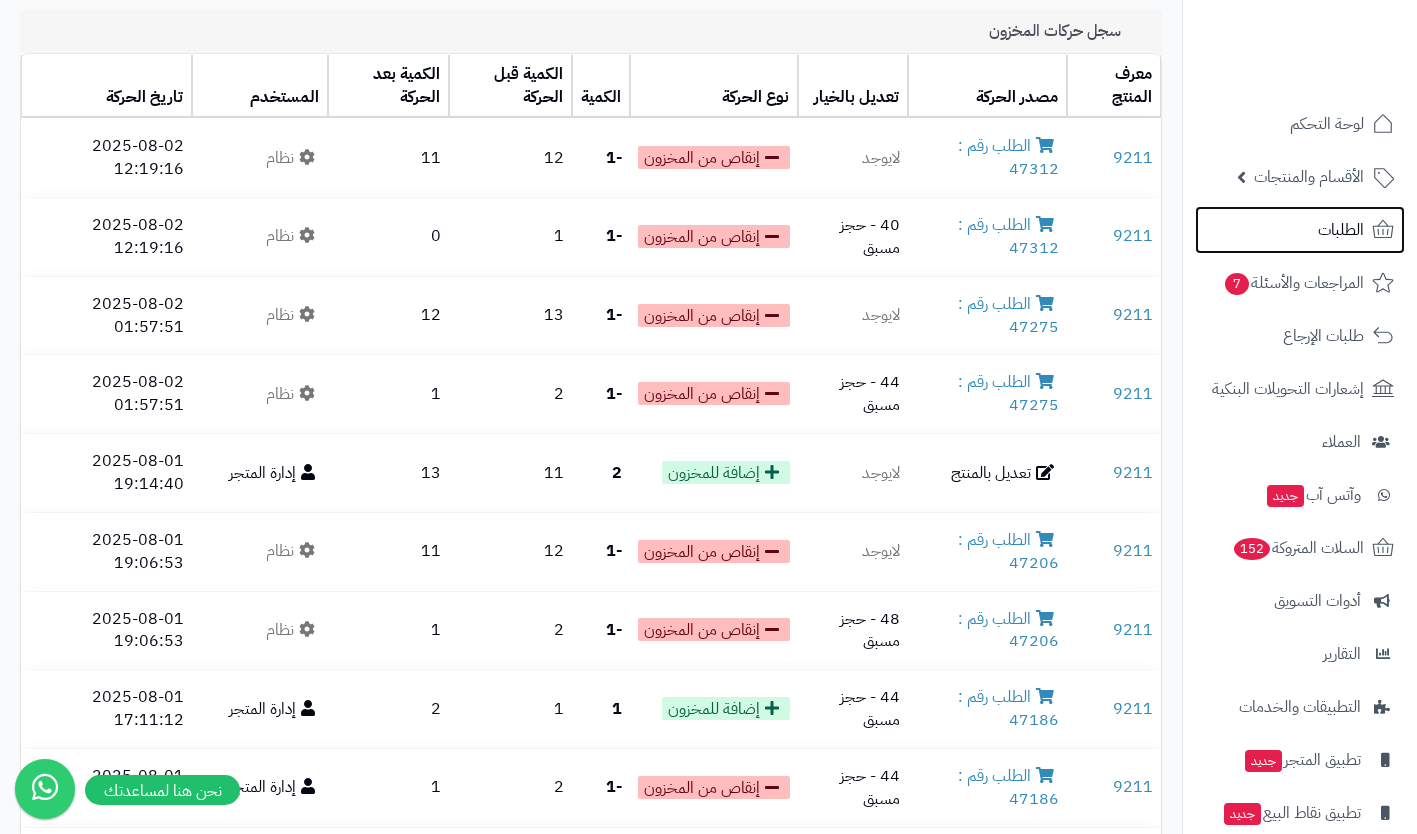 click on "الطلبات" at bounding box center (1341, 230) 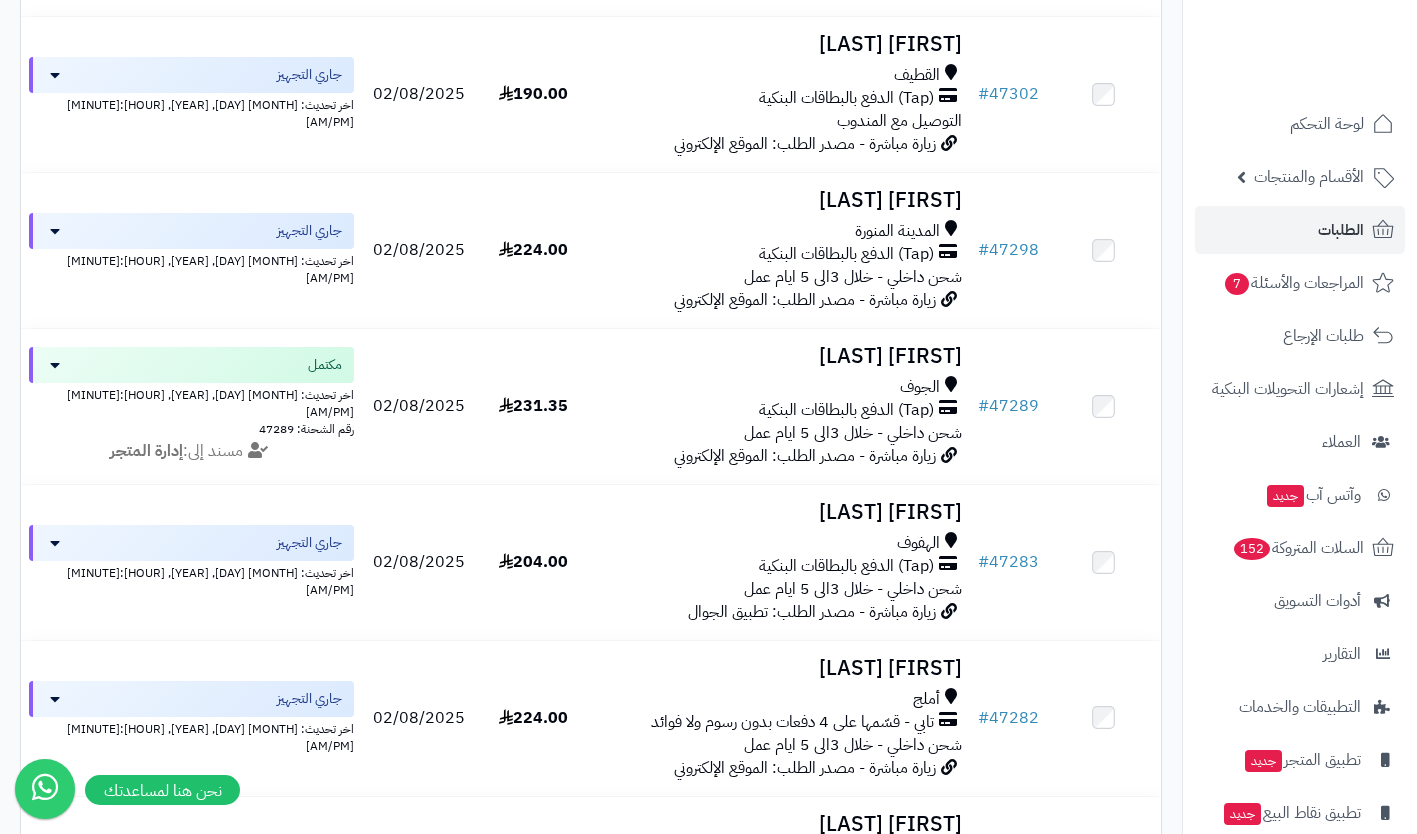 scroll, scrollTop: 1146, scrollLeft: 0, axis: vertical 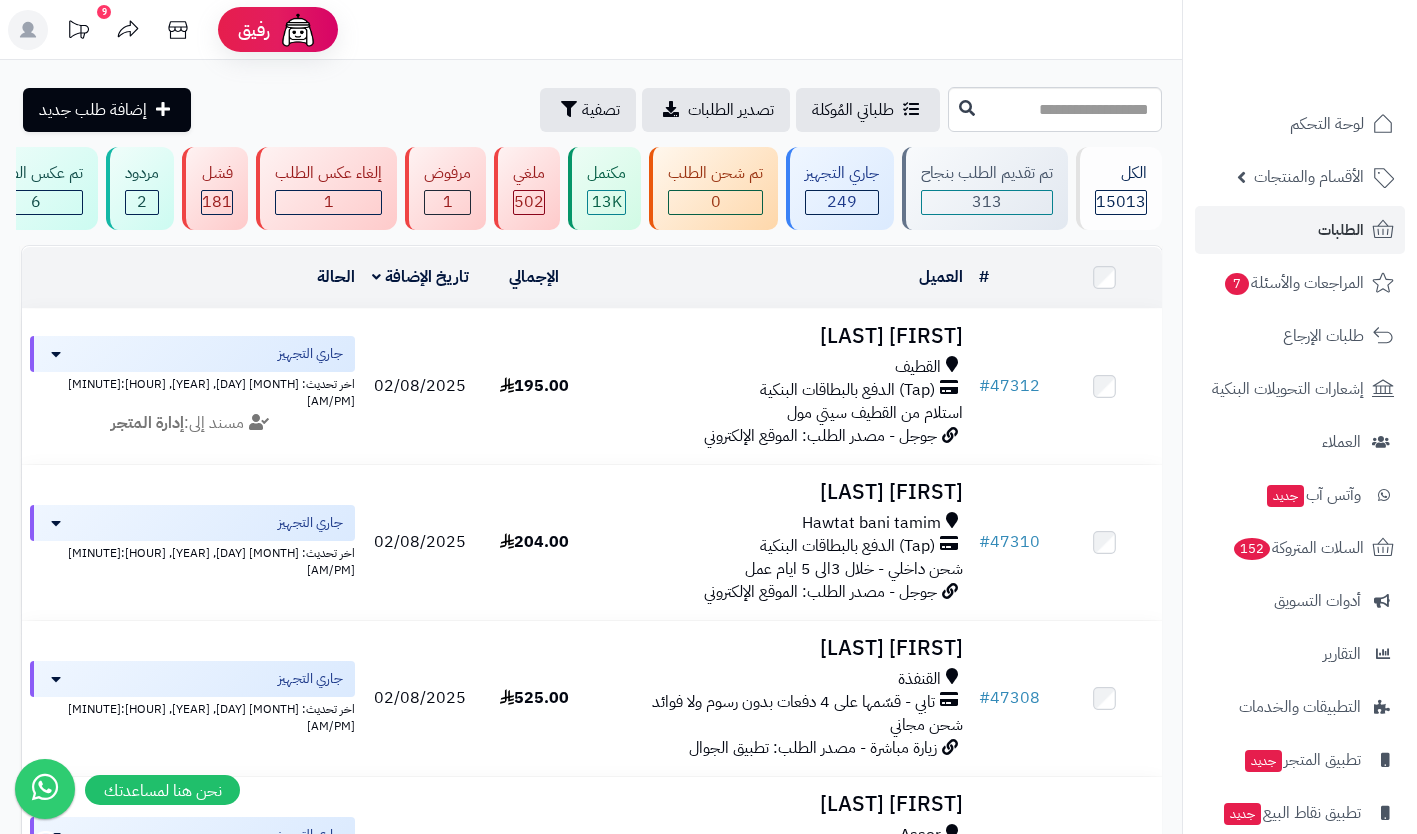 click on "الأقسام والمنتجات" at bounding box center [1309, 177] 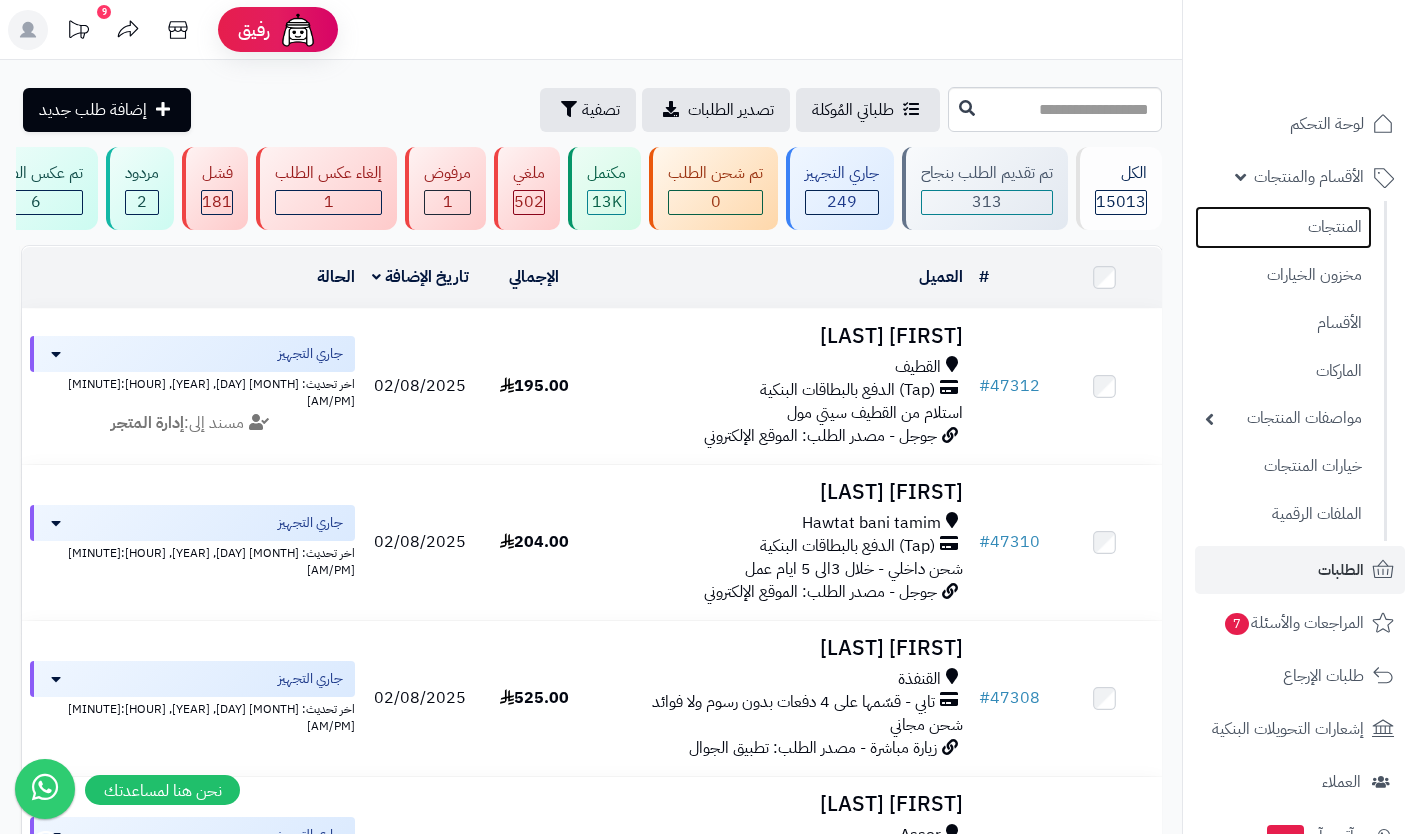 click on "المنتجات" at bounding box center [1283, 227] 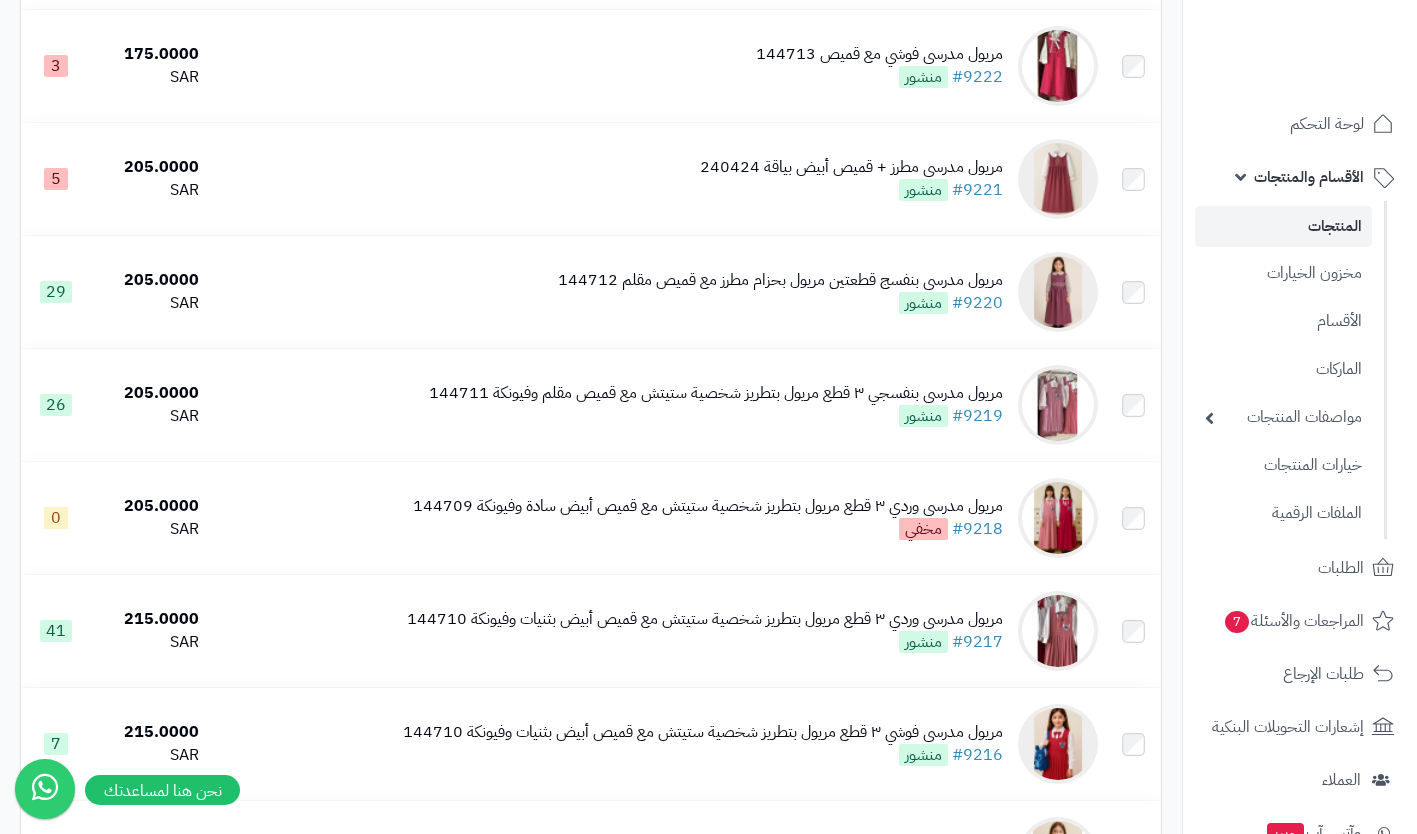 scroll, scrollTop: 1156, scrollLeft: 0, axis: vertical 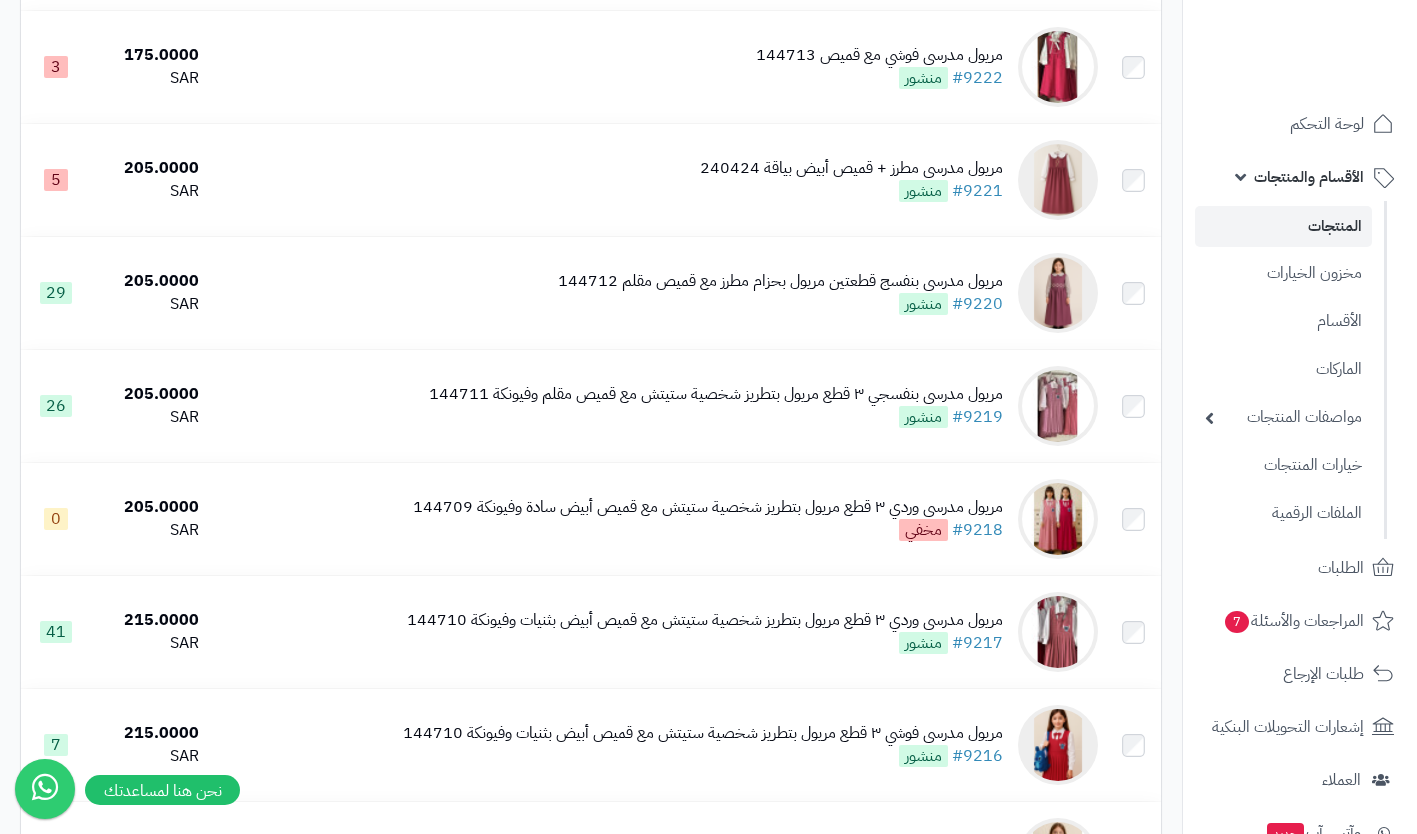click on "مريول مدرسي مطرز + قميص أبيض بياقة   240424
#9221
منشور" at bounding box center (851, 180) 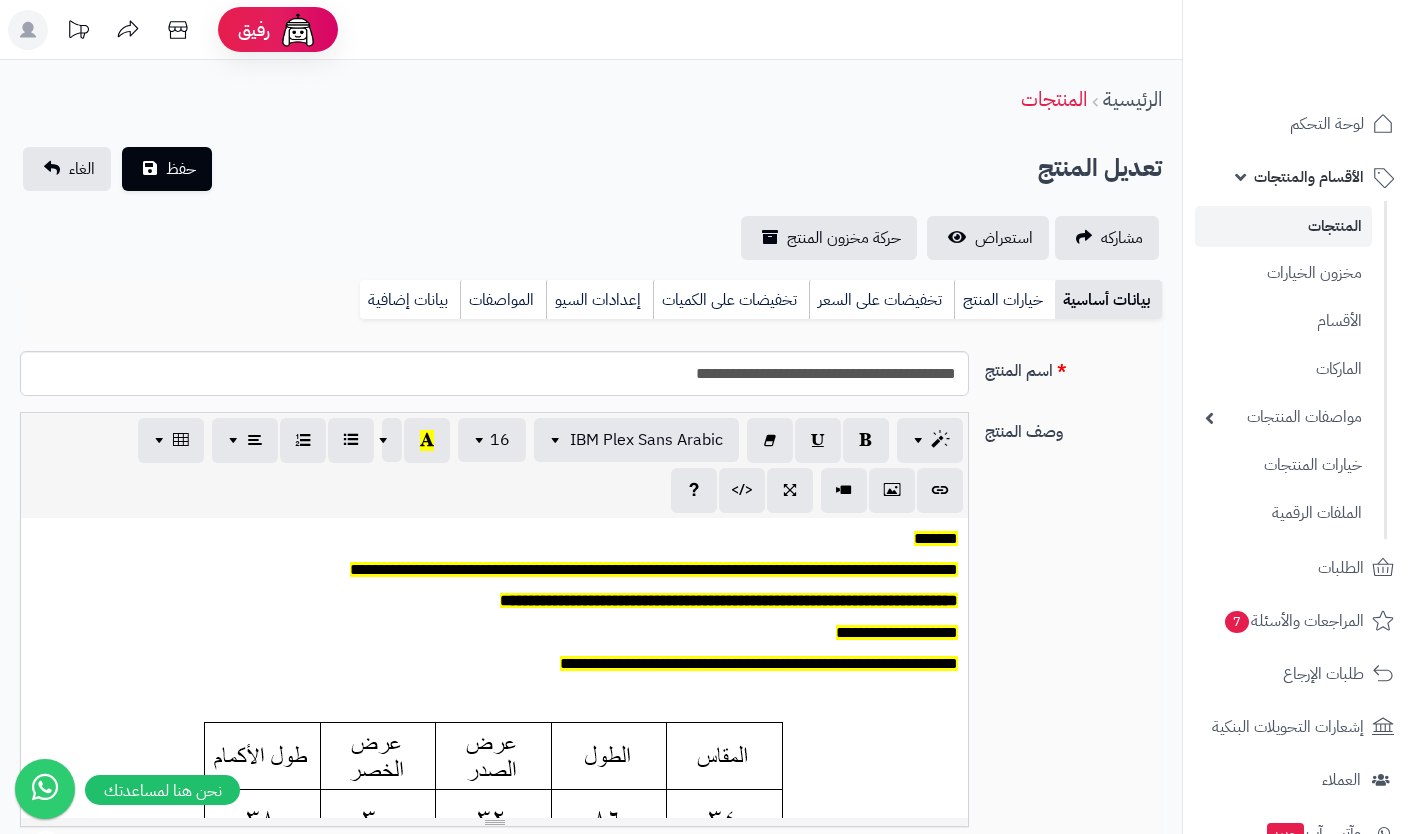 scroll, scrollTop: 0, scrollLeft: 0, axis: both 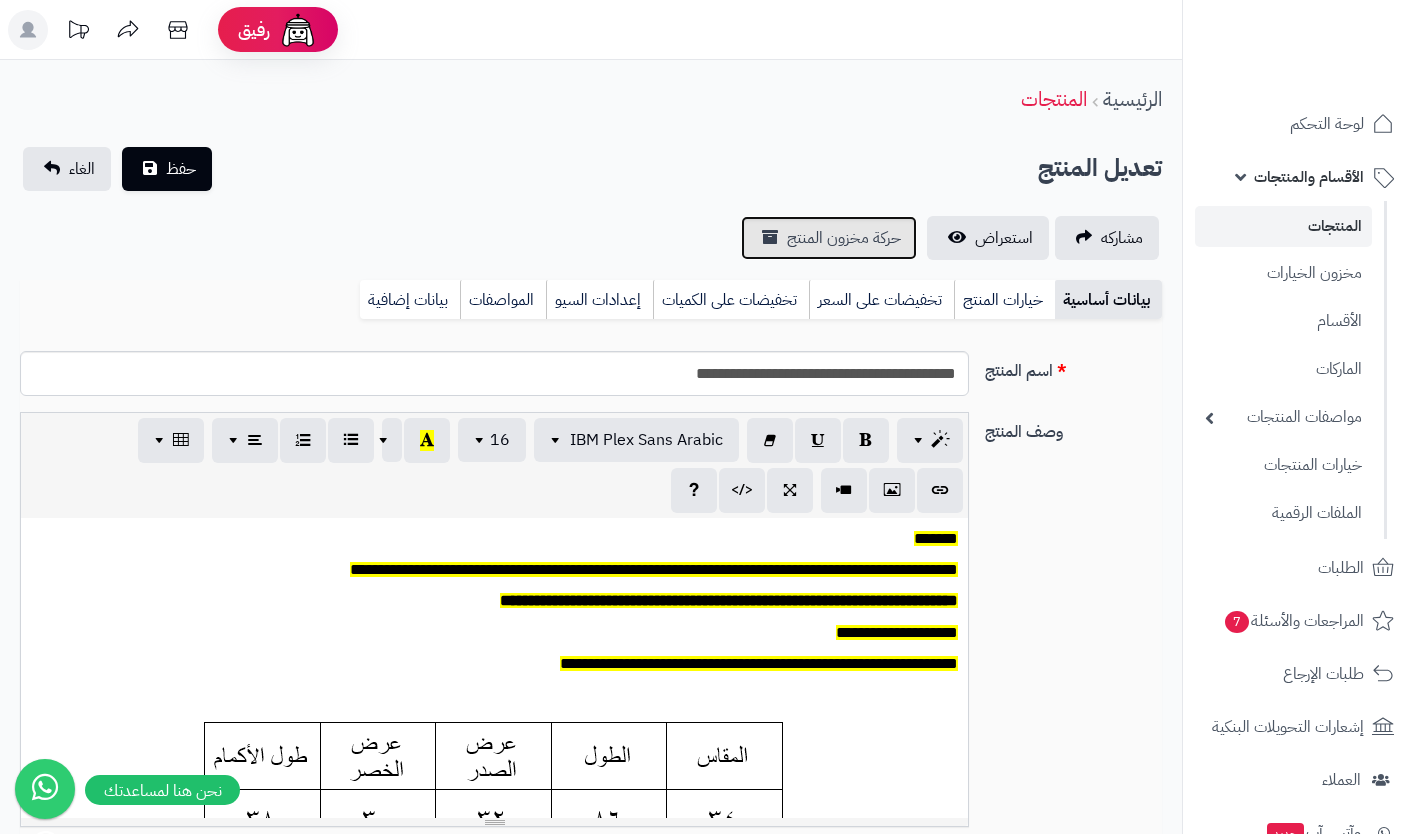 click on "حركة مخزون المنتج" at bounding box center [844, 238] 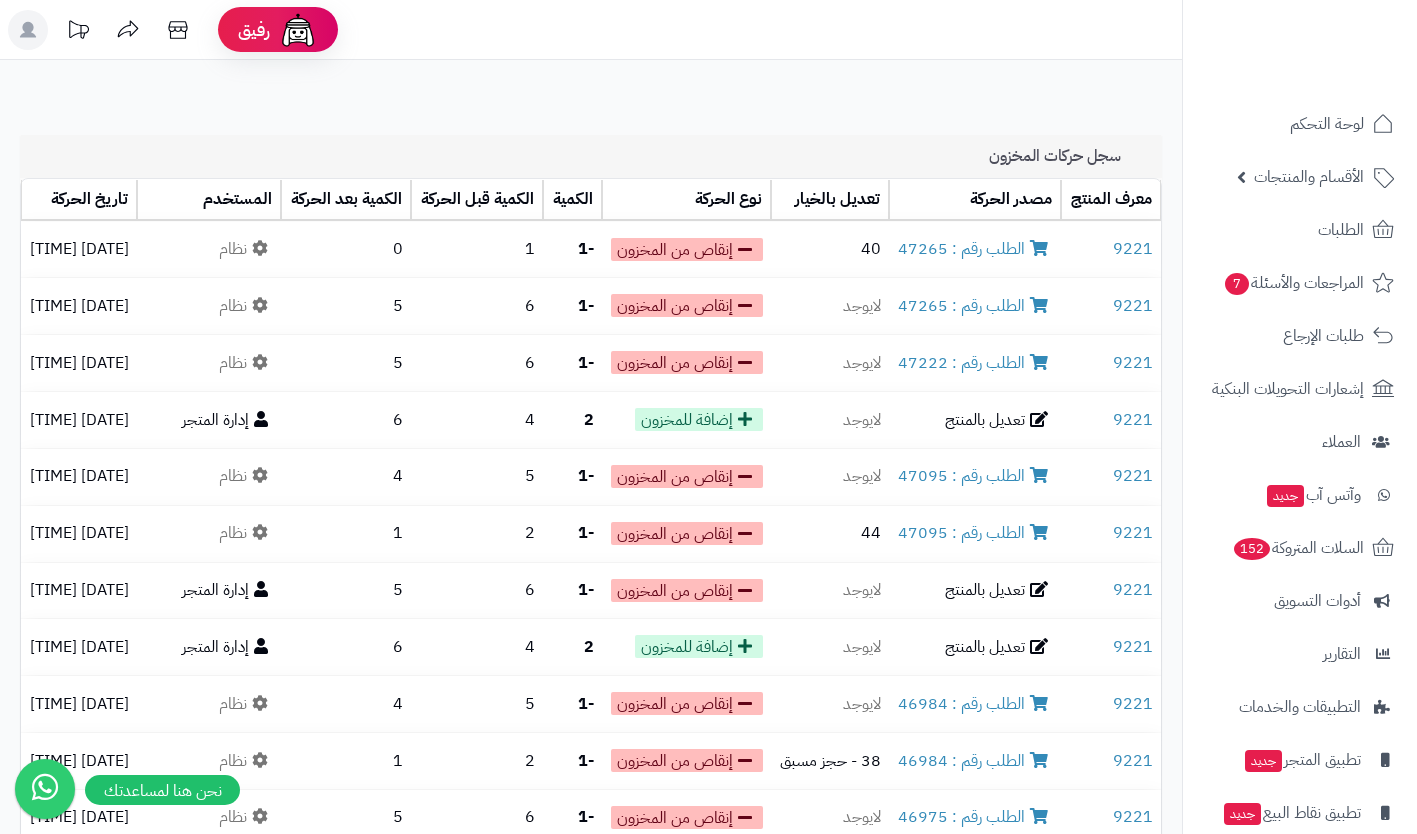 scroll, scrollTop: 0, scrollLeft: 0, axis: both 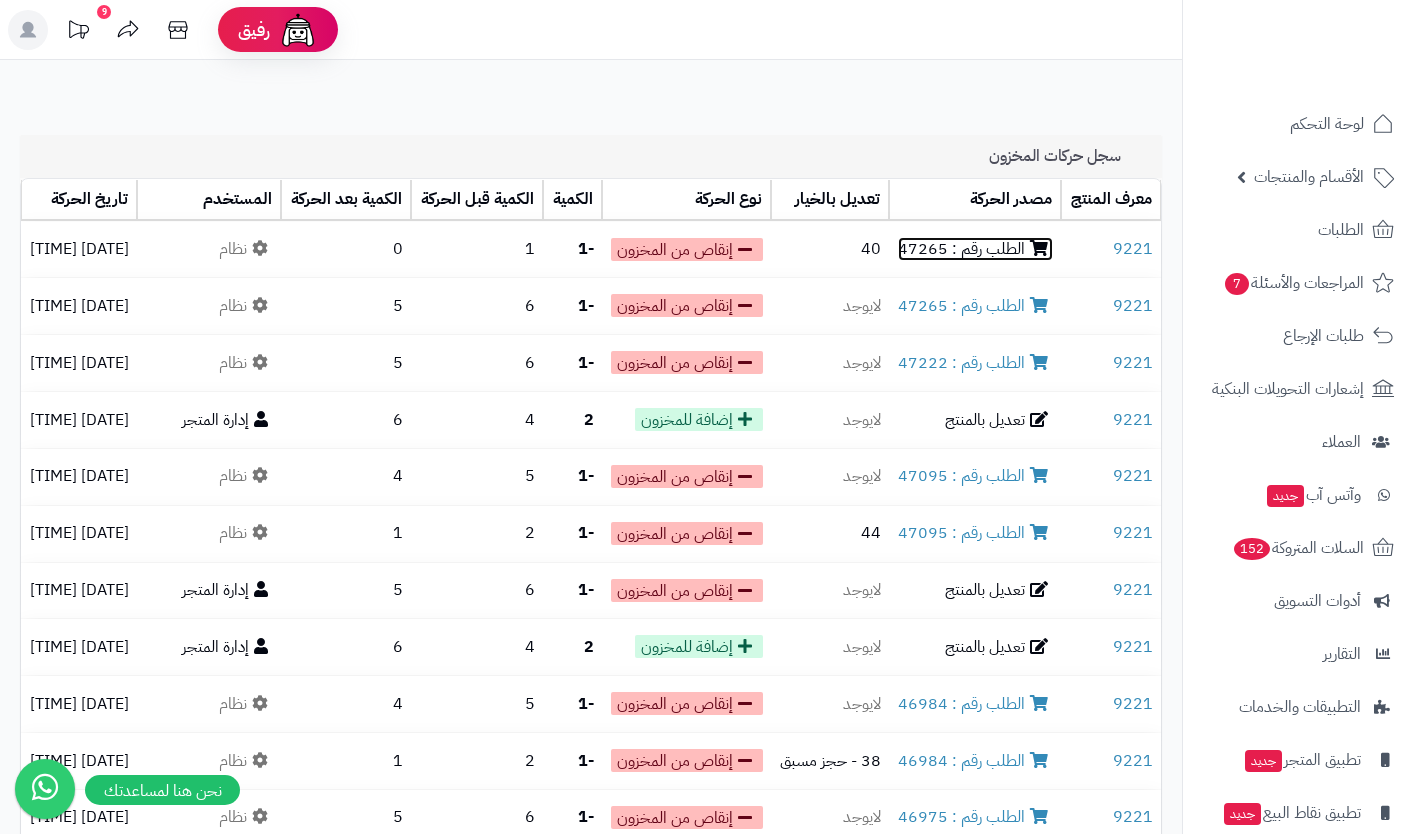 click on "الطلب رقم : 47265" at bounding box center [975, 249] 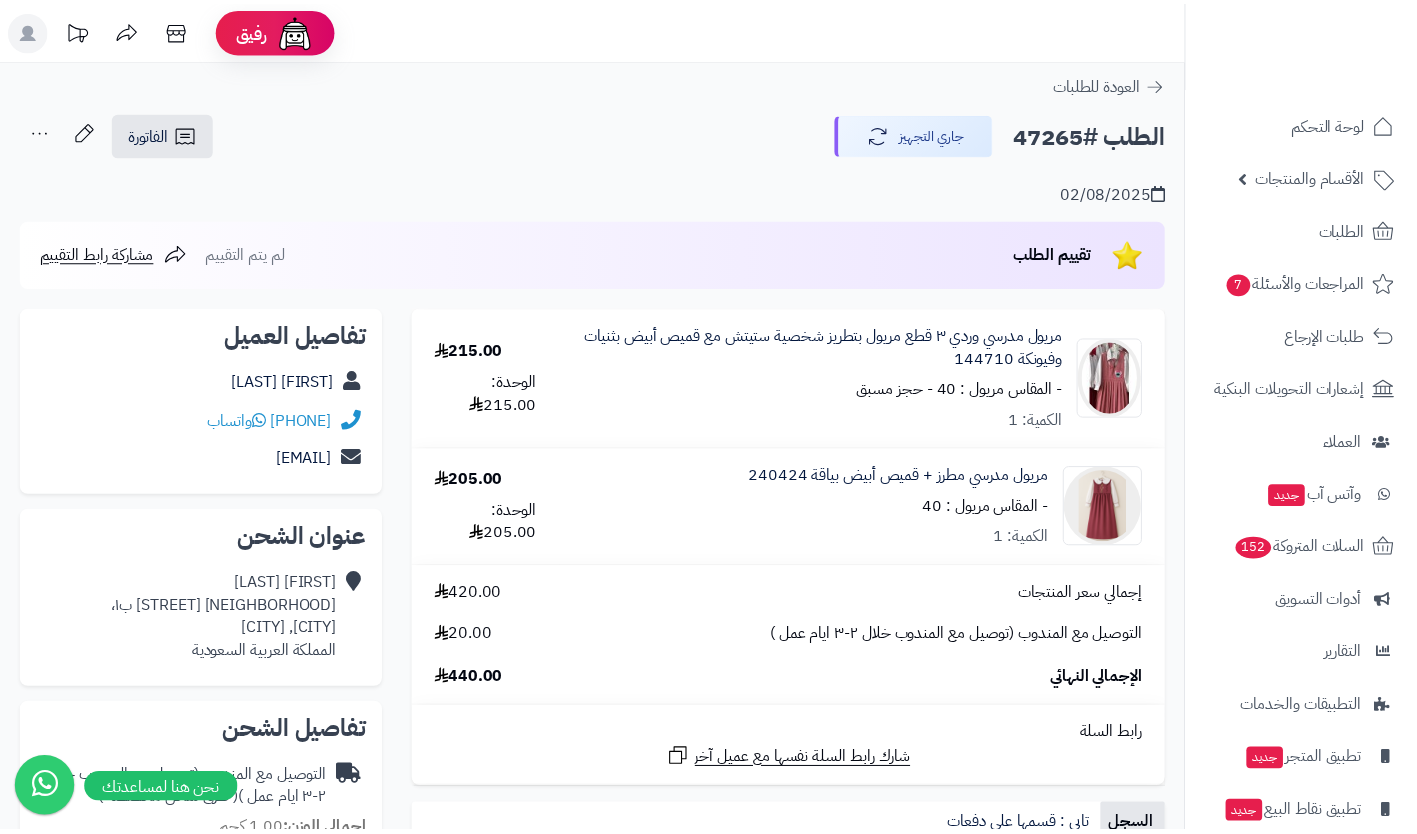 scroll, scrollTop: 0, scrollLeft: 0, axis: both 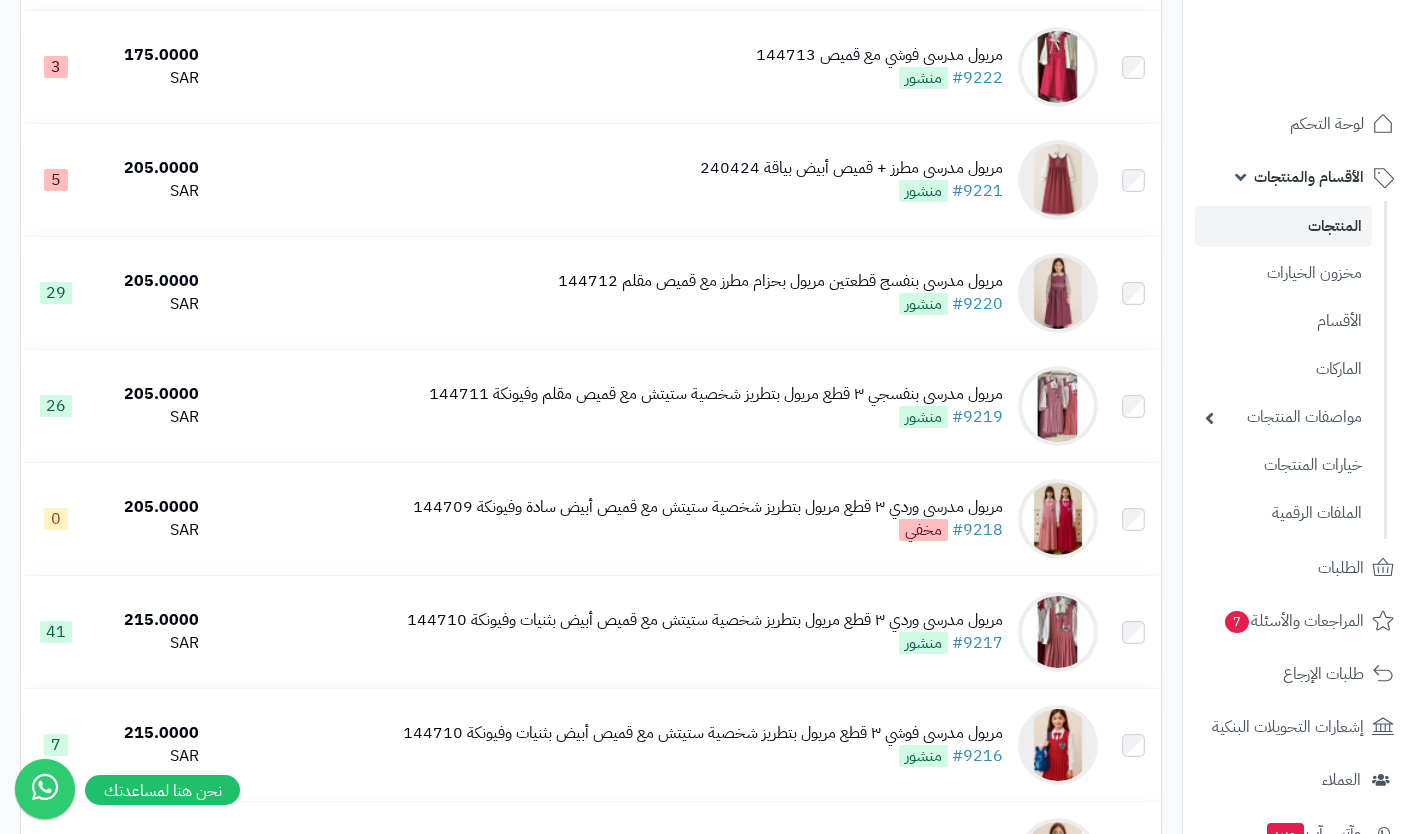 click on "المنتجات" at bounding box center (1283, 226) 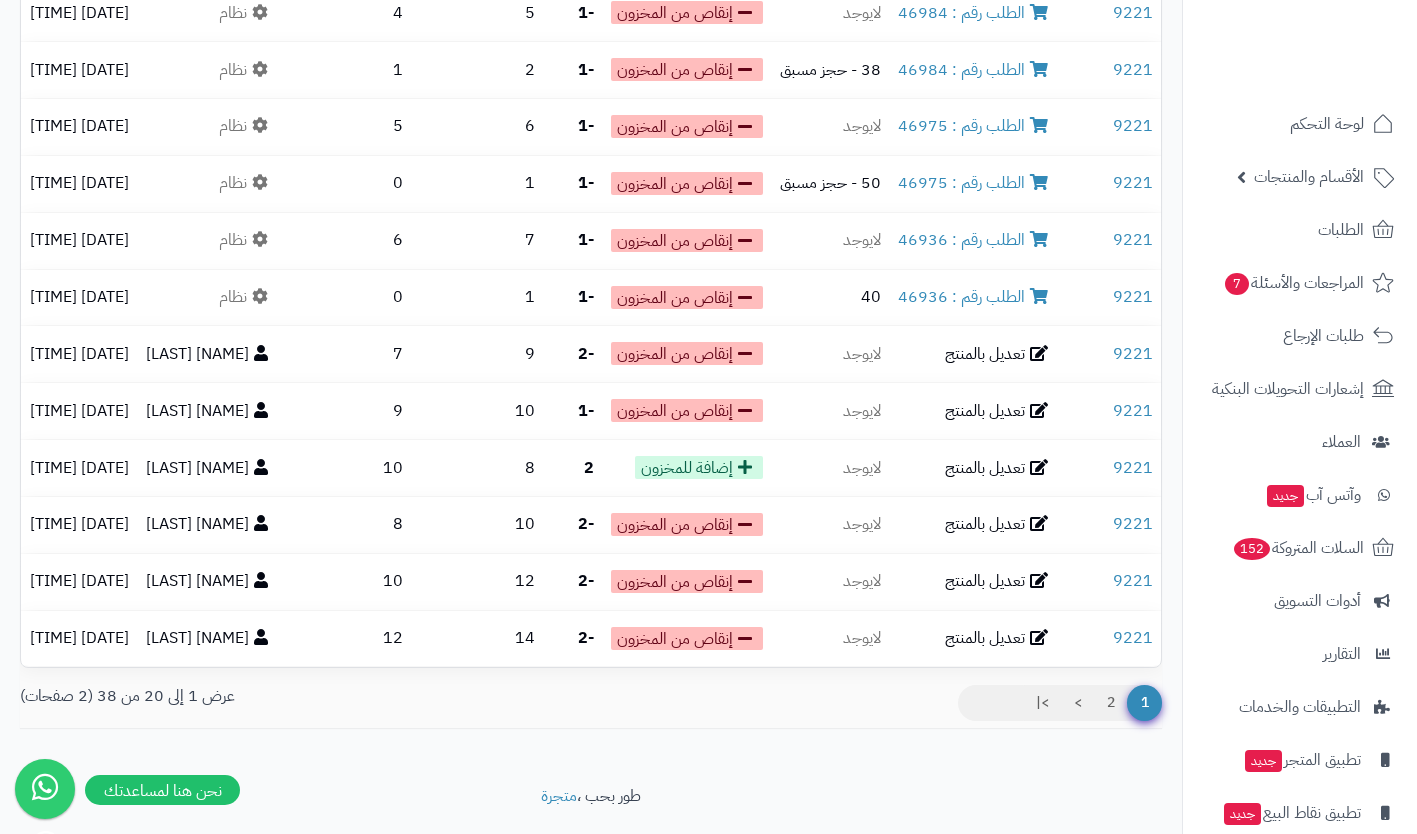 scroll, scrollTop: 699, scrollLeft: 0, axis: vertical 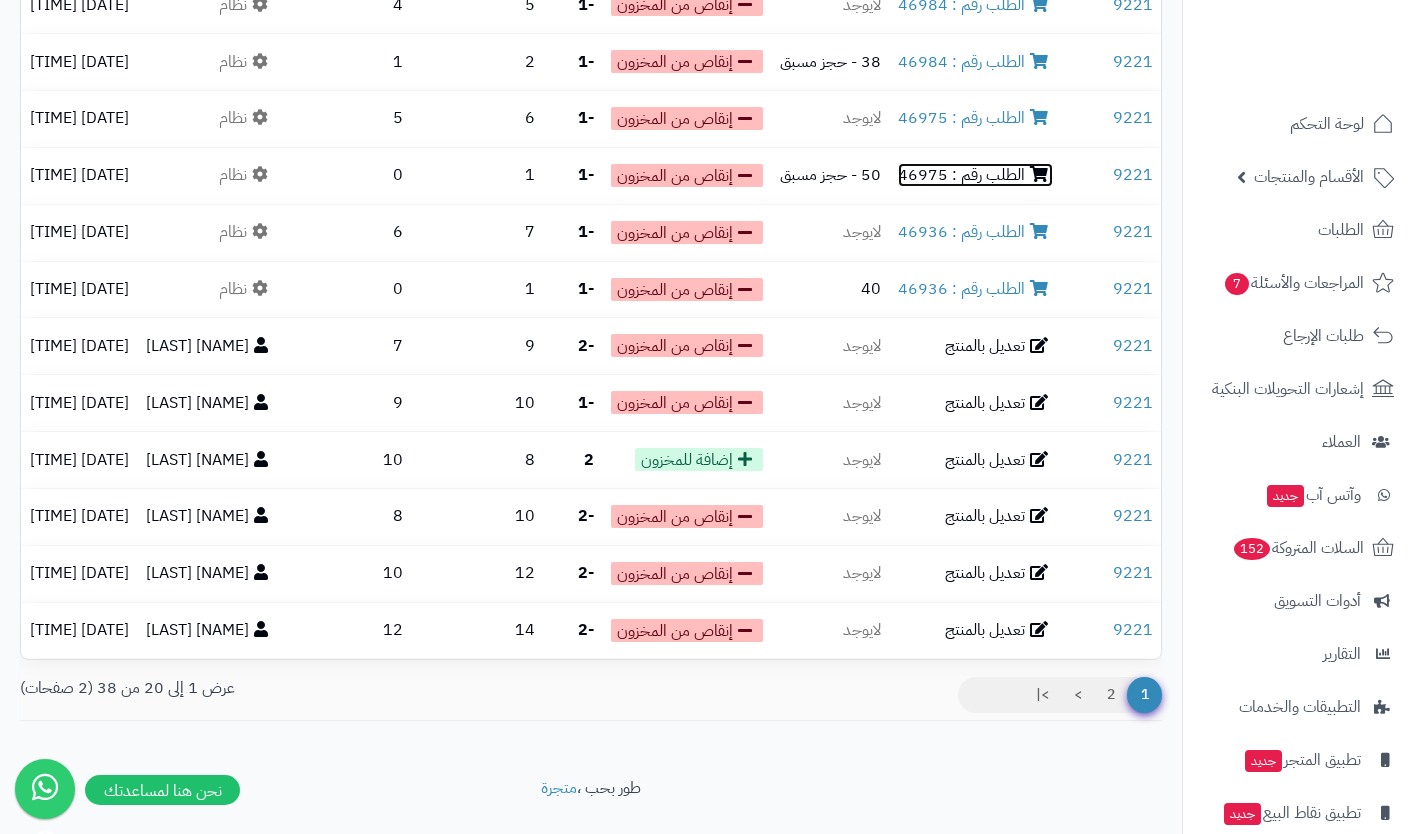 click on "الطلب رقم : 46975" at bounding box center [975, 175] 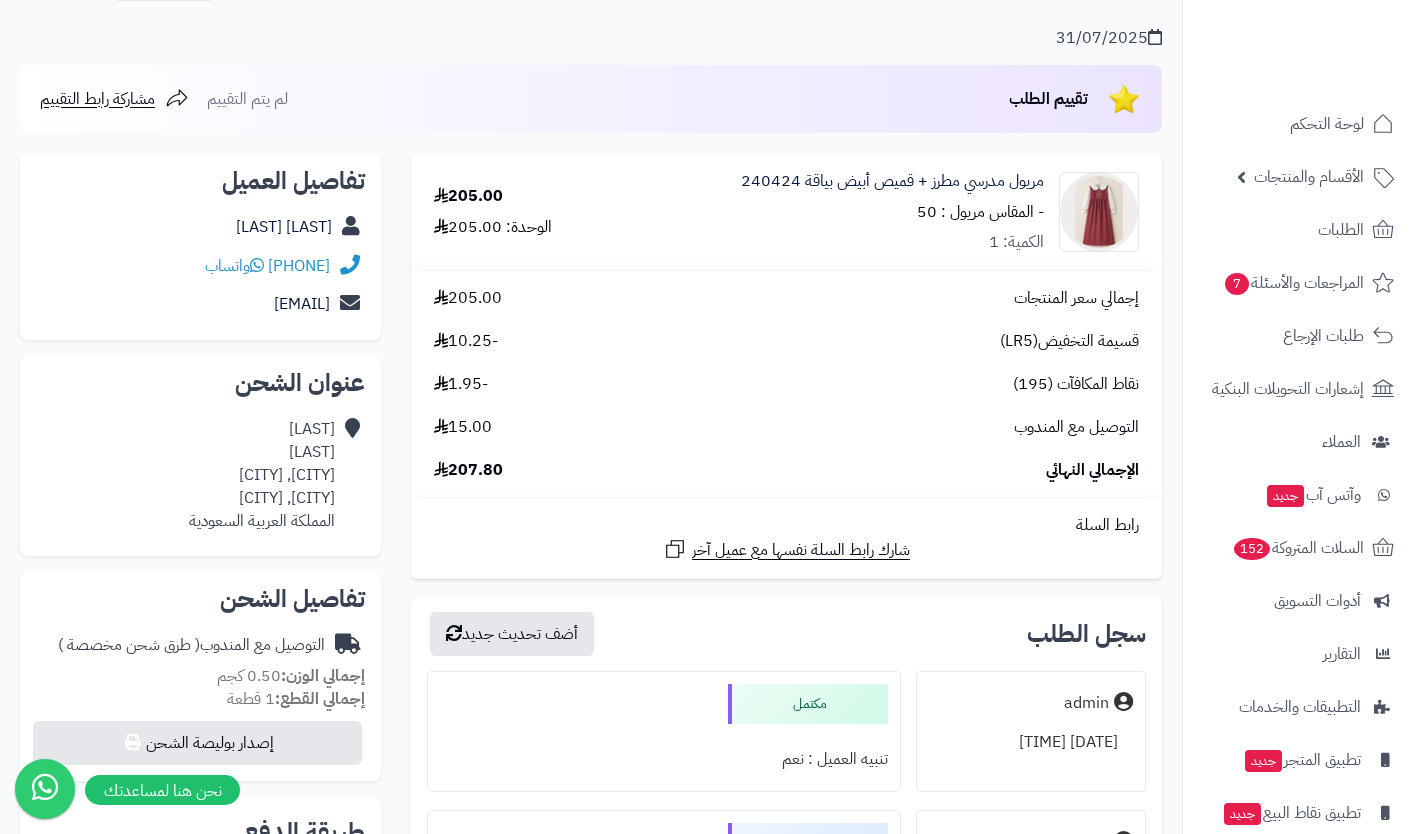 scroll, scrollTop: 0, scrollLeft: 0, axis: both 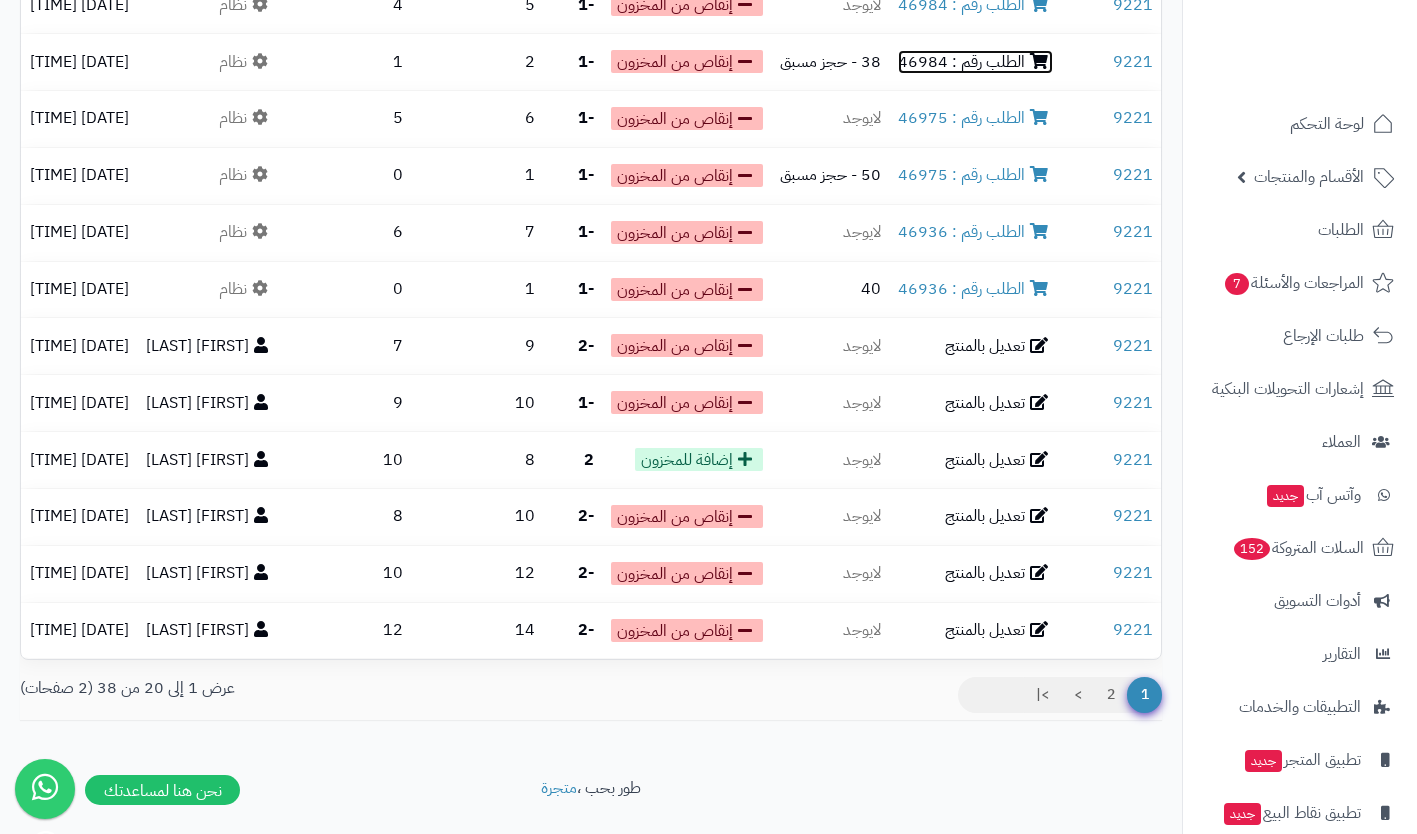 click on "الطلب رقم : 46984" at bounding box center [975, 62] 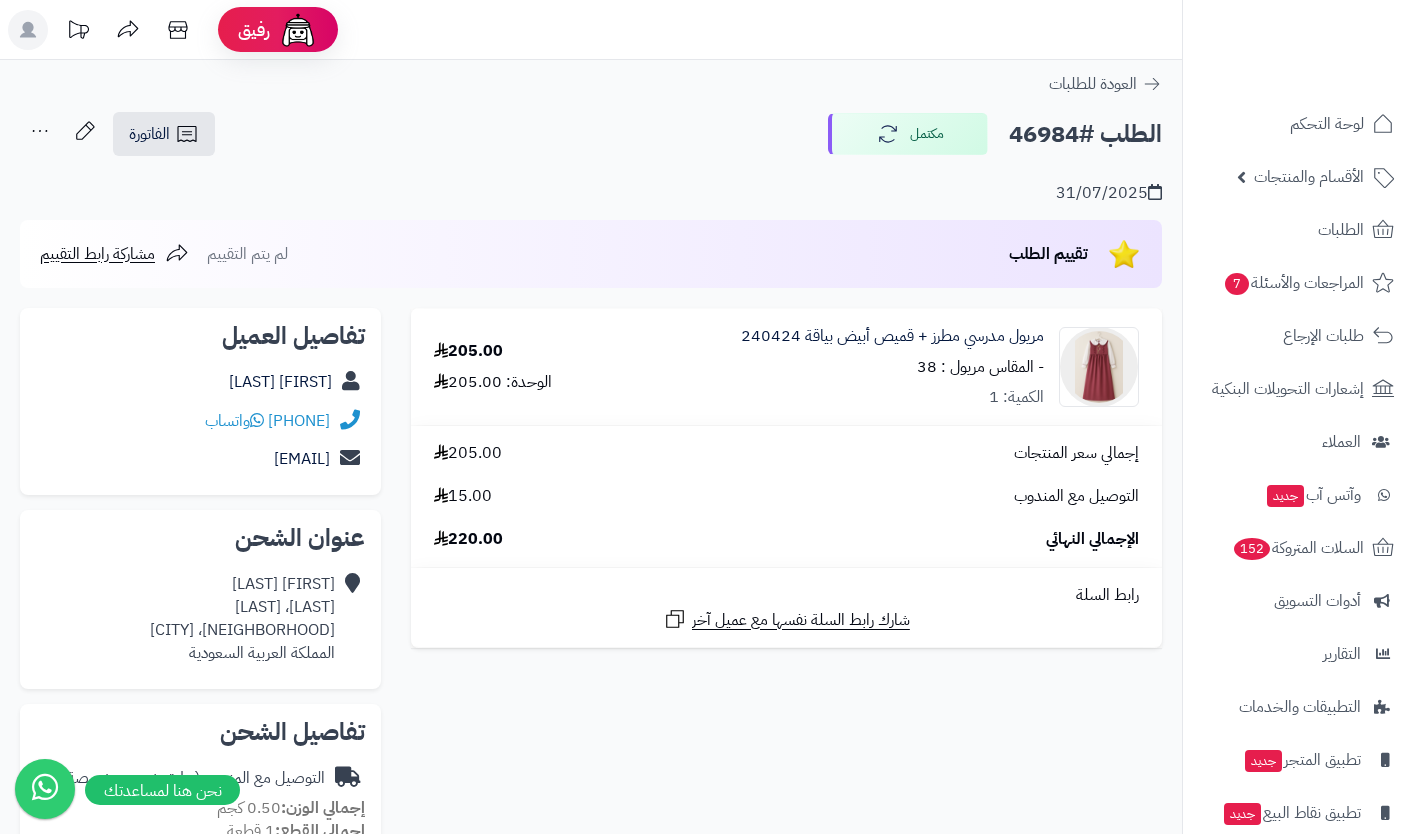 scroll, scrollTop: 0, scrollLeft: 0, axis: both 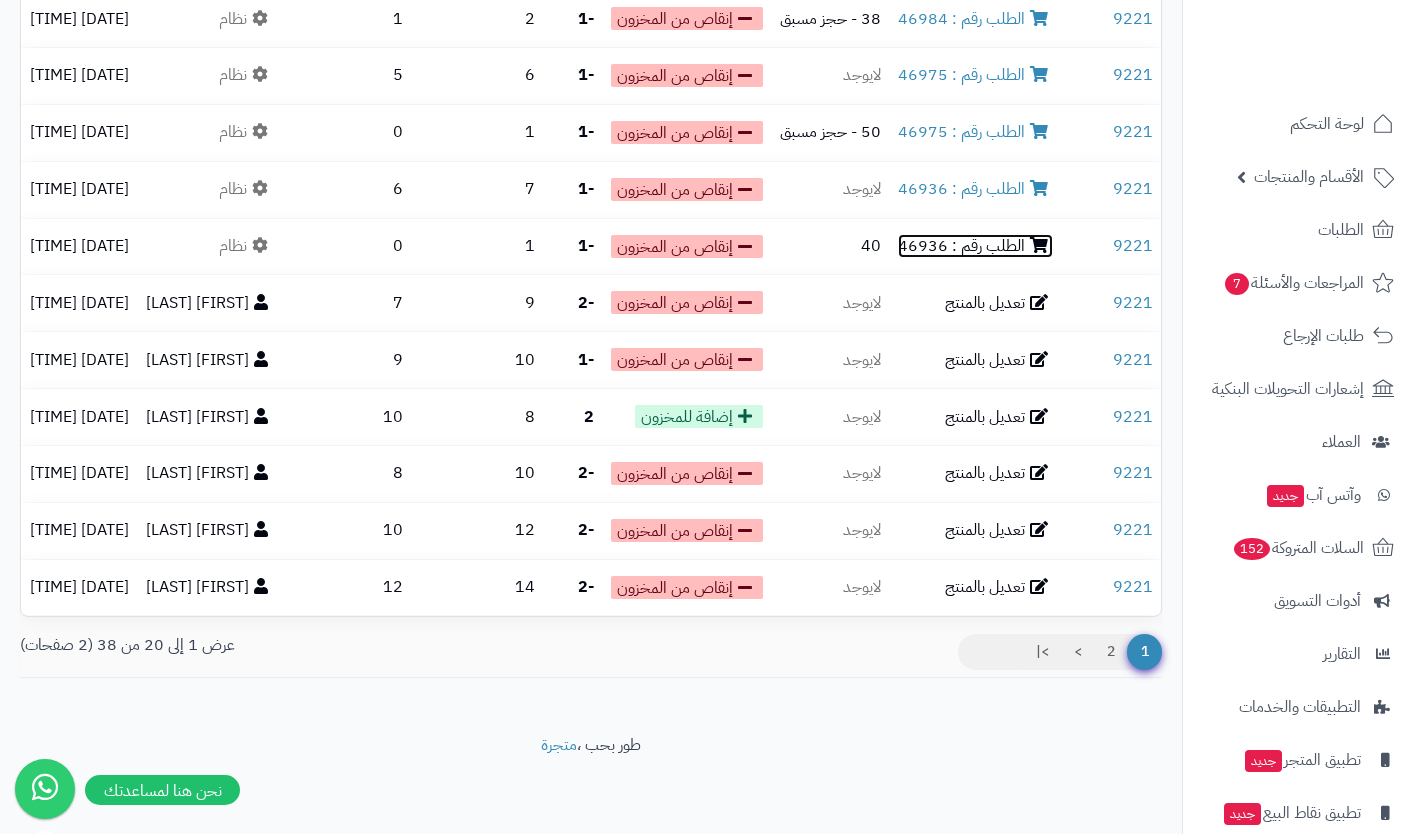 click on "الطلب رقم : 46936" at bounding box center (975, 246) 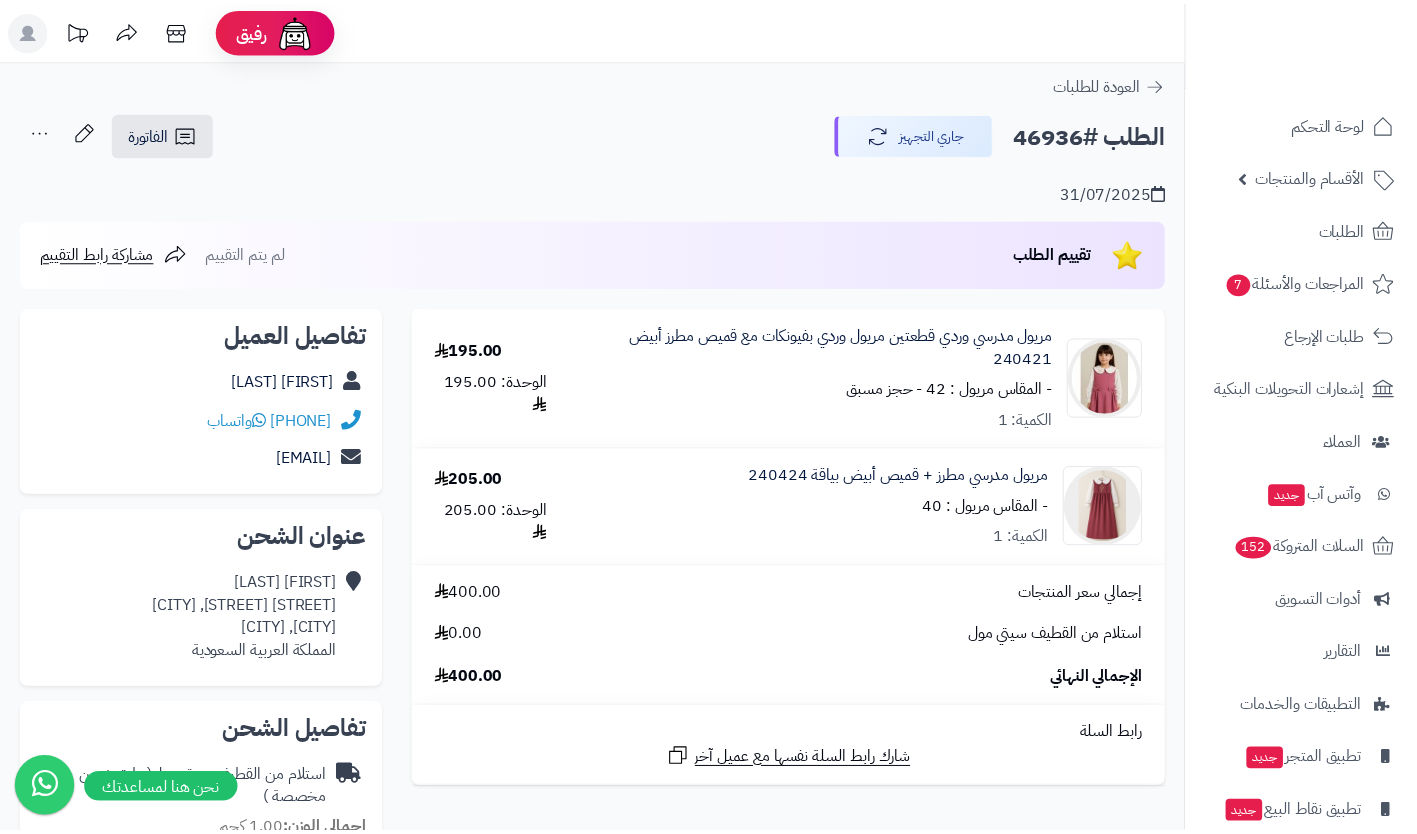 scroll, scrollTop: 0, scrollLeft: 0, axis: both 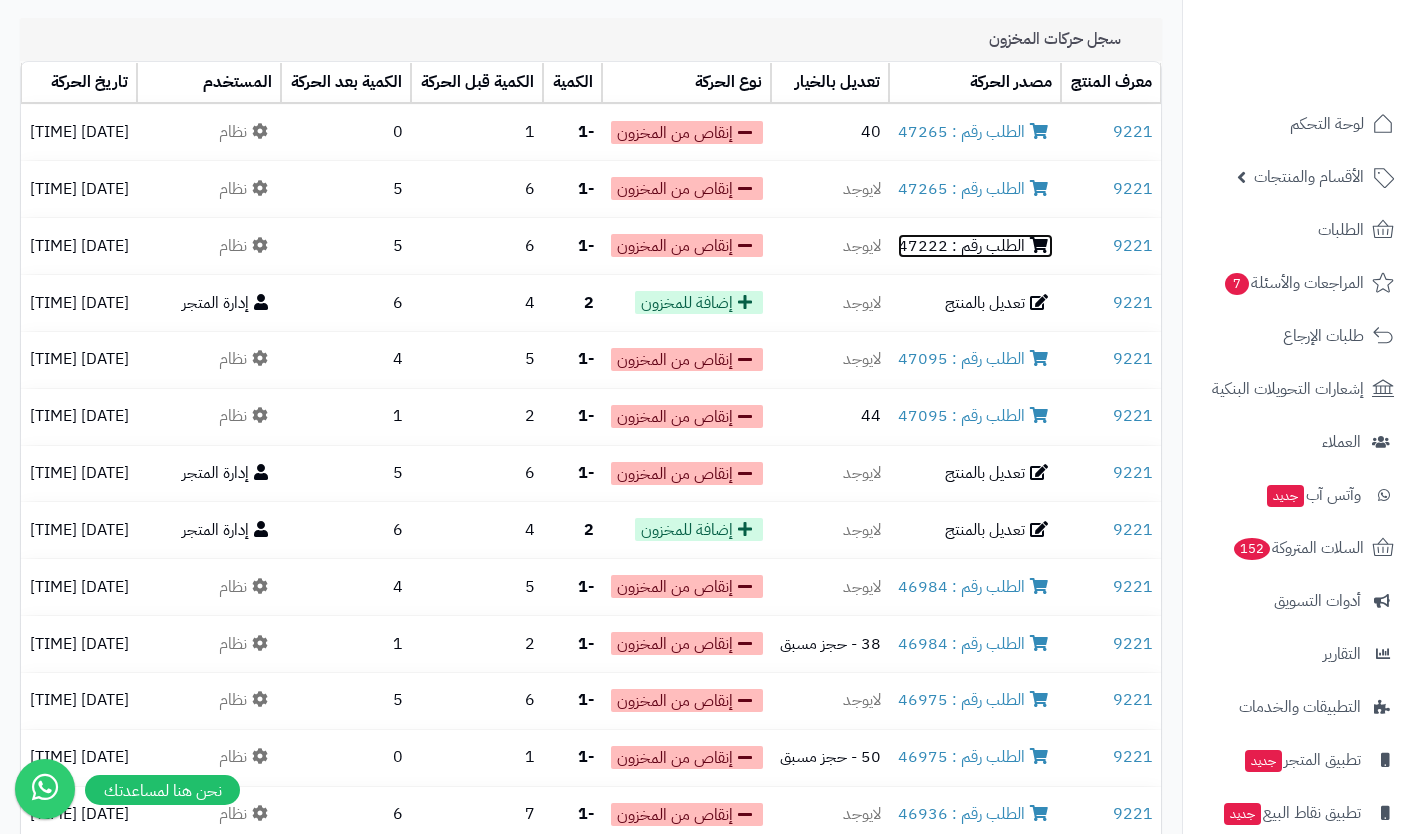 click on "الطلب رقم : 47222" at bounding box center [975, 246] 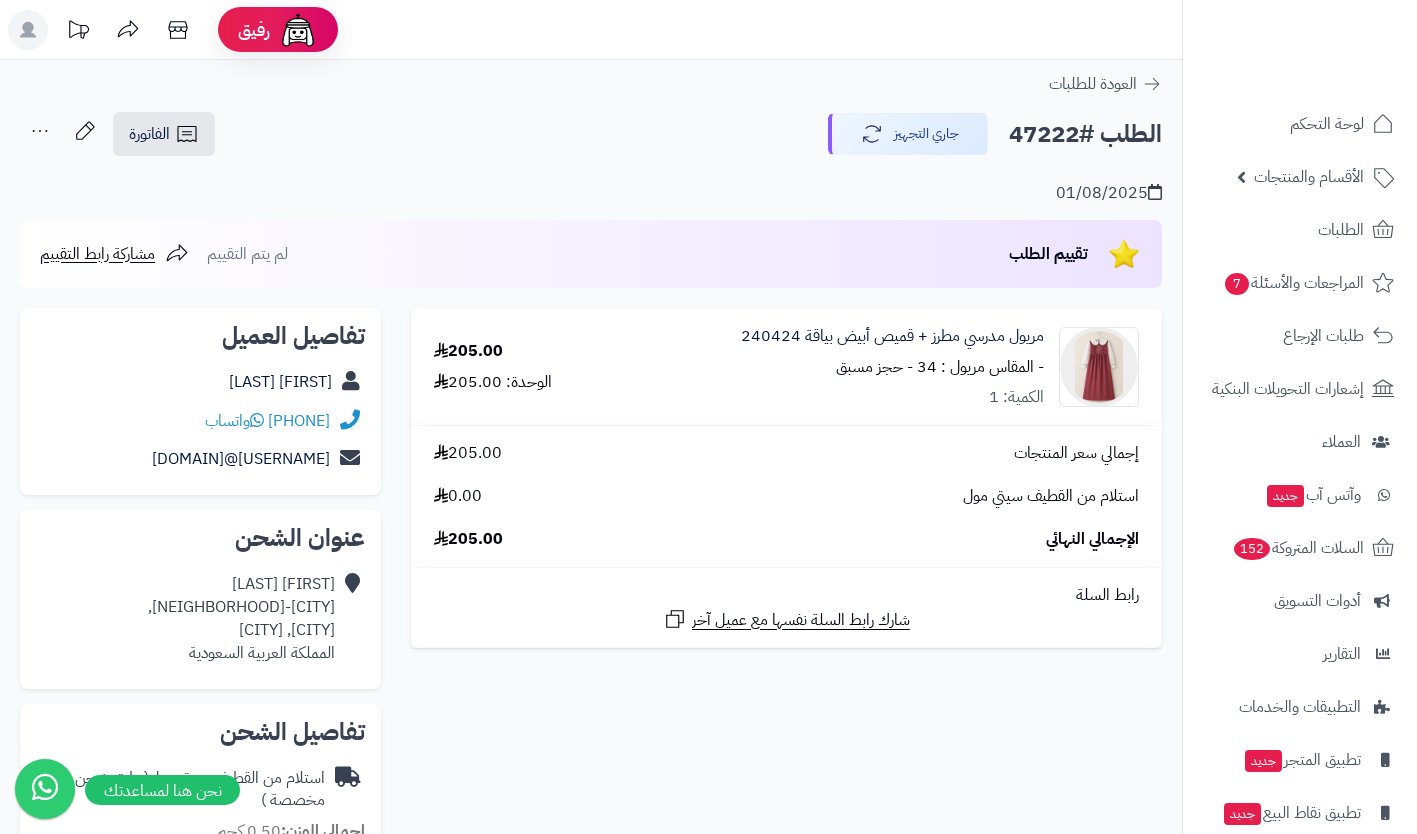 scroll, scrollTop: 0, scrollLeft: 0, axis: both 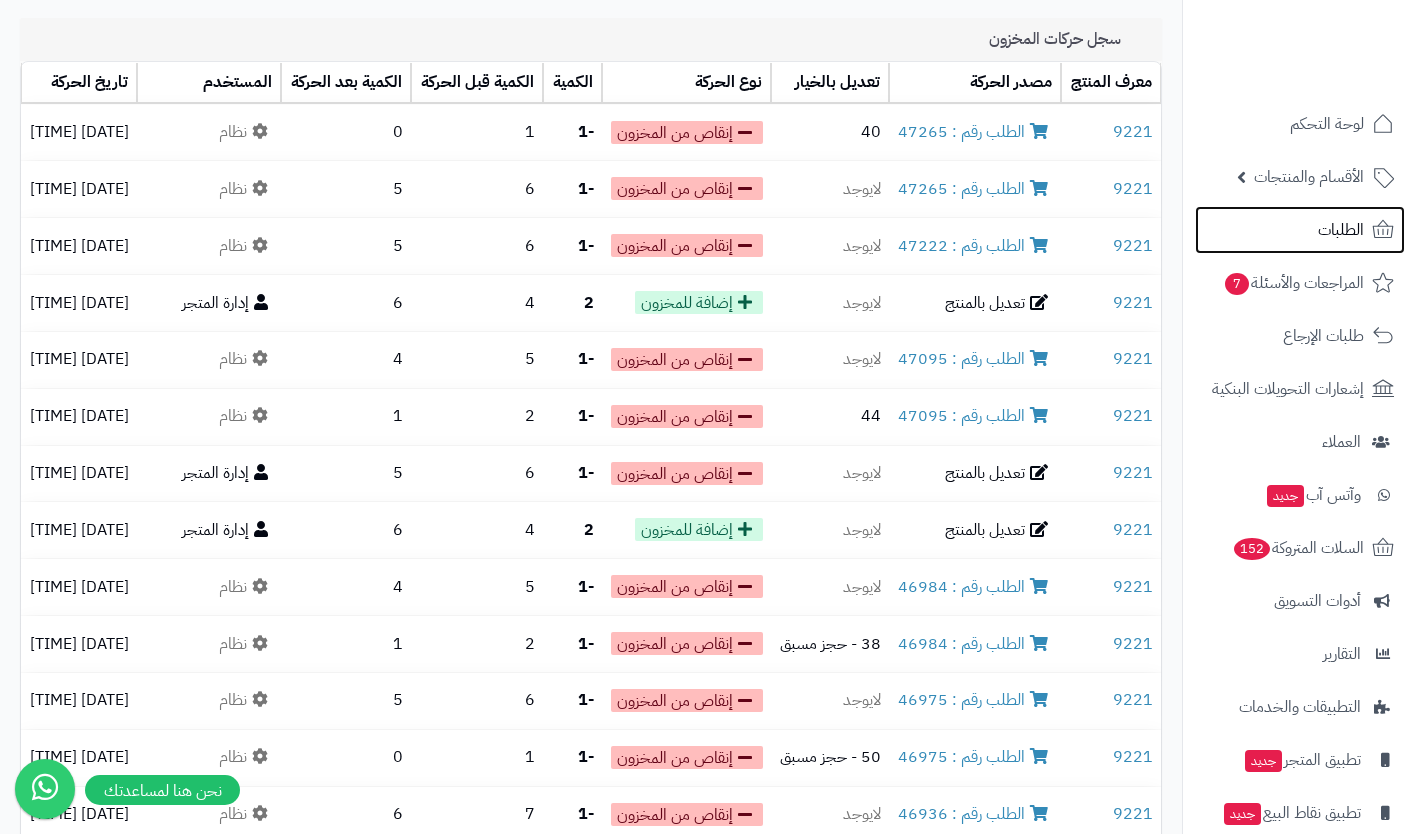 click on "الطلبات" at bounding box center [1341, 230] 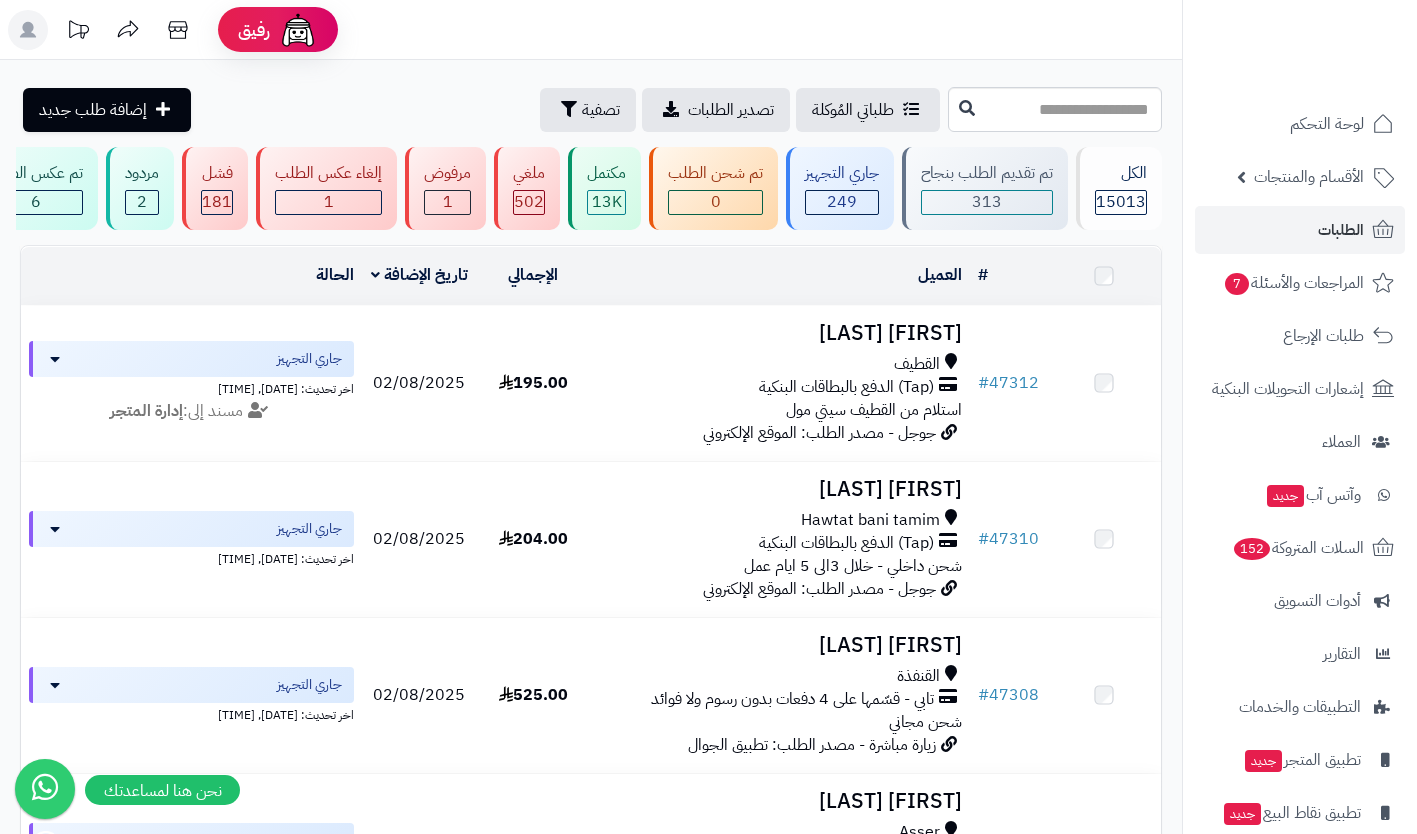scroll, scrollTop: 0, scrollLeft: 0, axis: both 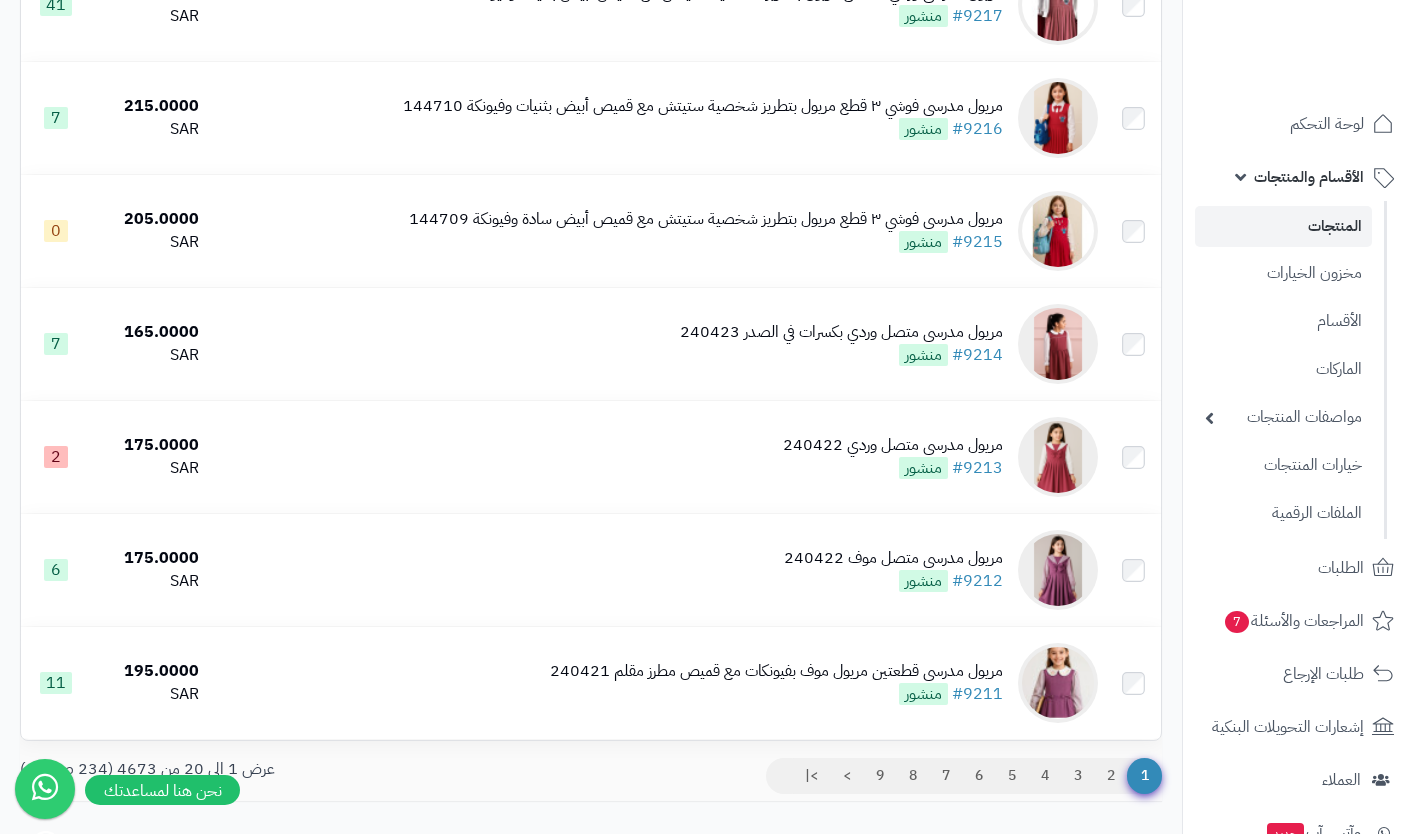 click on "مريول مدرسي متصل موف  240422
#9212
منشور" at bounding box center (893, 570) 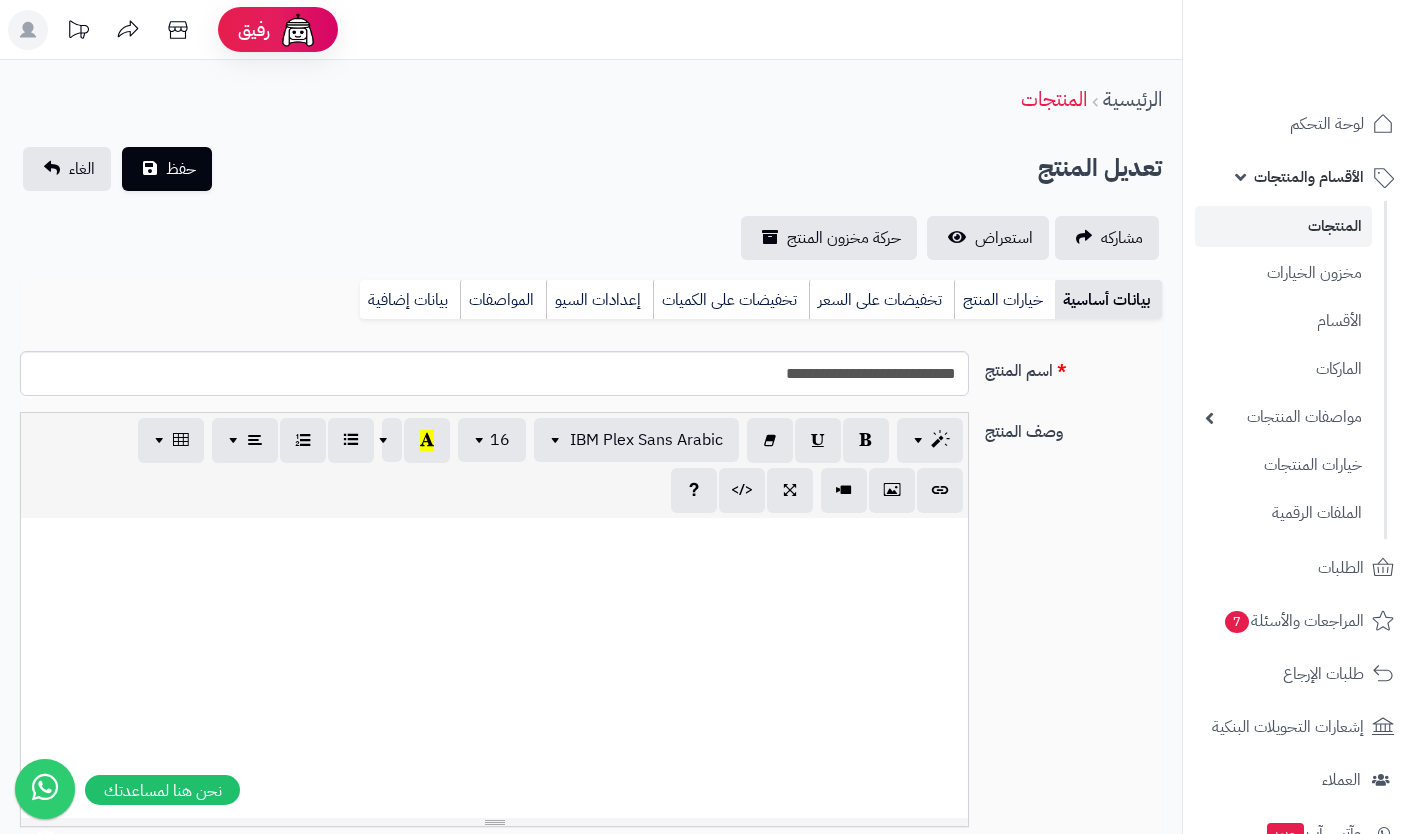 scroll, scrollTop: 0, scrollLeft: 0, axis: both 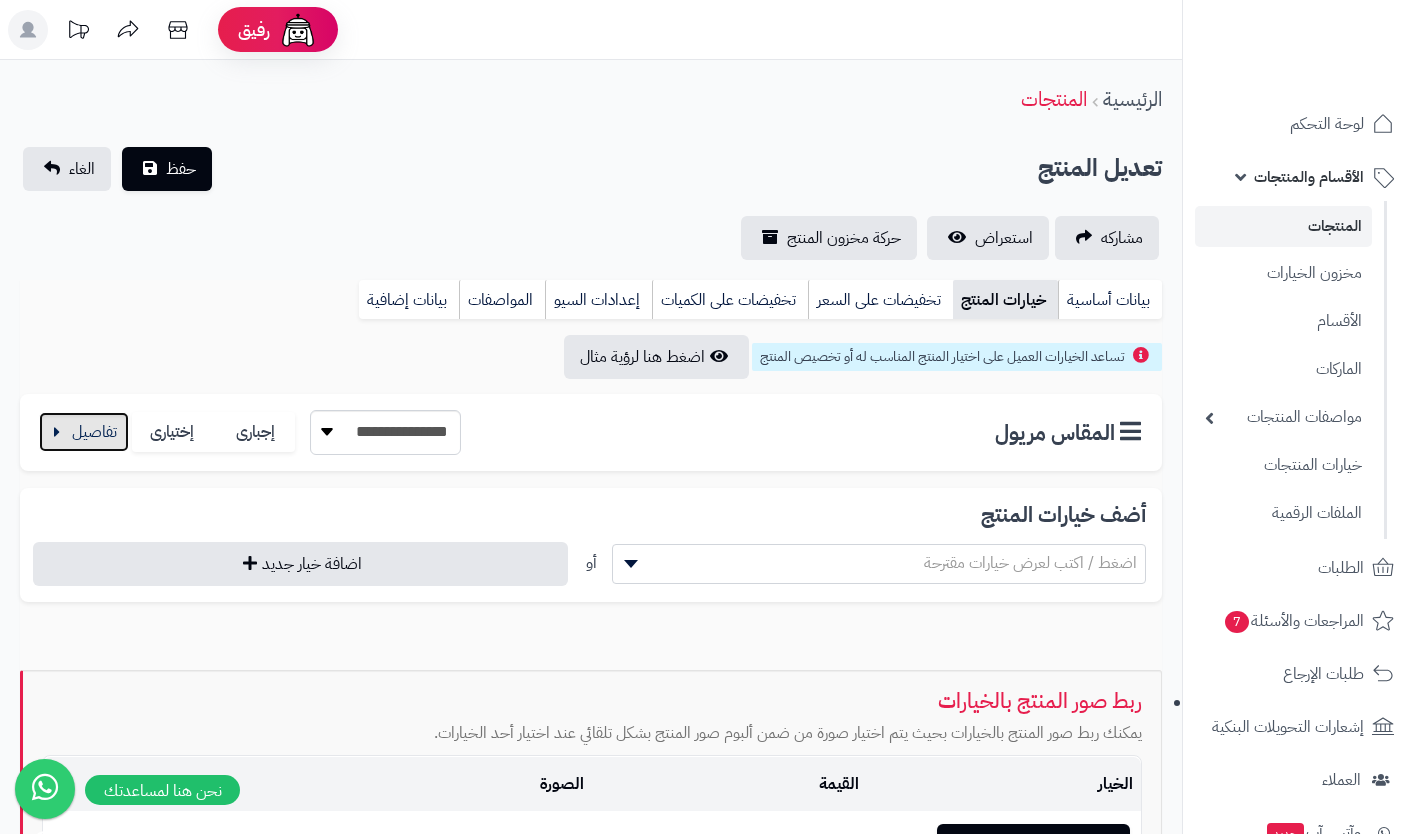 click at bounding box center [84, 432] 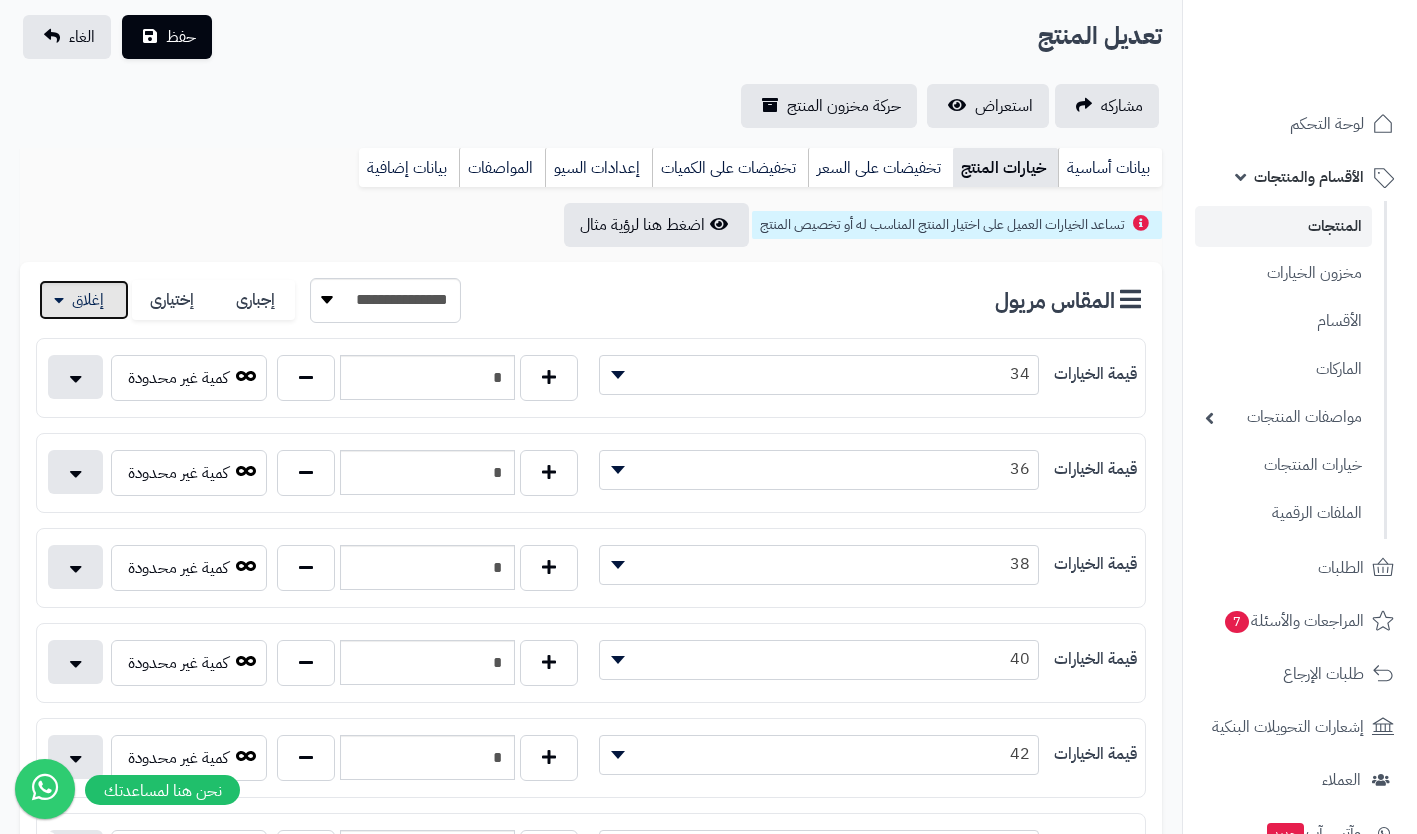 scroll, scrollTop: 0, scrollLeft: 0, axis: both 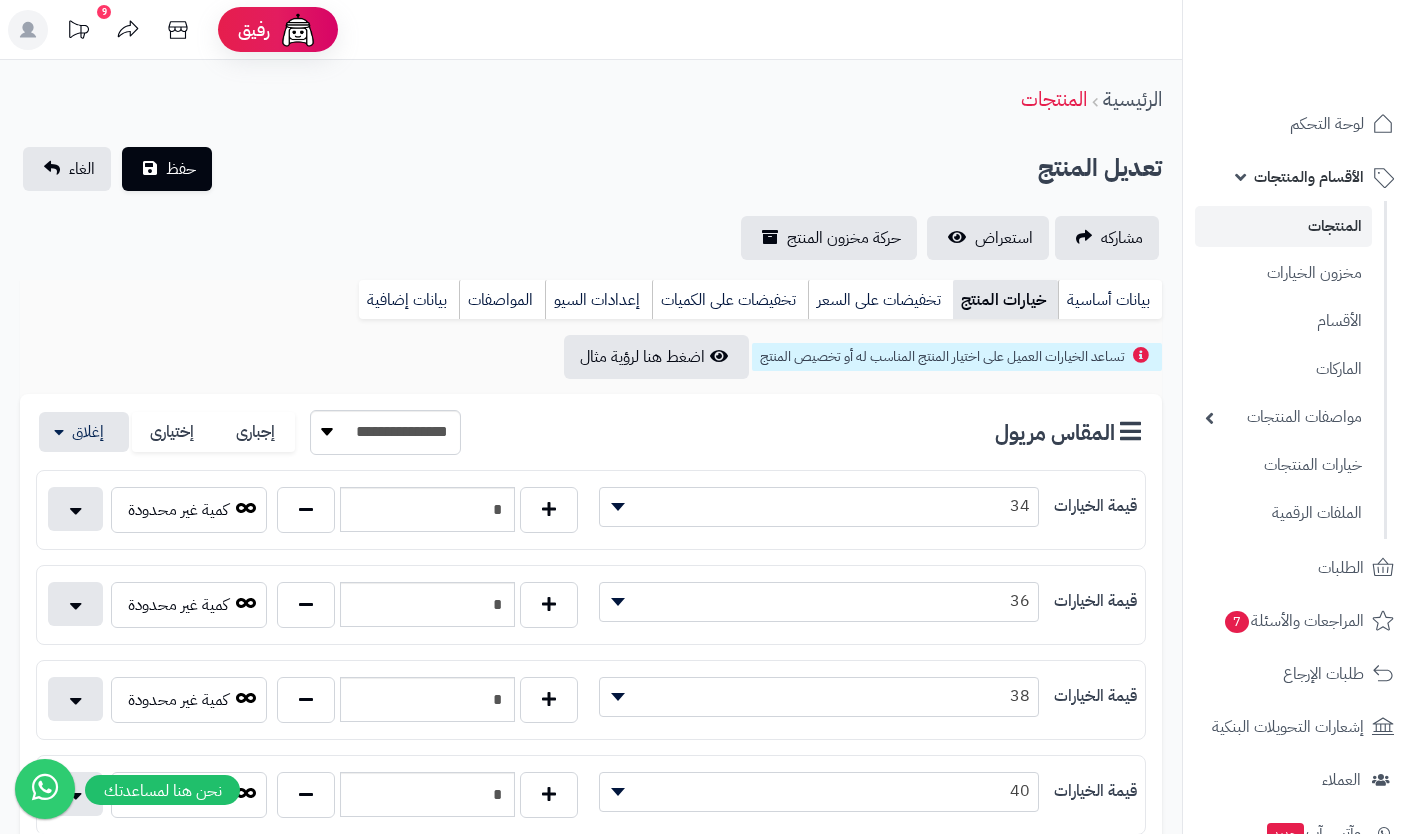 click on "المنتجات" at bounding box center (1283, 226) 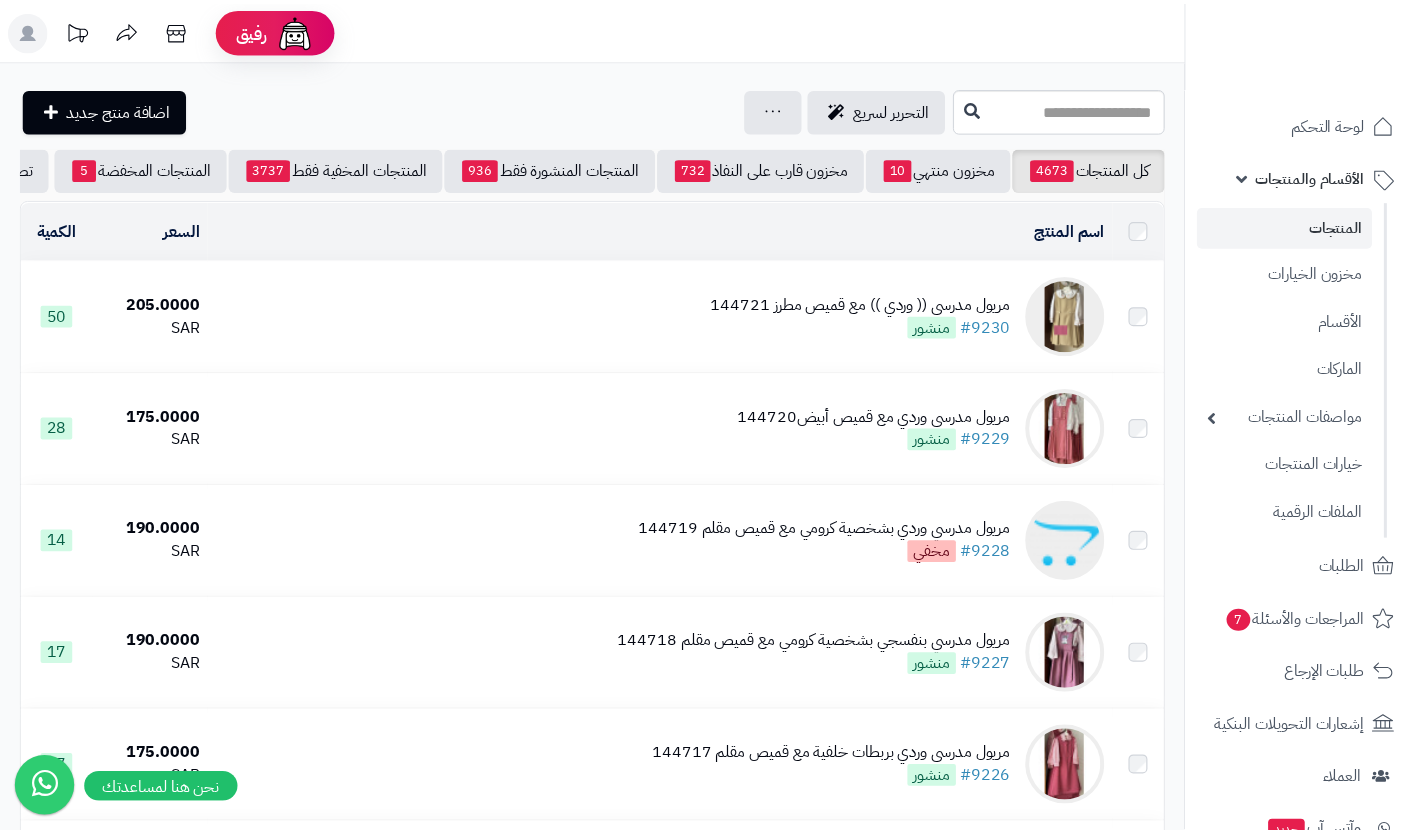 scroll, scrollTop: 0, scrollLeft: 0, axis: both 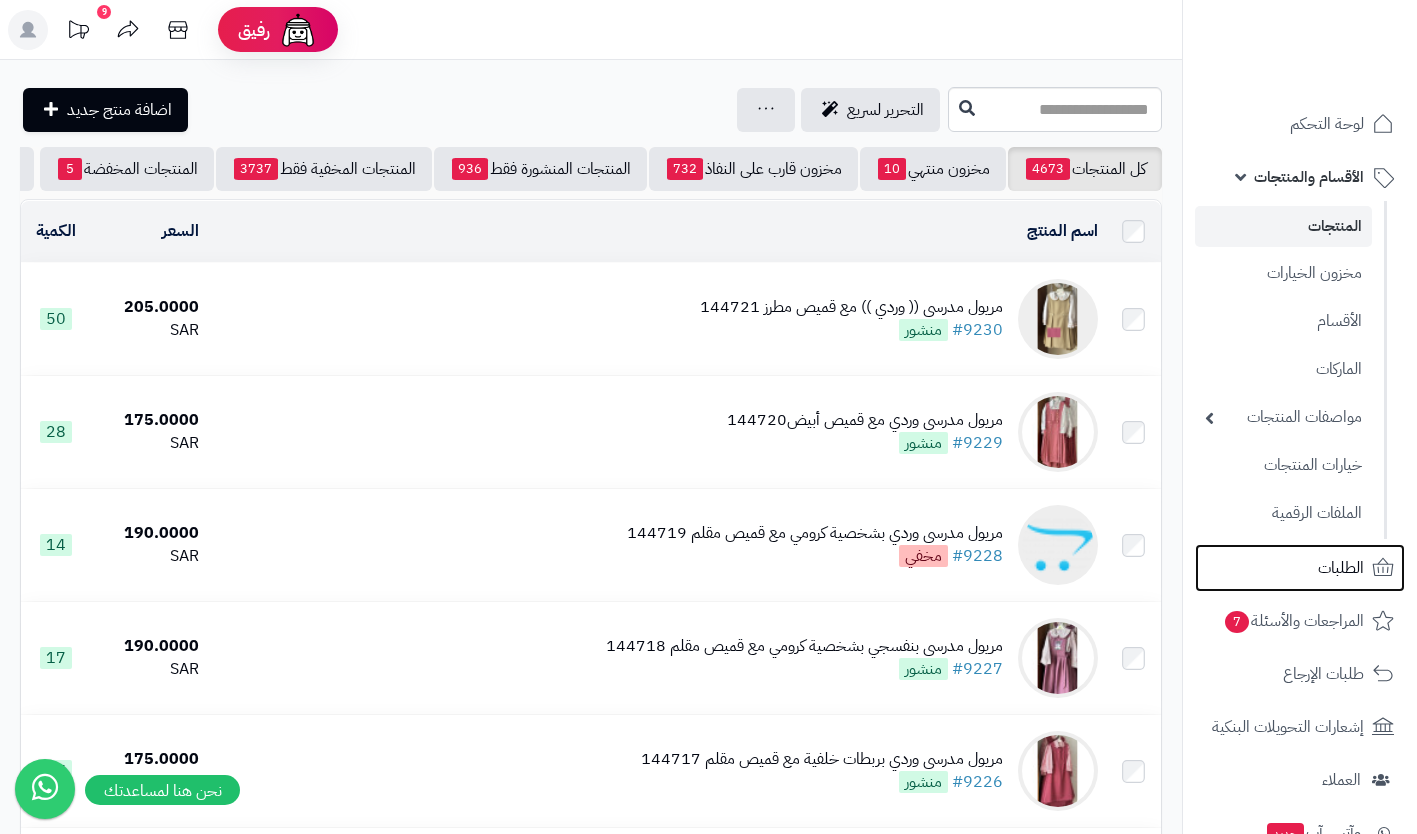 click on "الطلبات" at bounding box center [1341, 568] 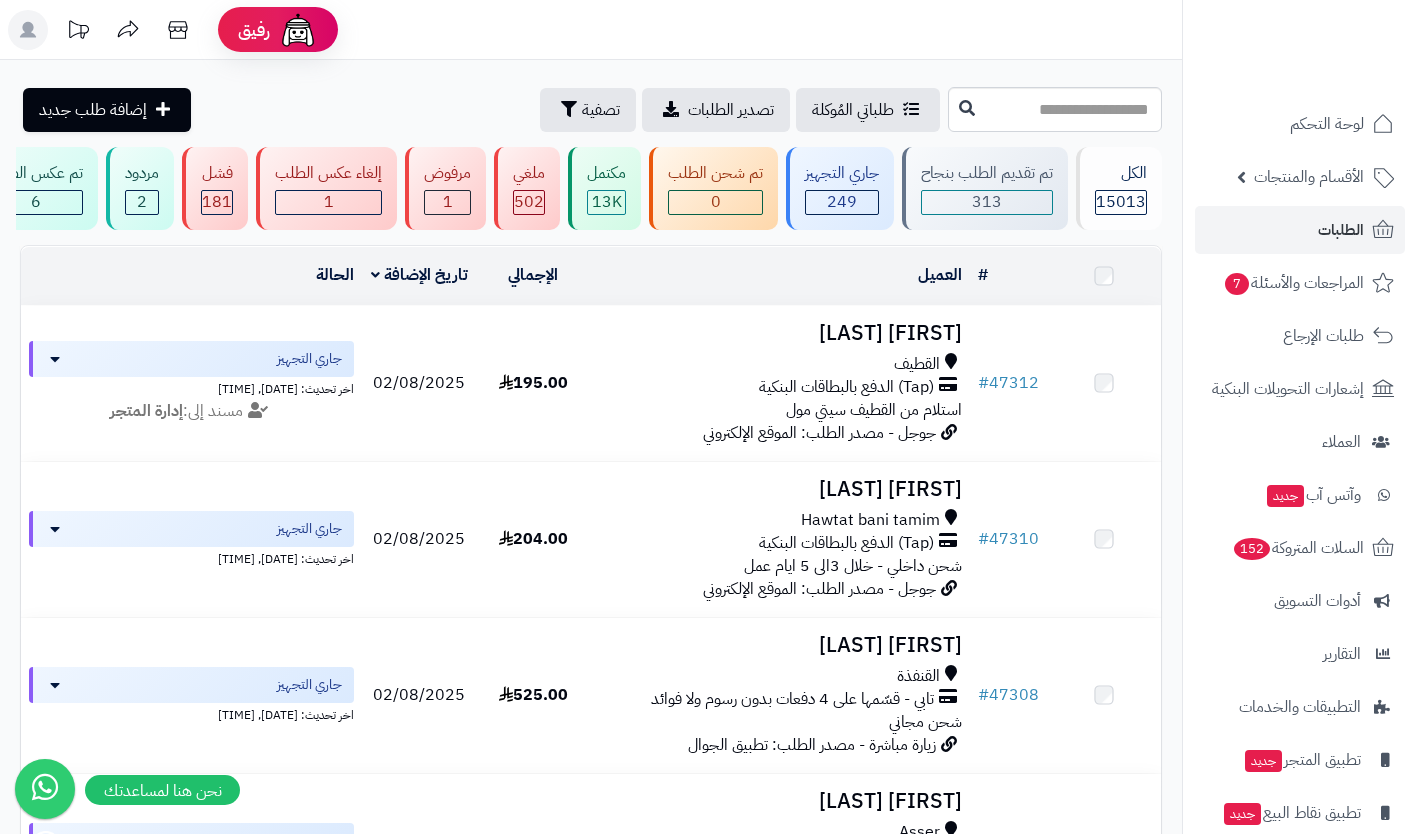 scroll, scrollTop: 0, scrollLeft: 0, axis: both 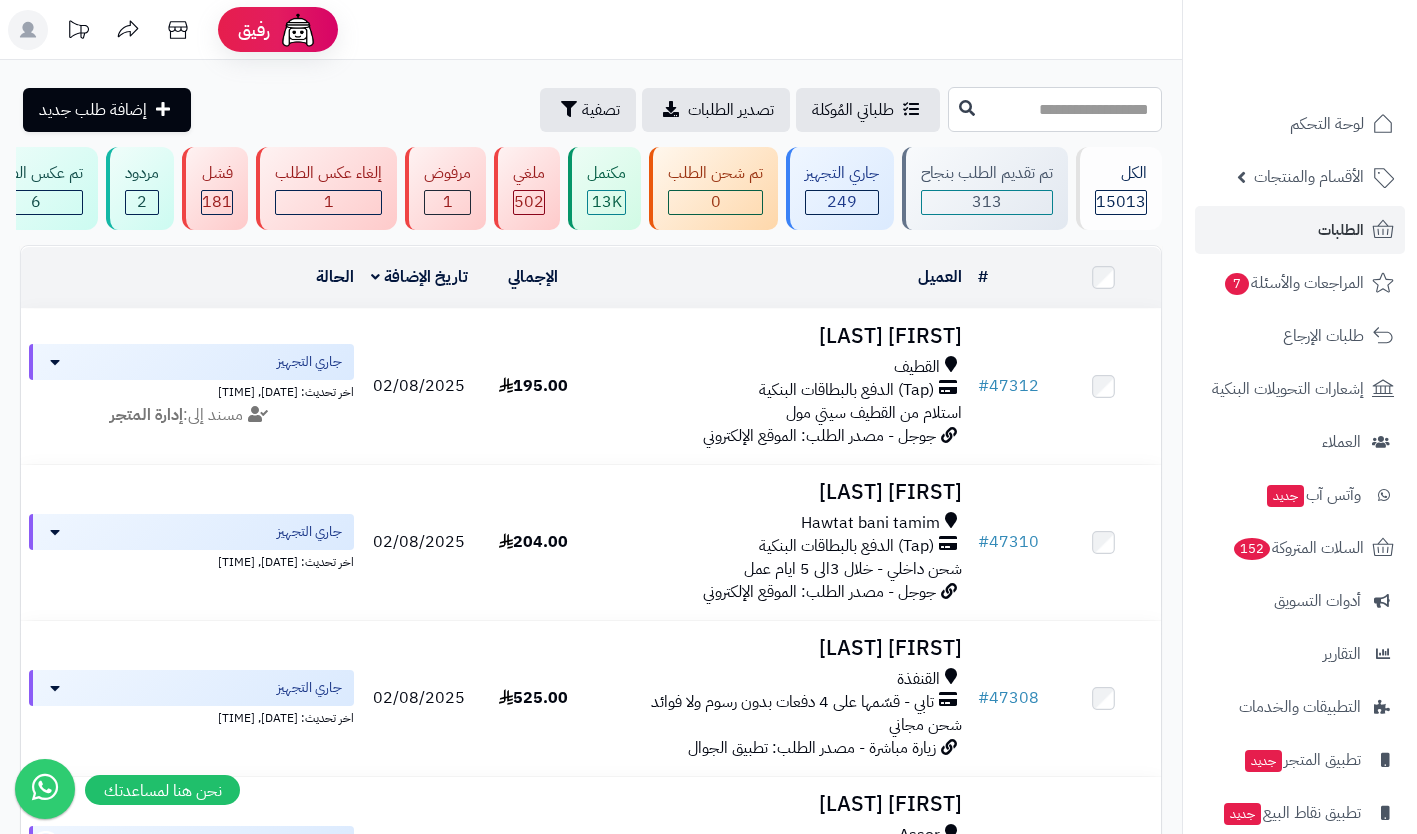 click at bounding box center (1055, 109) 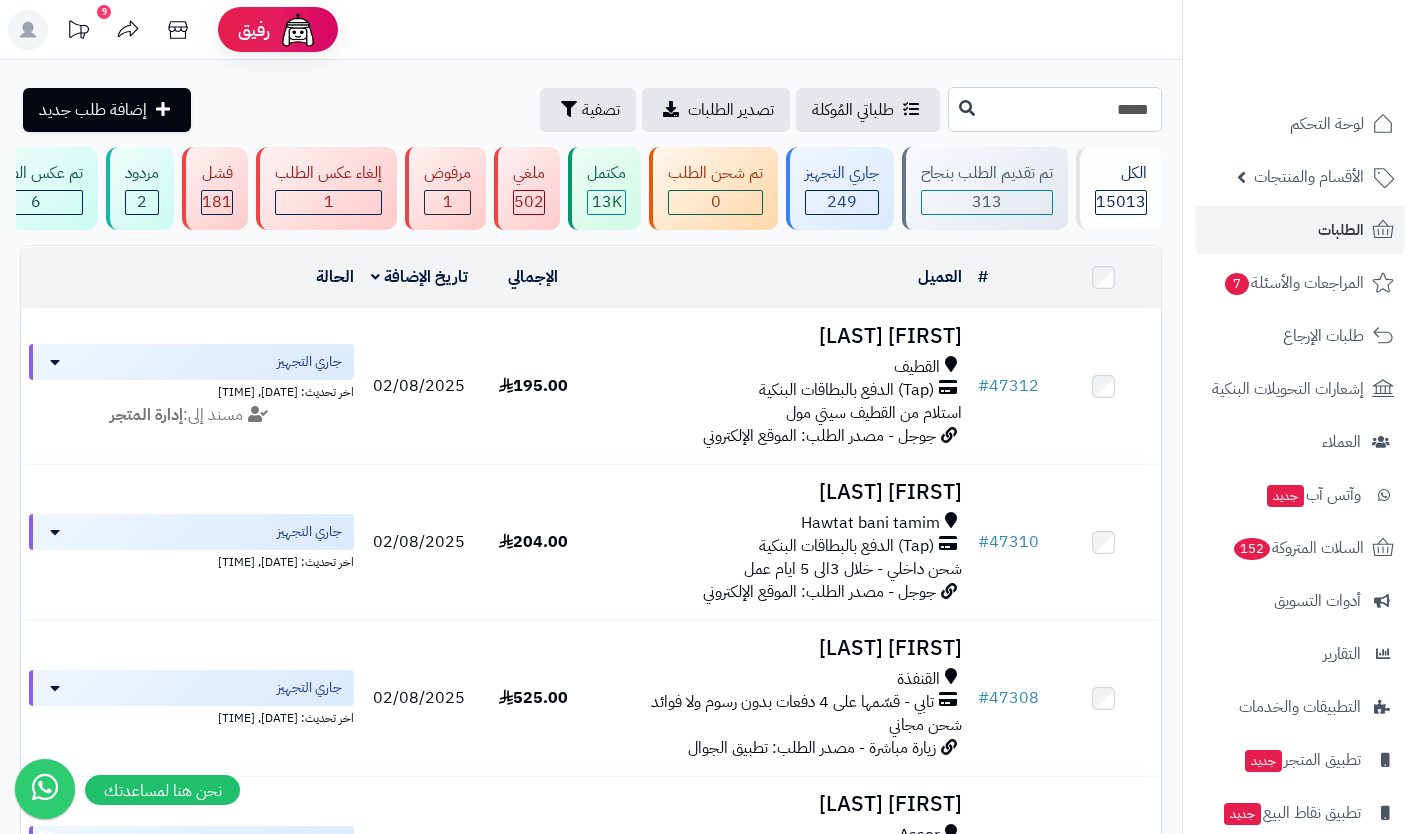 type on "*****" 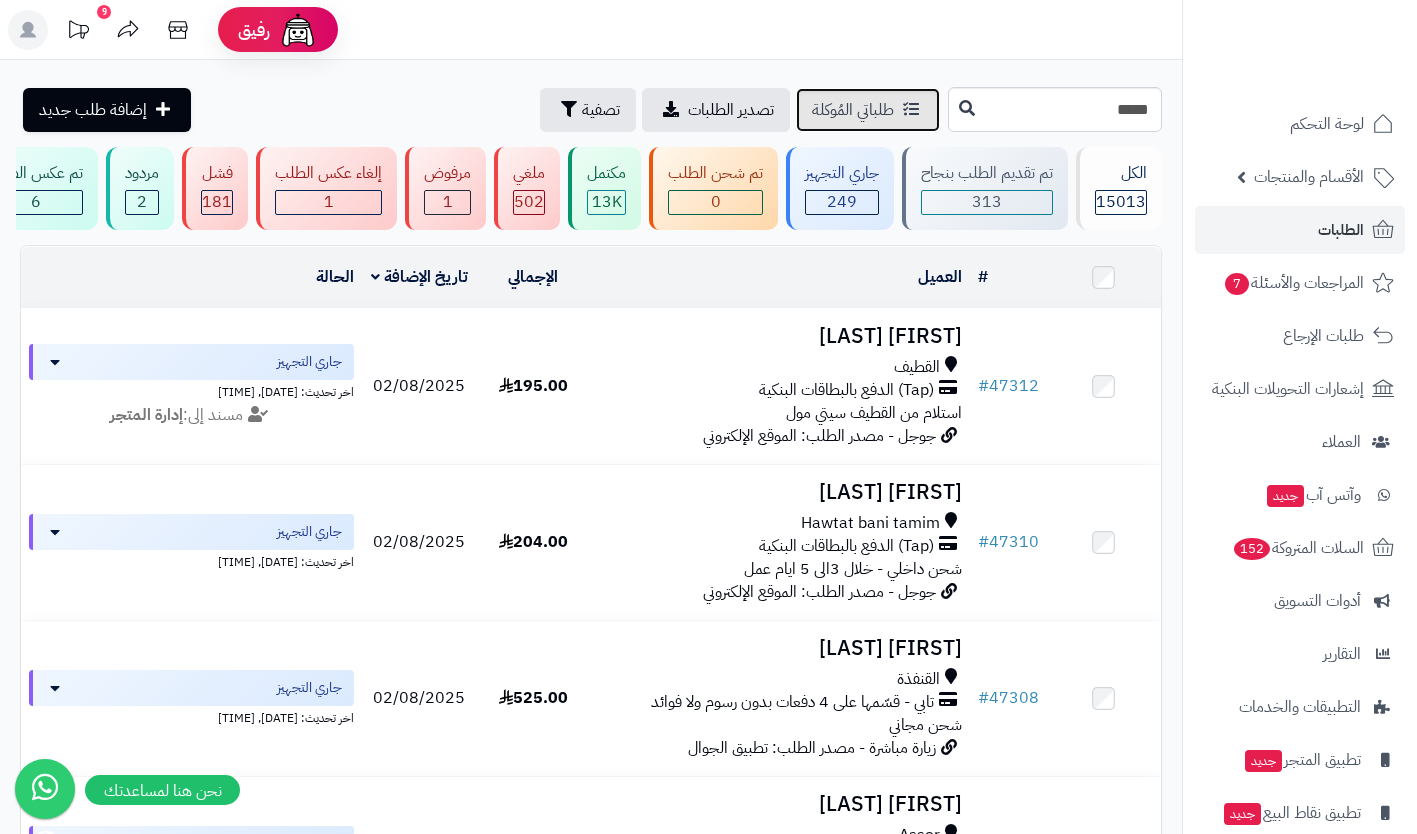 click on "طلباتي المُوكلة" at bounding box center [868, 110] 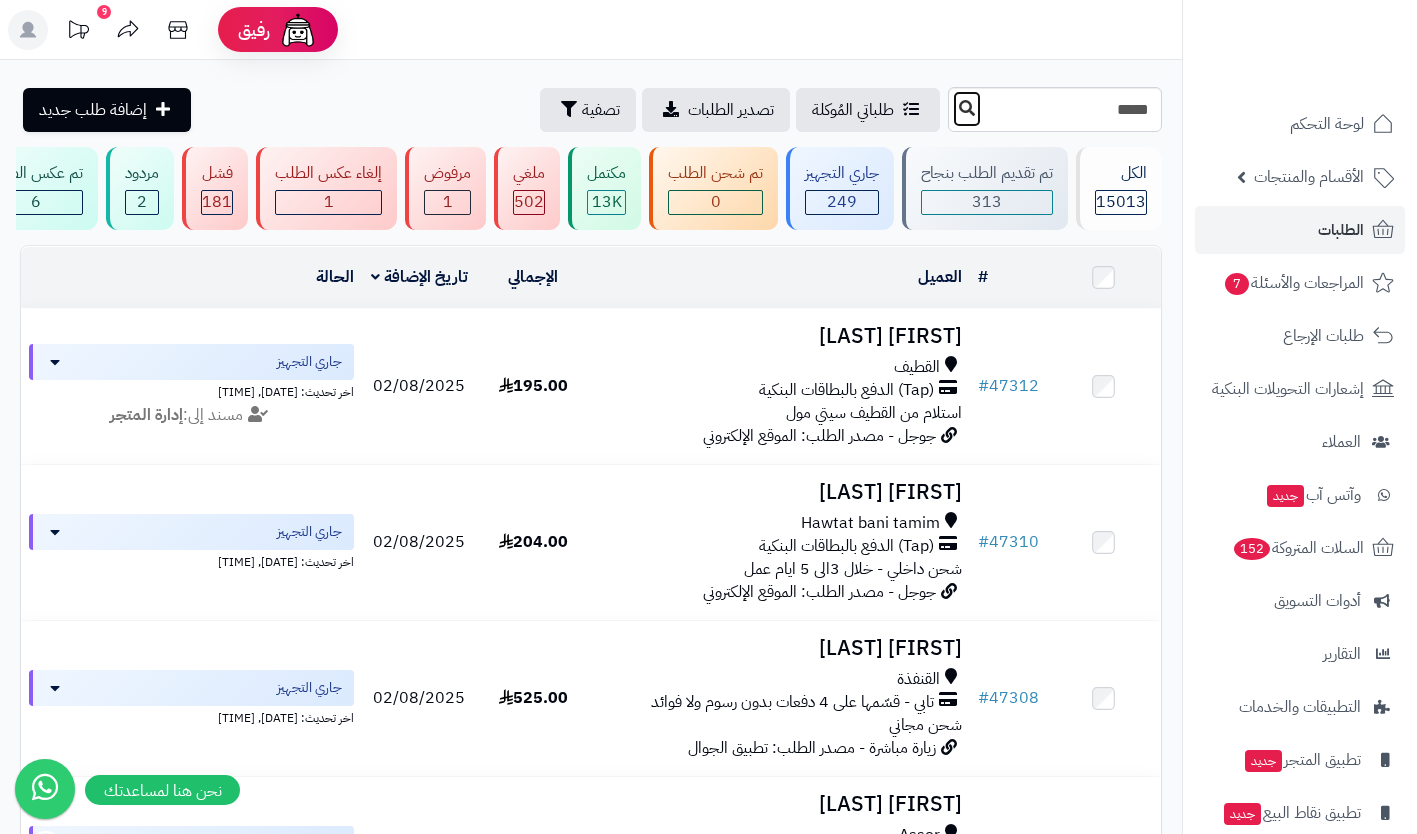 click at bounding box center [967, 108] 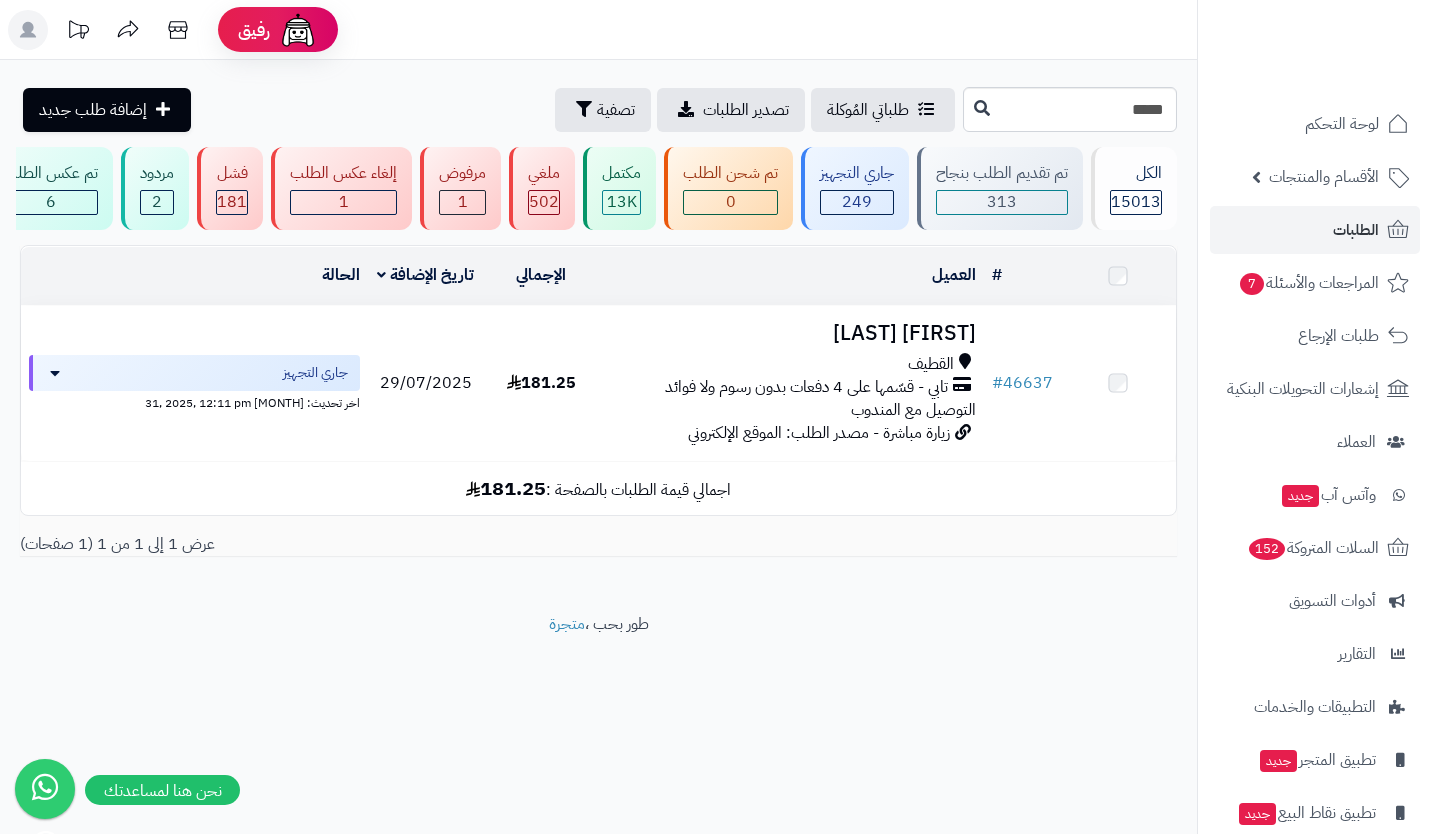 scroll, scrollTop: 0, scrollLeft: 0, axis: both 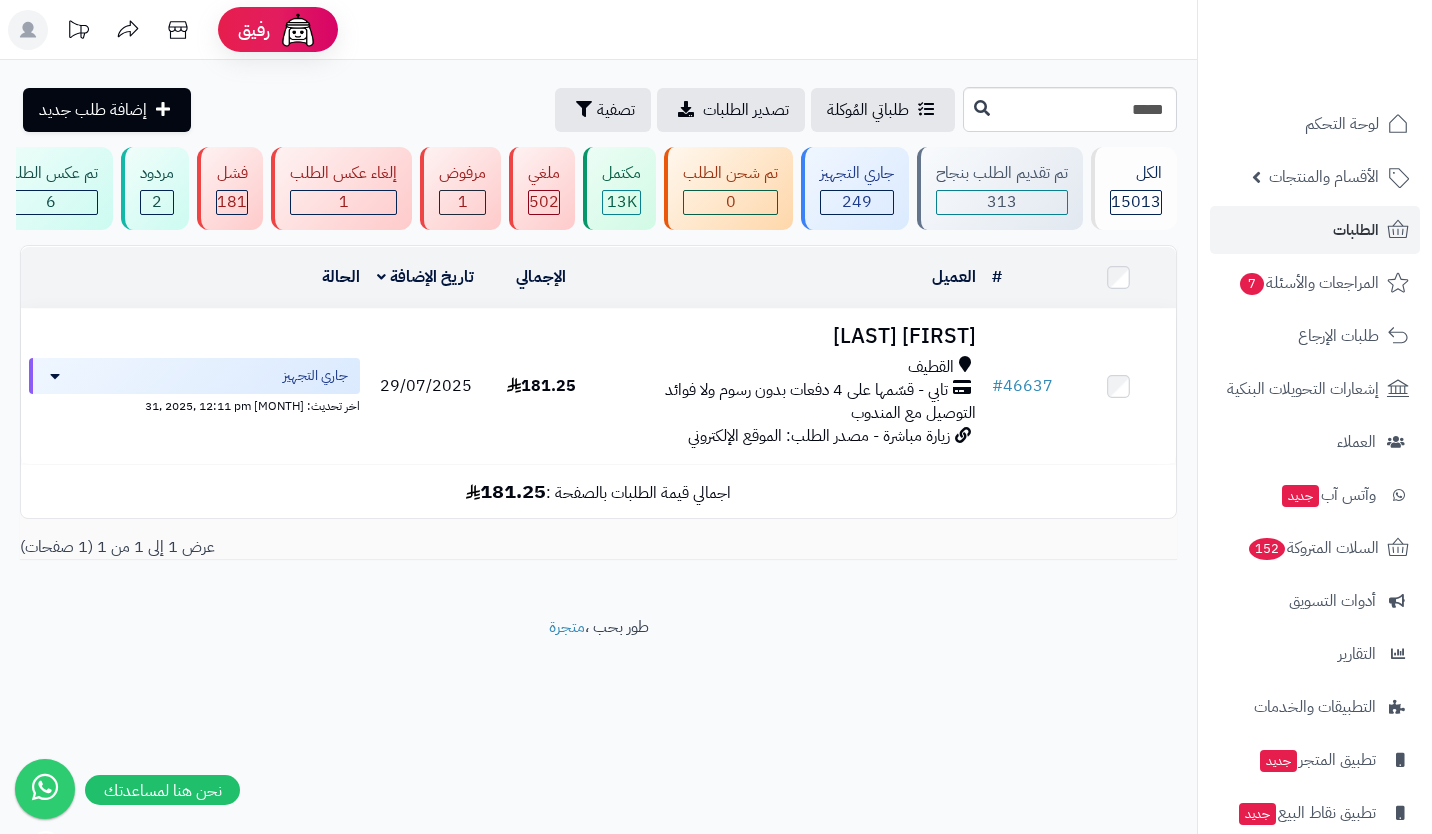 click on "زيارة مباشرة       -
مصدر الطلب:
الموقع الإلكتروني" at bounding box center [819, 436] 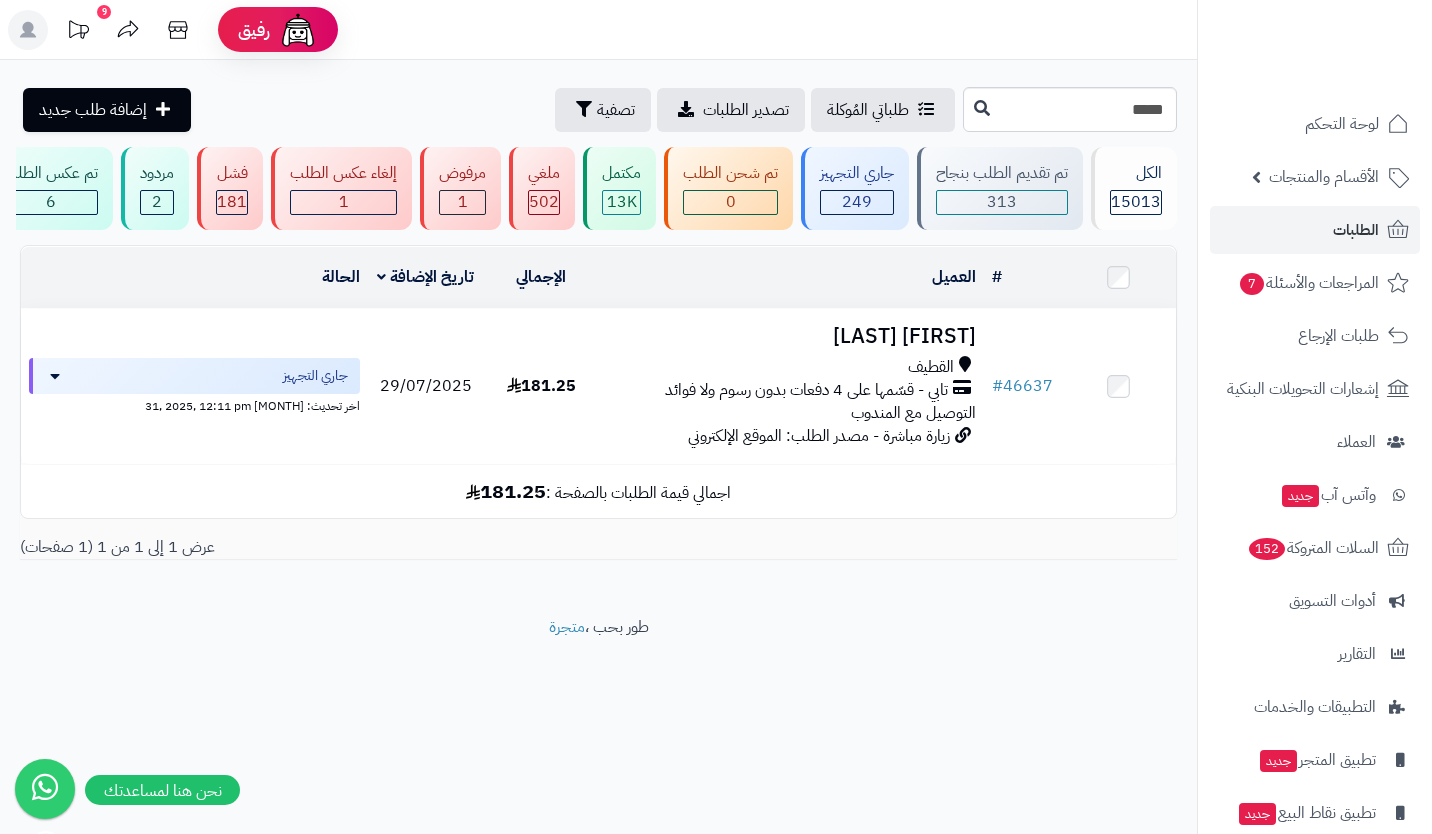 click on "التوصيل مع المندوب" at bounding box center [913, 413] 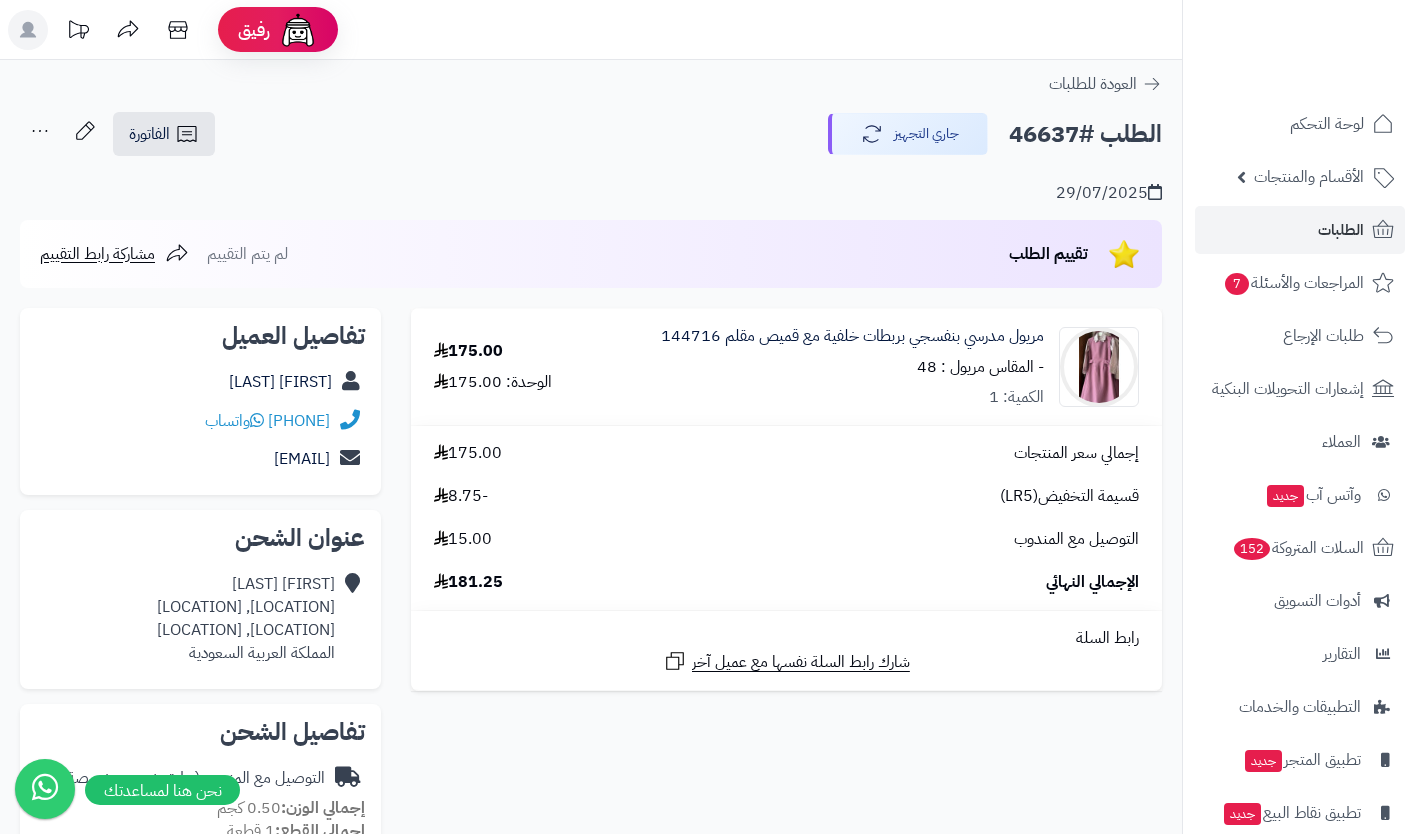 scroll, scrollTop: 0, scrollLeft: 0, axis: both 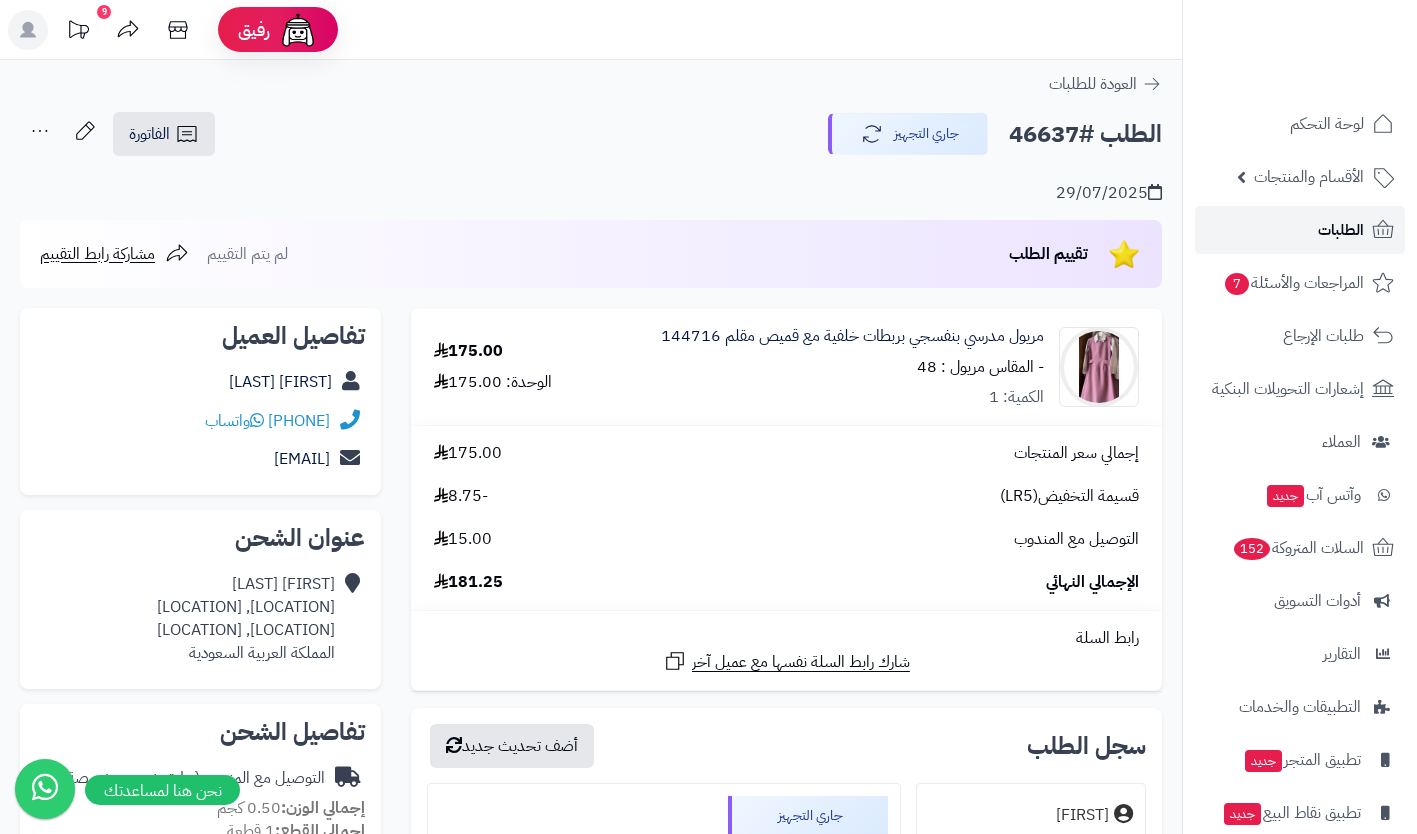 click on "الطلبات" at bounding box center (1341, 230) 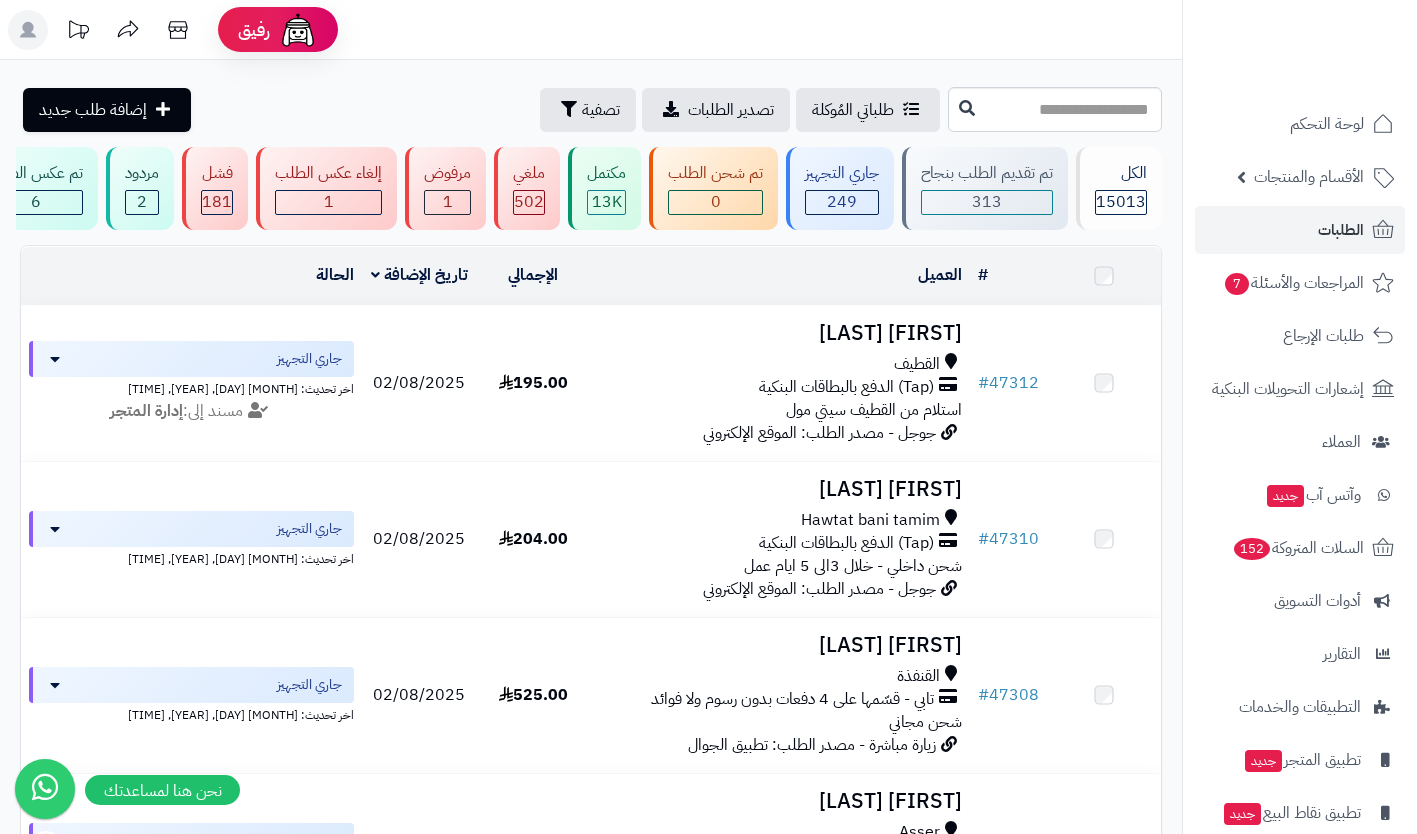 scroll, scrollTop: 0, scrollLeft: 0, axis: both 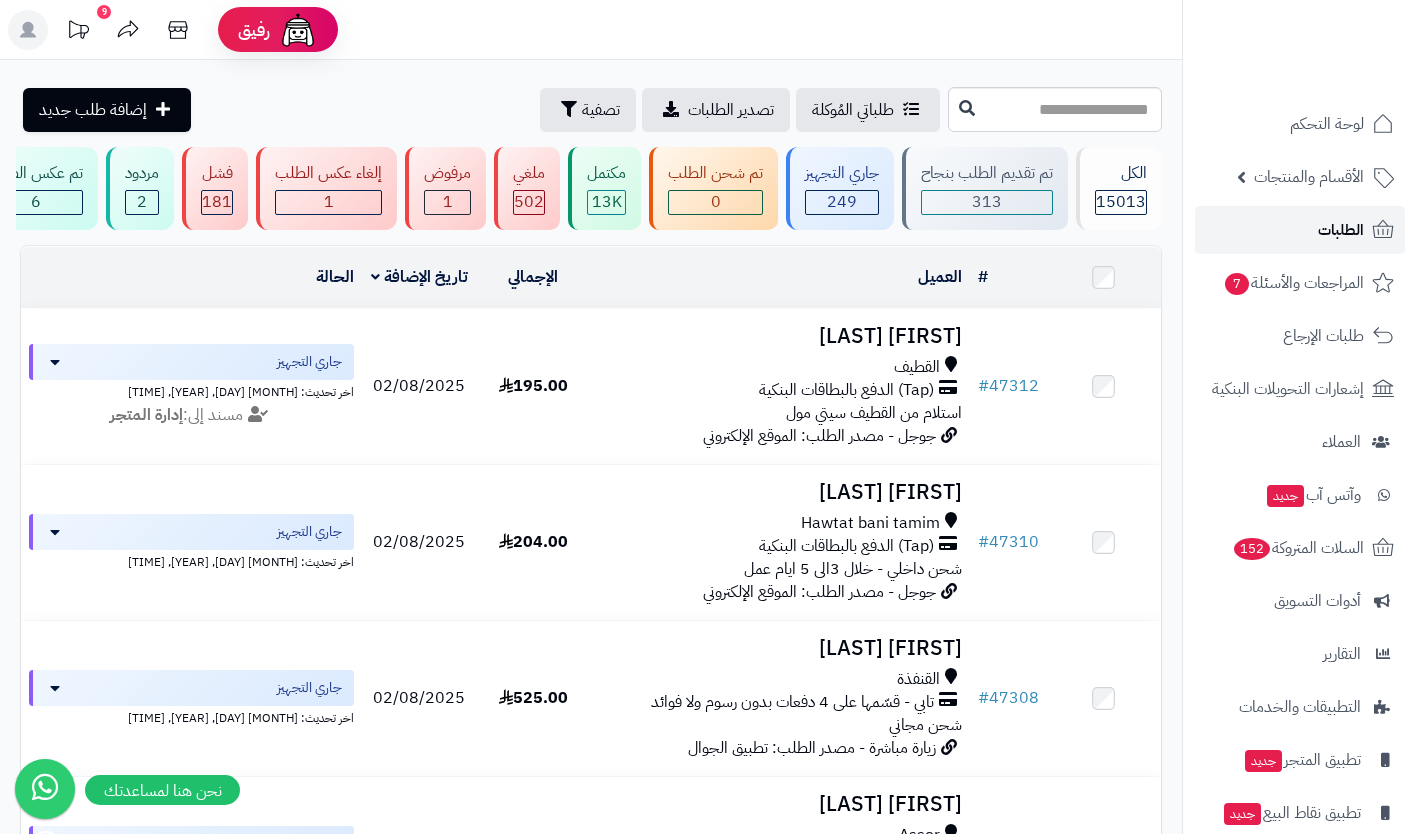 click on "الطلبات" at bounding box center (1341, 230) 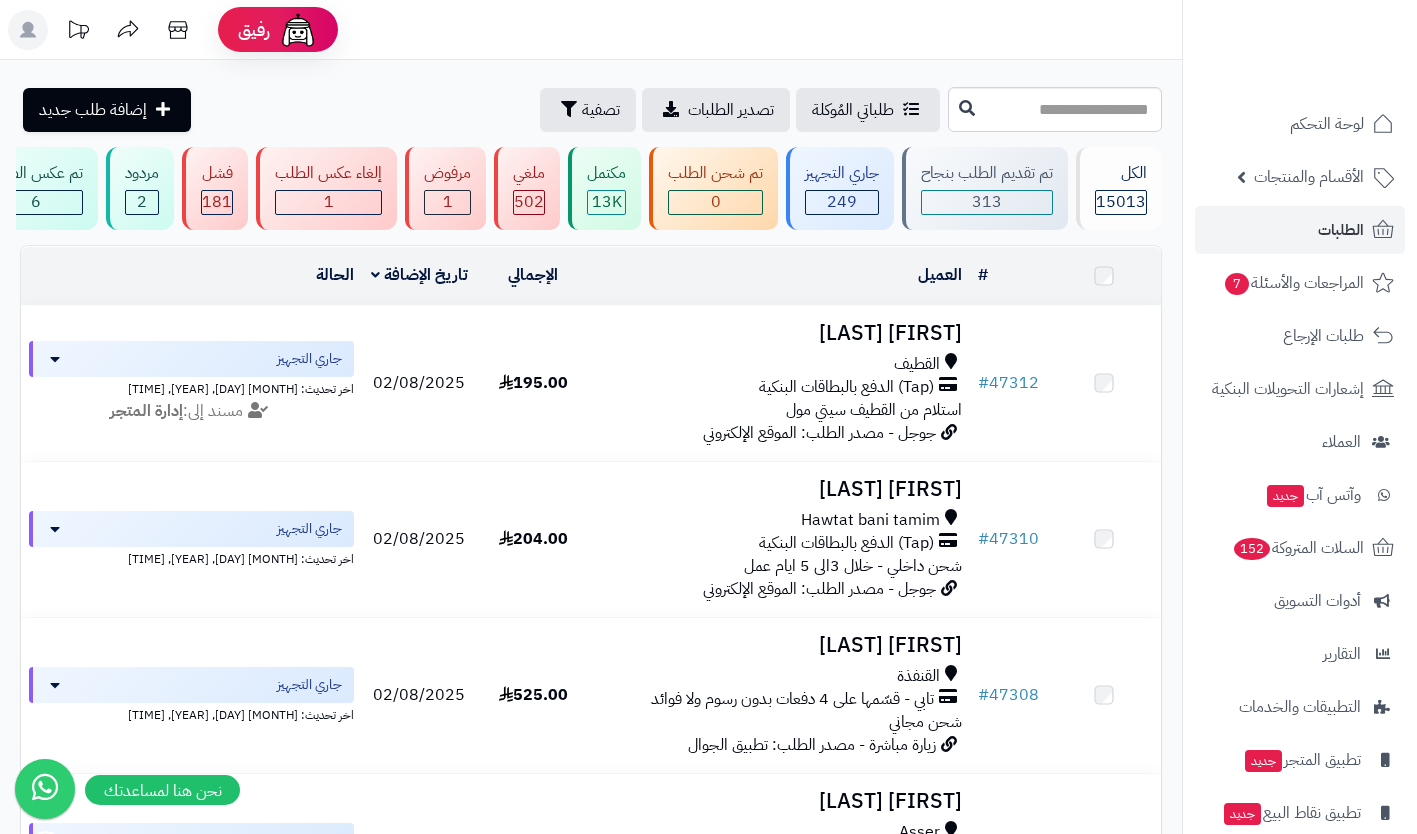 scroll, scrollTop: 0, scrollLeft: 0, axis: both 